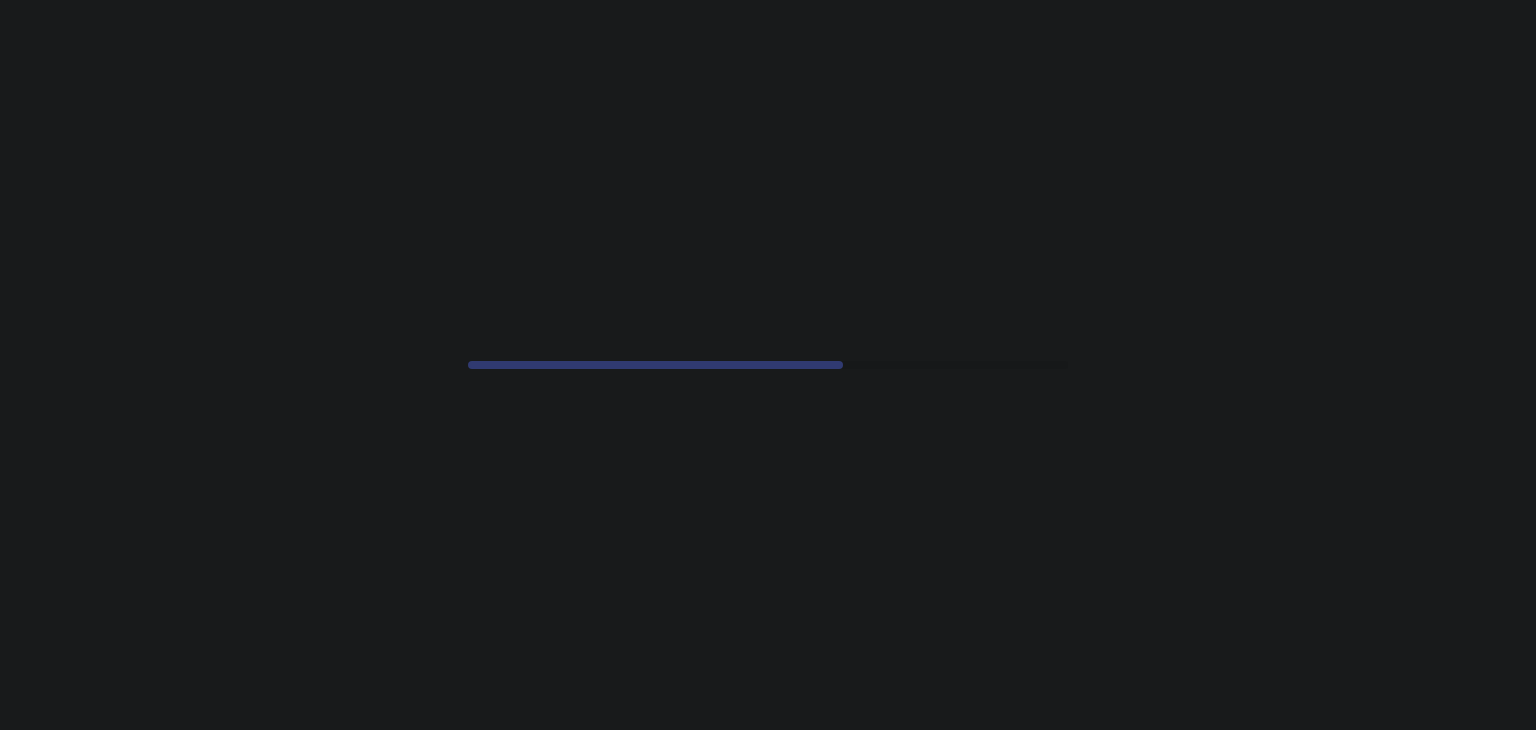 scroll, scrollTop: 0, scrollLeft: 0, axis: both 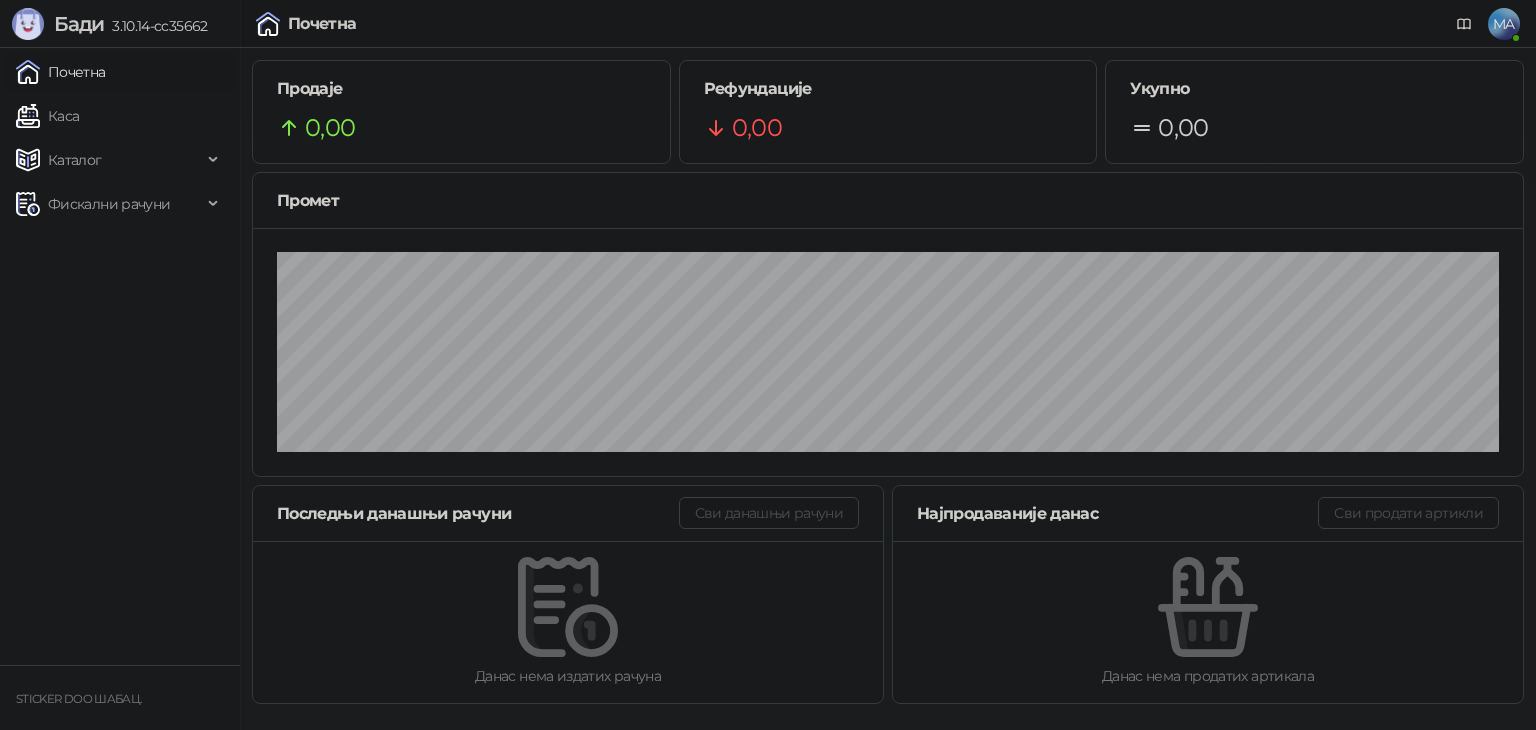 click on "MA" at bounding box center (1504, 24) 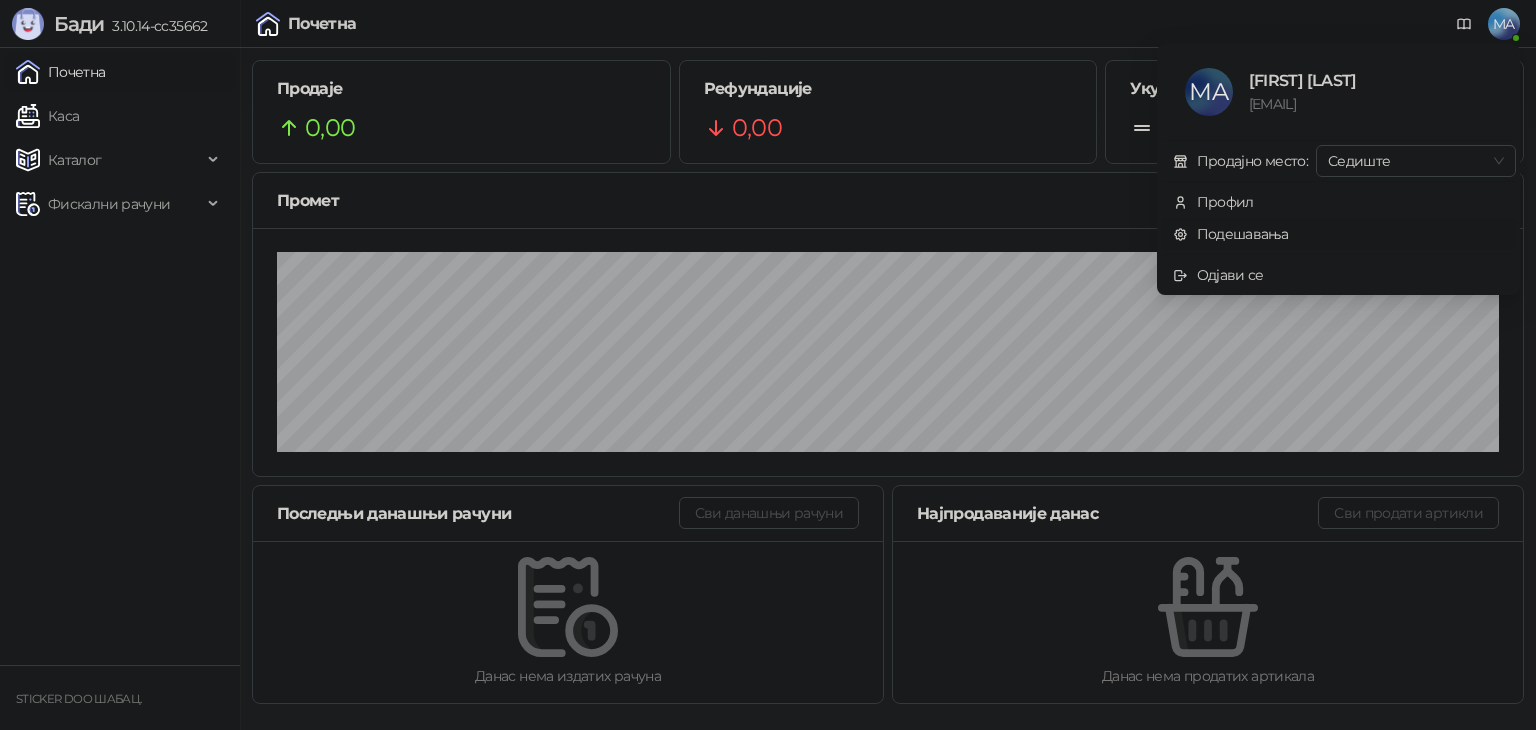 click on "Подешавања" at bounding box center [1231, 234] 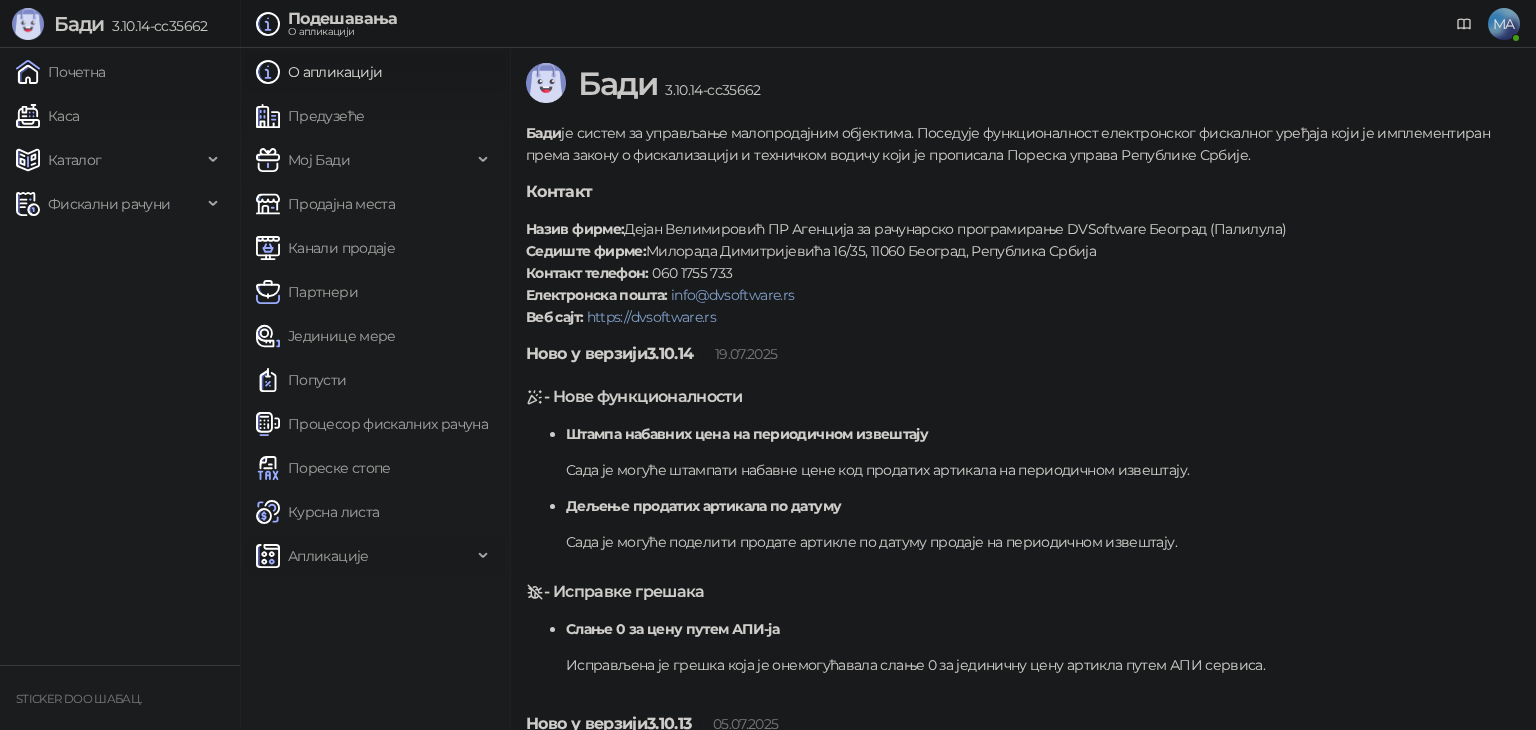 click on "Апликације" at bounding box center [328, 556] 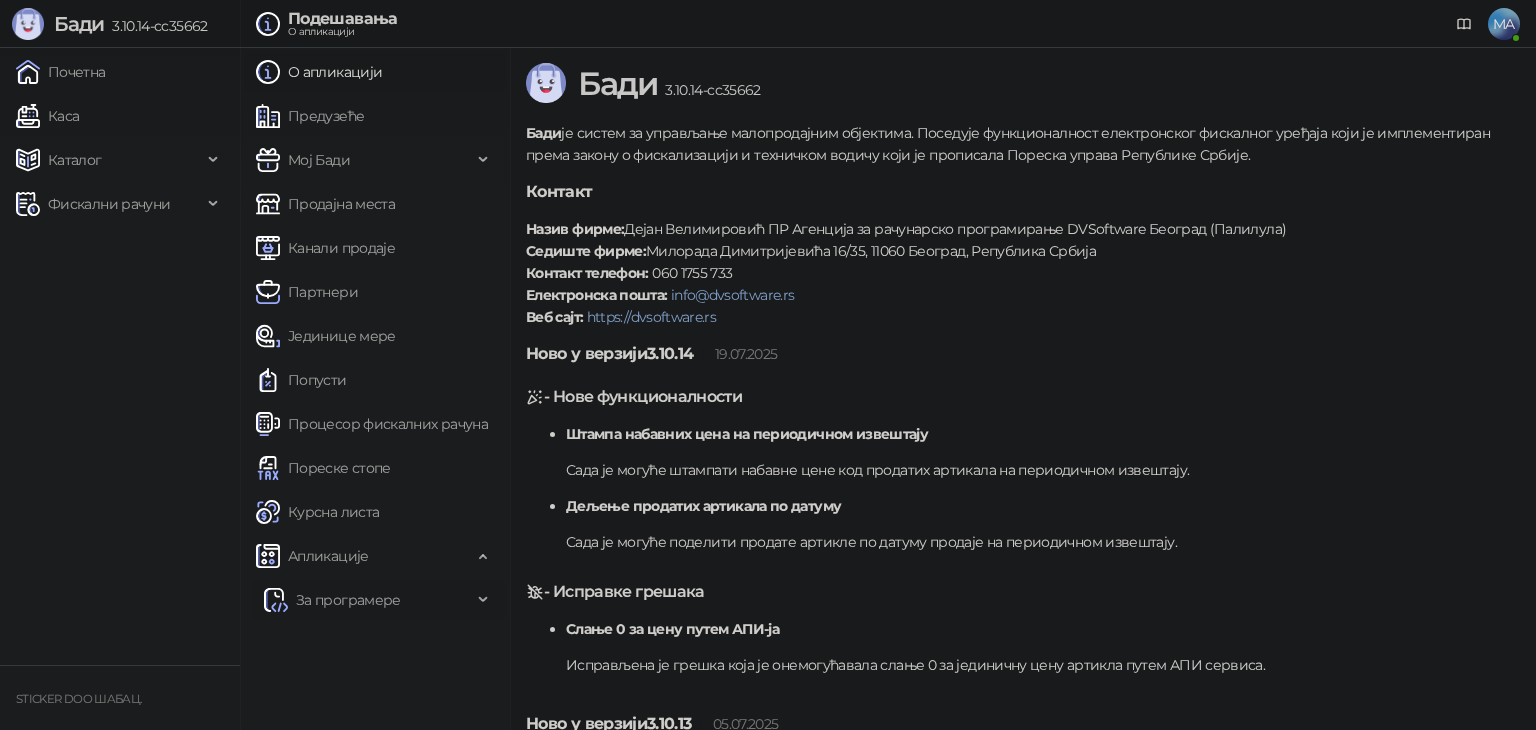 click on "За програмере" at bounding box center (348, 600) 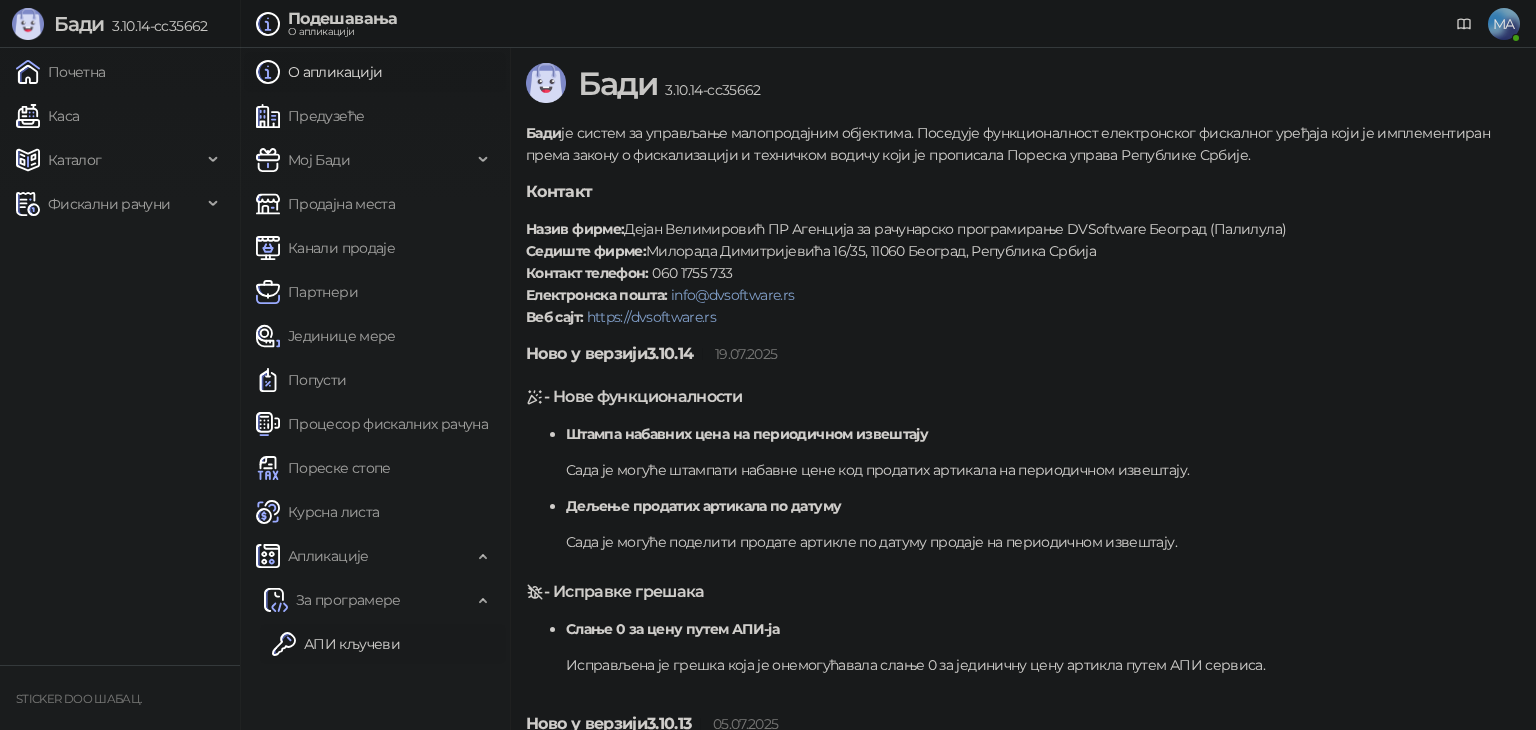 click on "АПИ кључеви" at bounding box center (336, 644) 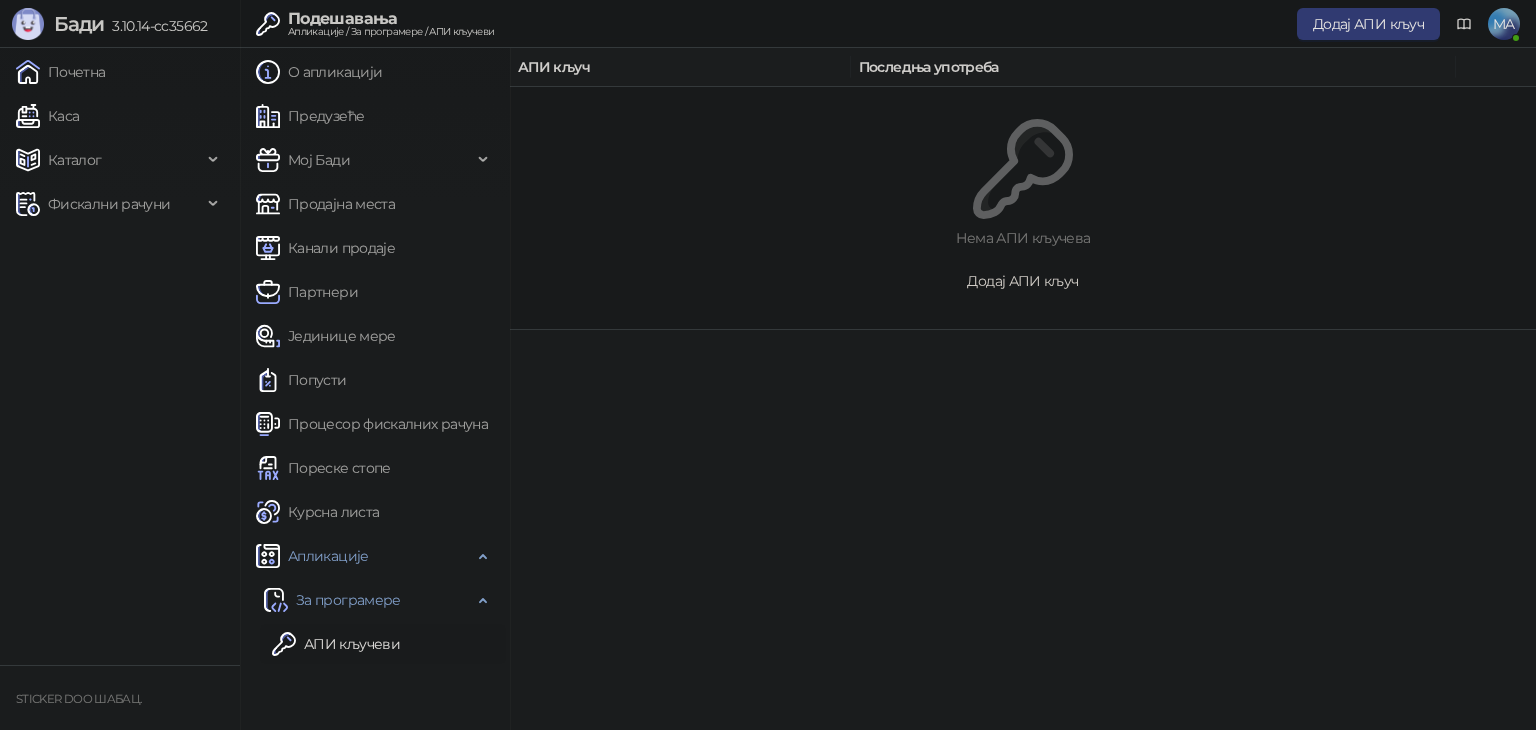 click on "Додај АПИ кључ" at bounding box center [1022, 281] 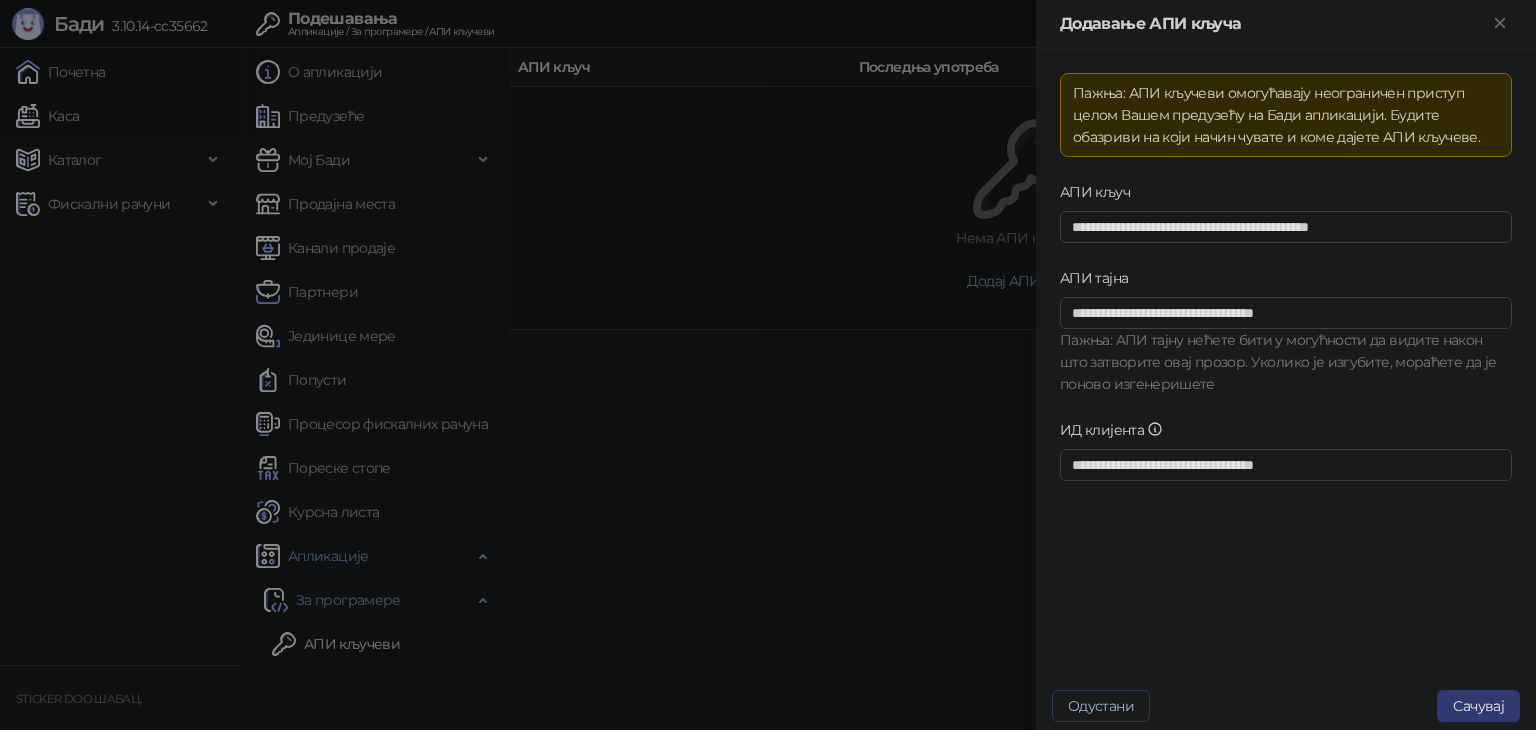 click on "Одустани" at bounding box center [1101, 706] 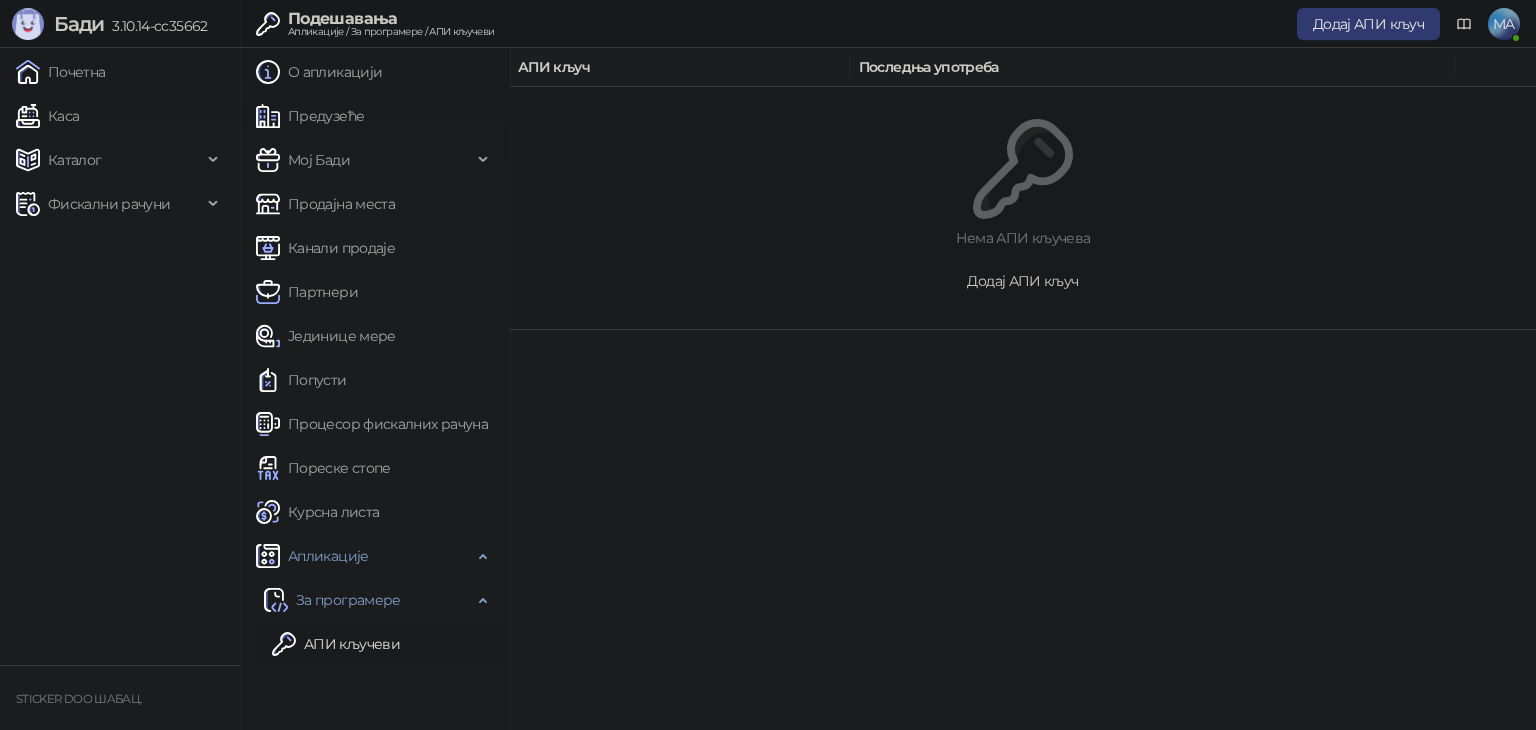 click on "Додај АПИ кључ" at bounding box center [1022, 281] 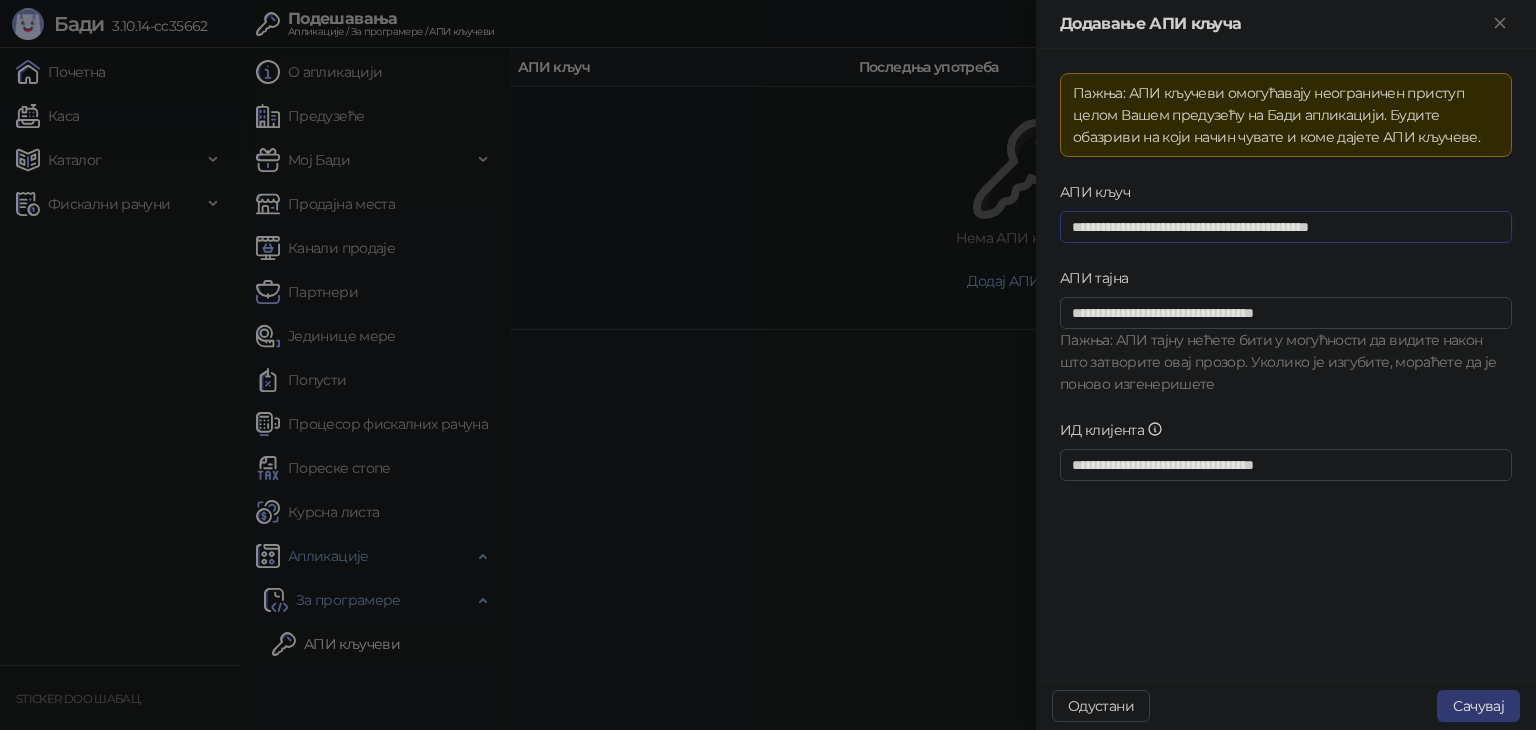 drag, startPoint x: 1320, startPoint y: 233, endPoint x: 1020, endPoint y: 197, distance: 302.15228 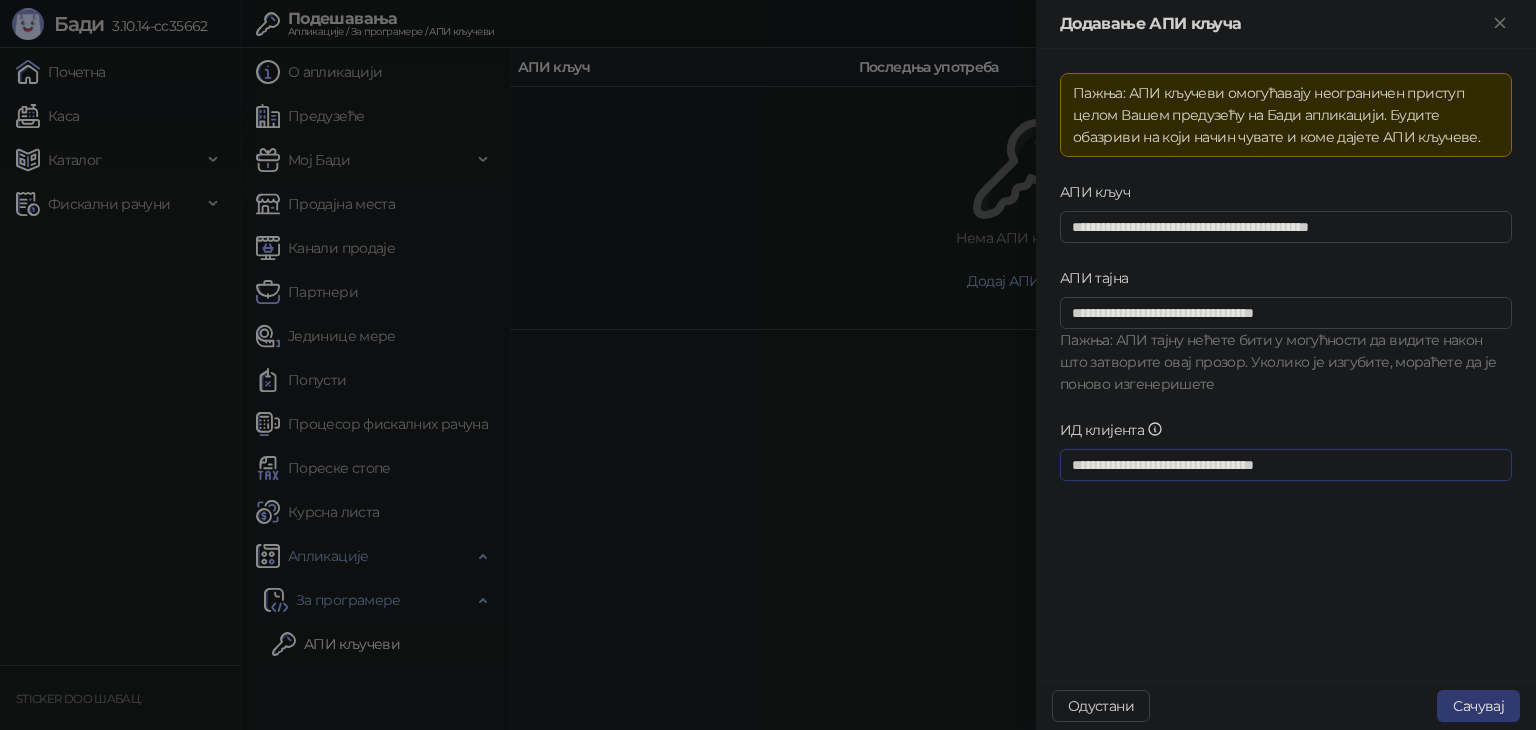 drag, startPoint x: 1321, startPoint y: 462, endPoint x: 1047, endPoint y: 448, distance: 274.35742 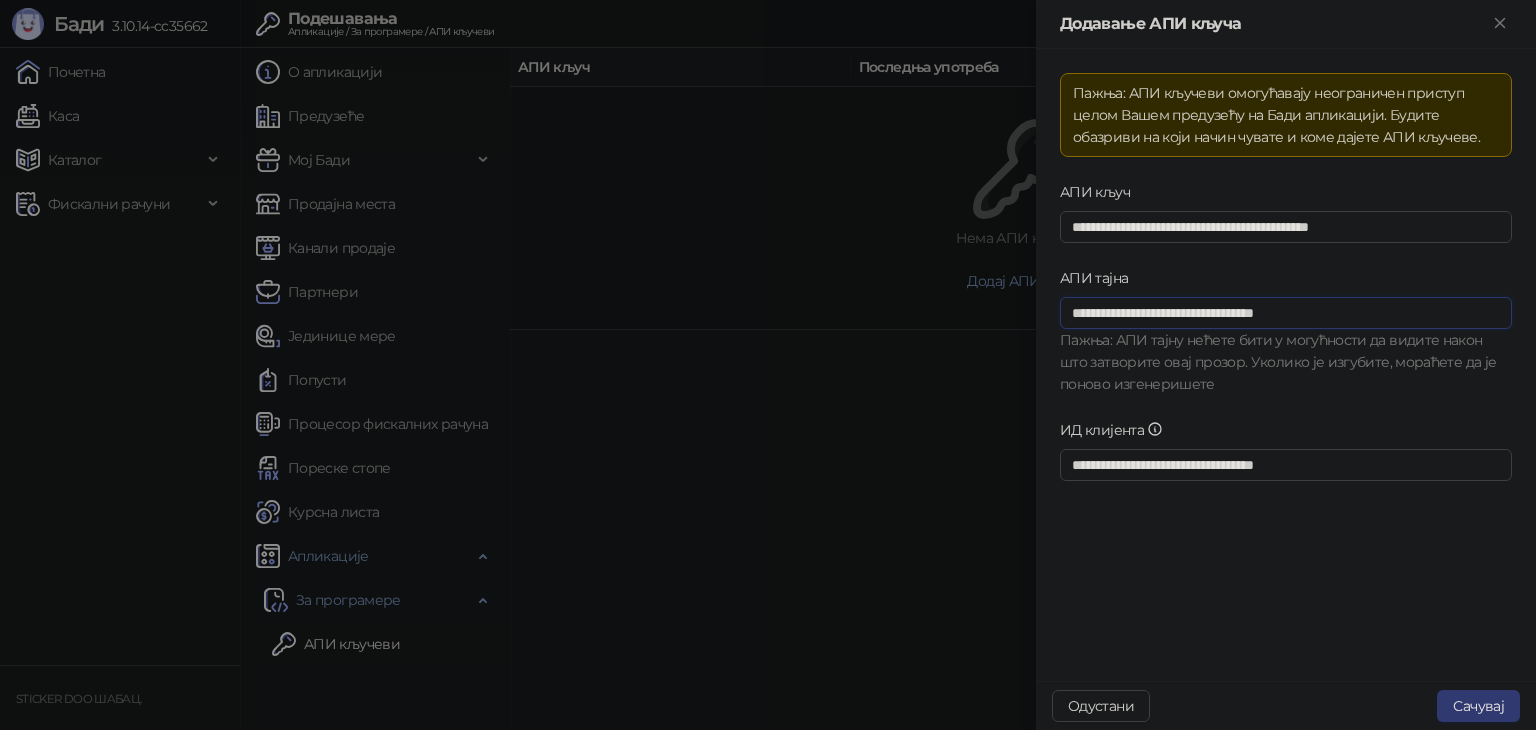 drag, startPoint x: 1361, startPoint y: 314, endPoint x: 1050, endPoint y: 330, distance: 311.41132 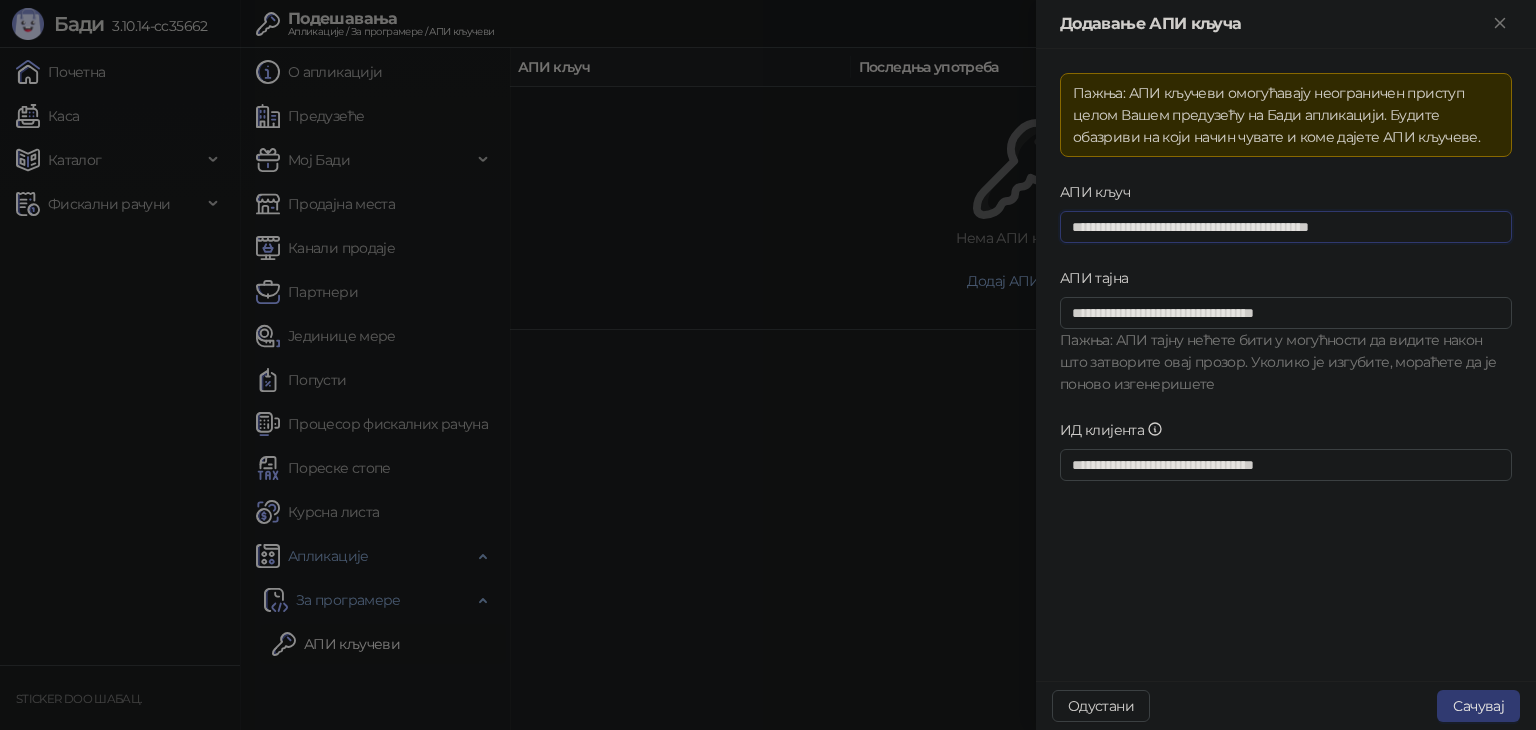 drag, startPoint x: 1368, startPoint y: 229, endPoint x: 1044, endPoint y: 232, distance: 324.0139 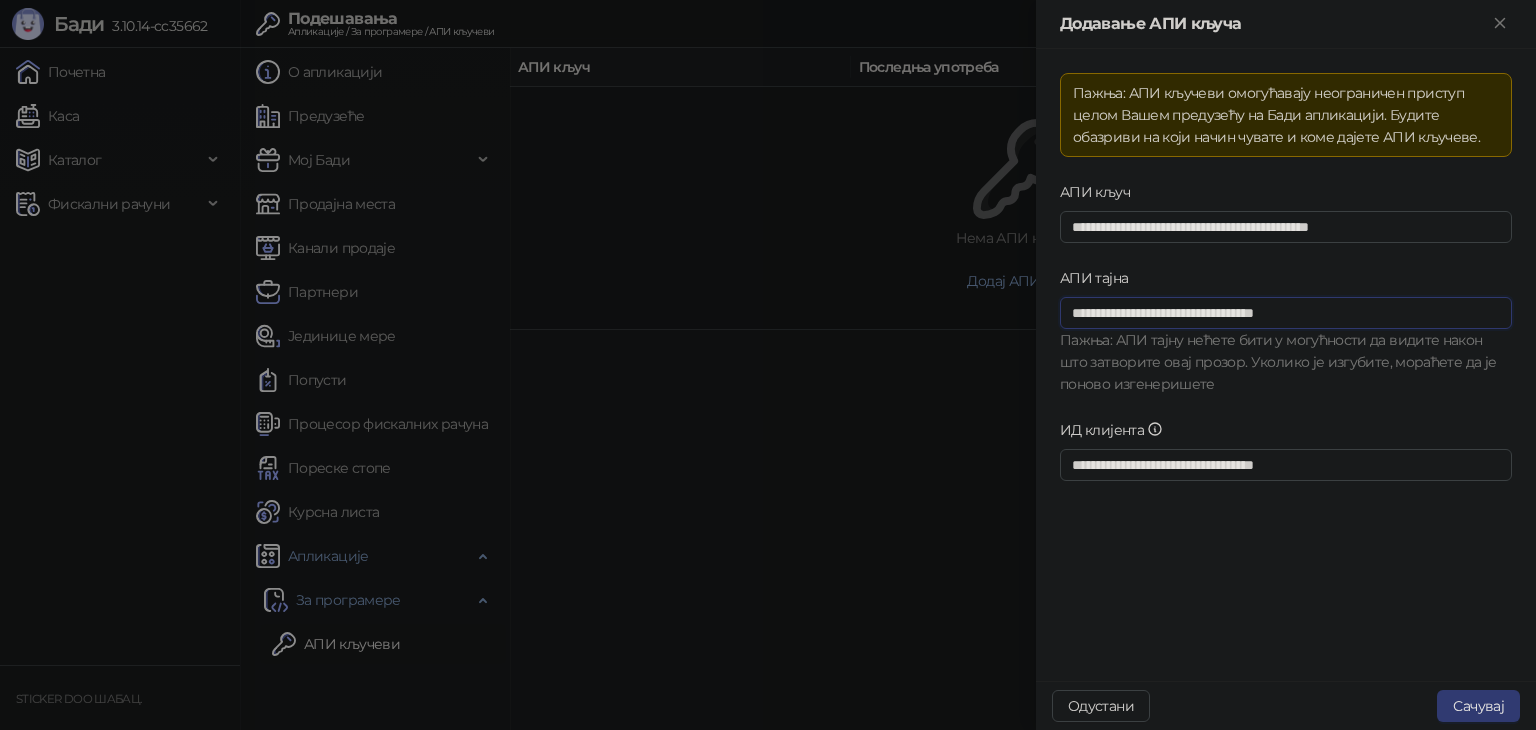 drag, startPoint x: 1355, startPoint y: 308, endPoint x: 1018, endPoint y: 285, distance: 337.78397 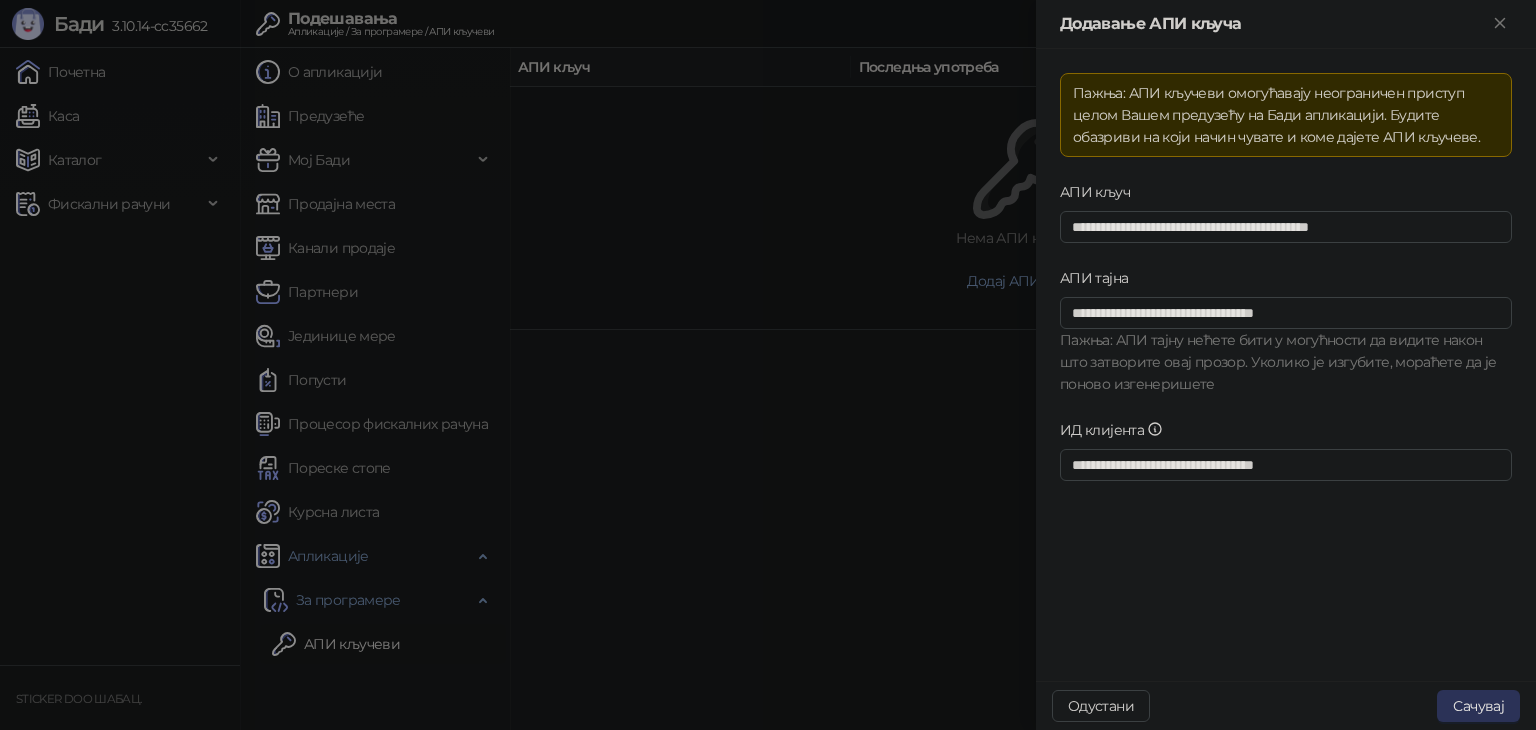 click on "Сачувај" at bounding box center (1478, 706) 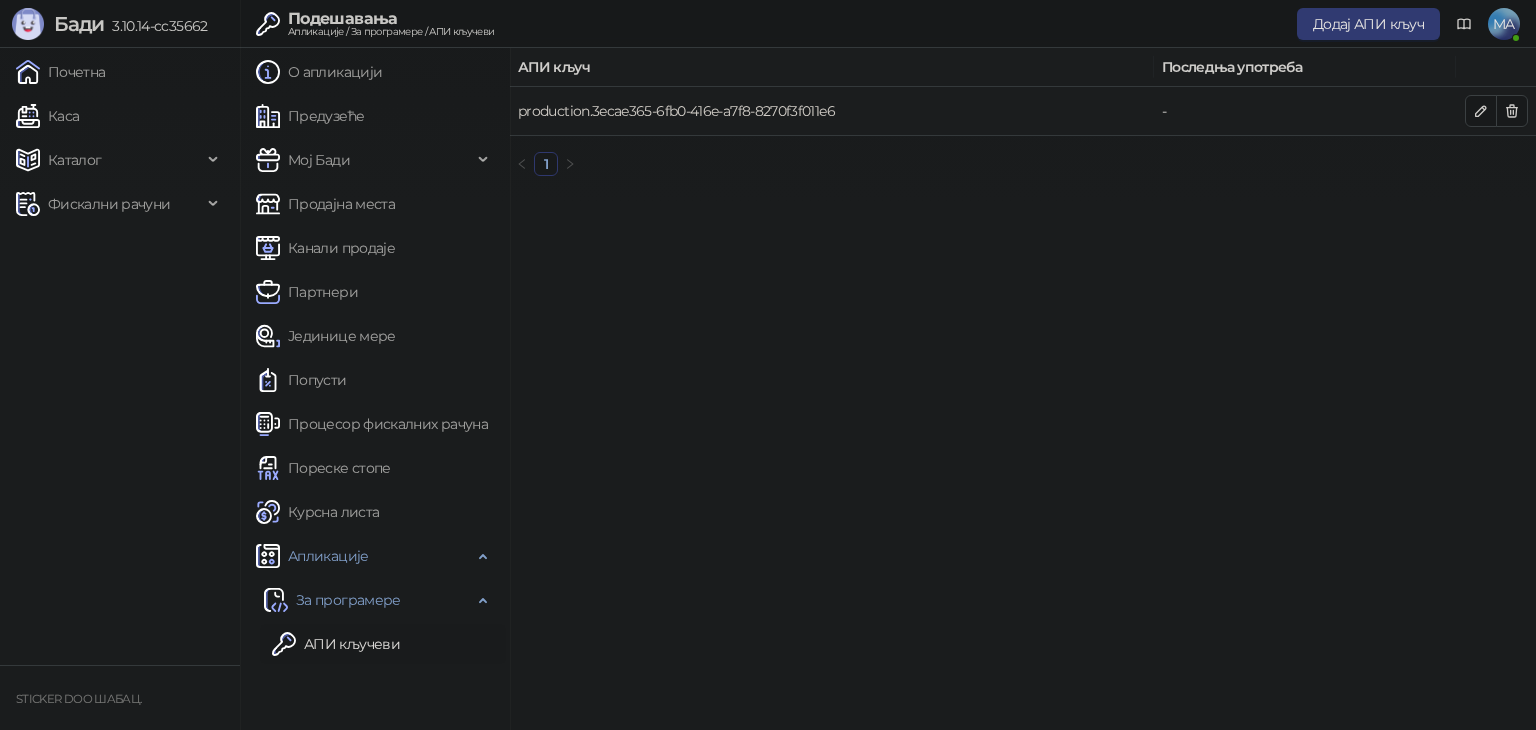 click on "production.3ecae365-6fb0-416e-a7f8-8270f3f011e6" at bounding box center [676, 111] 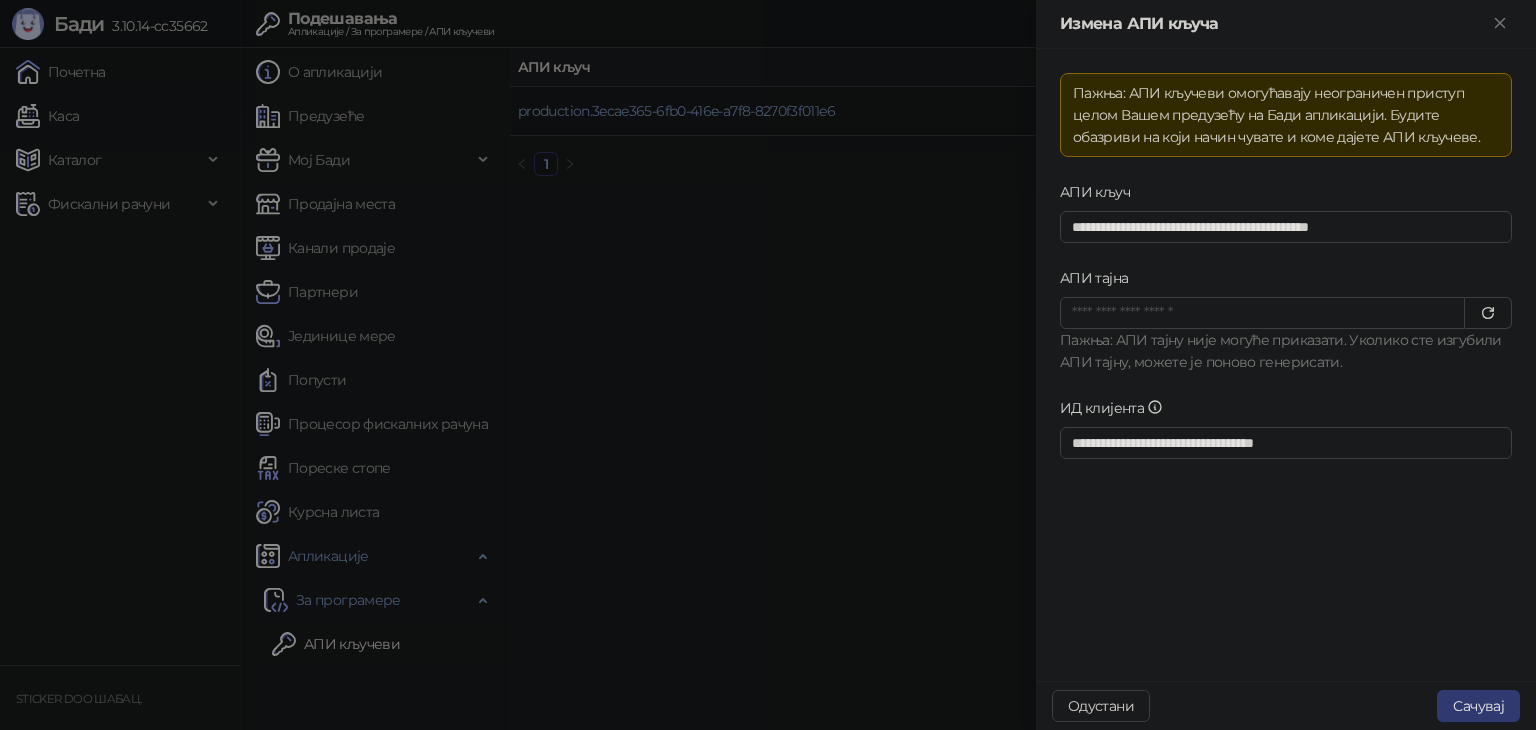 click 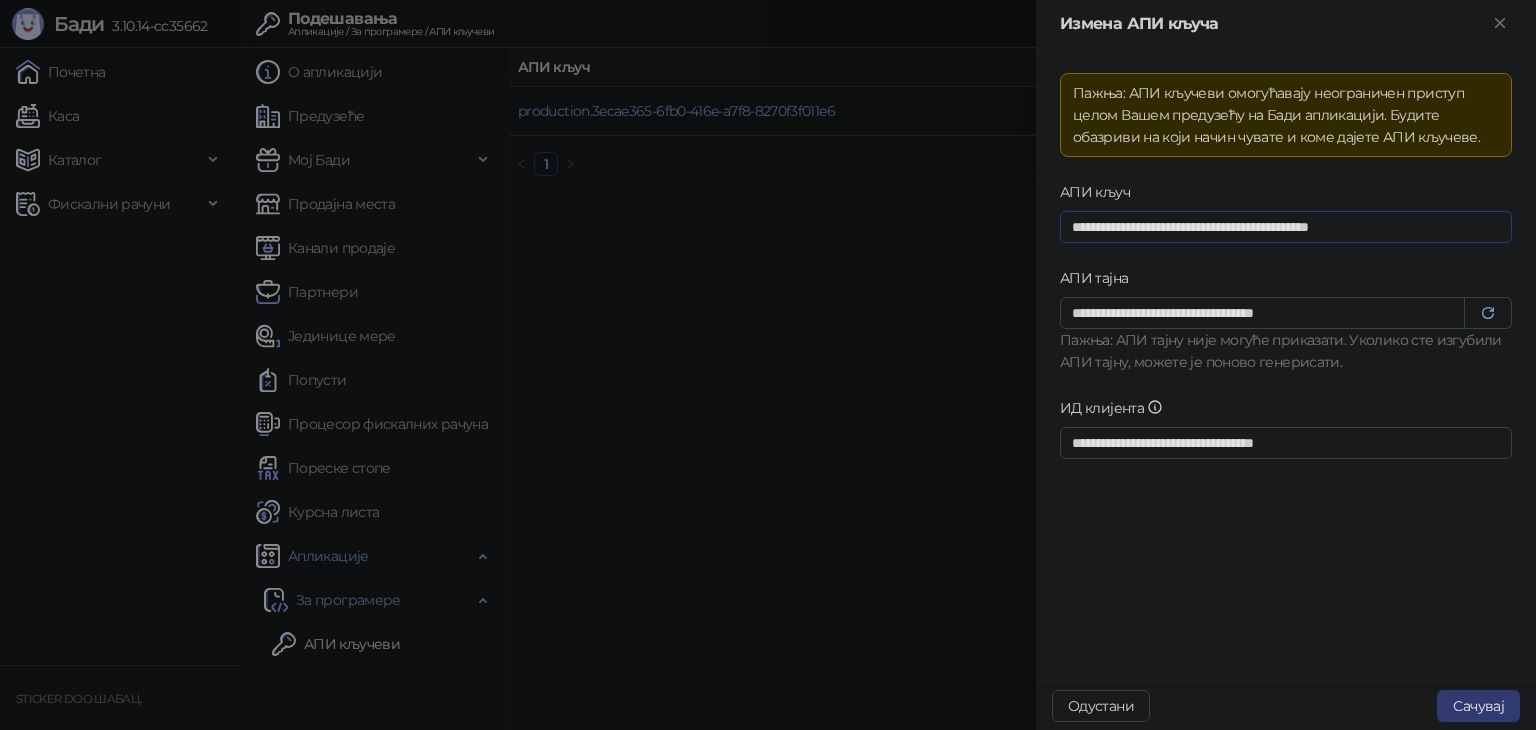 drag, startPoint x: 1263, startPoint y: 217, endPoint x: 859, endPoint y: 223, distance: 404.04456 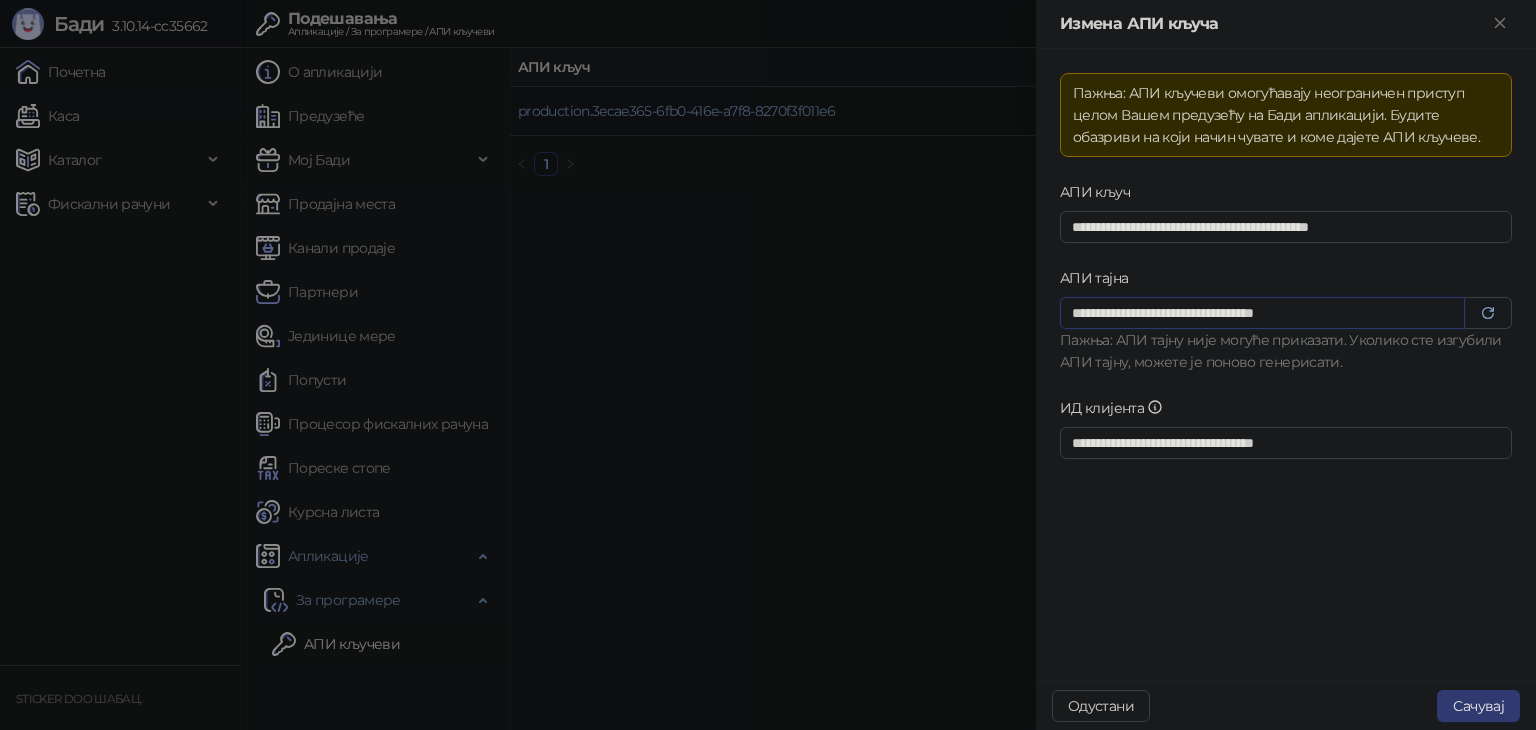 drag, startPoint x: 1353, startPoint y: 309, endPoint x: 959, endPoint y: 301, distance: 394.0812 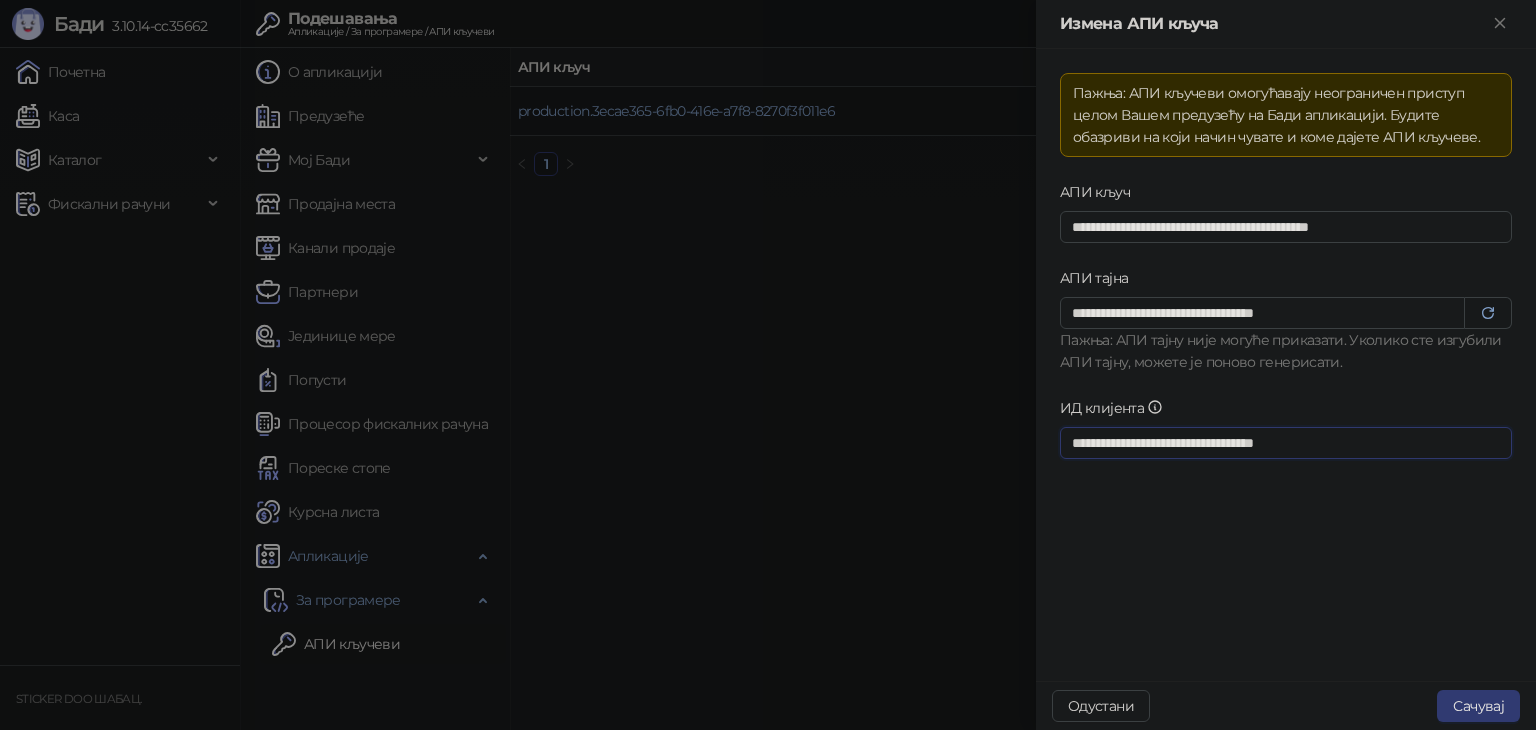 drag, startPoint x: 1252, startPoint y: 429, endPoint x: 958, endPoint y: 430, distance: 294.0017 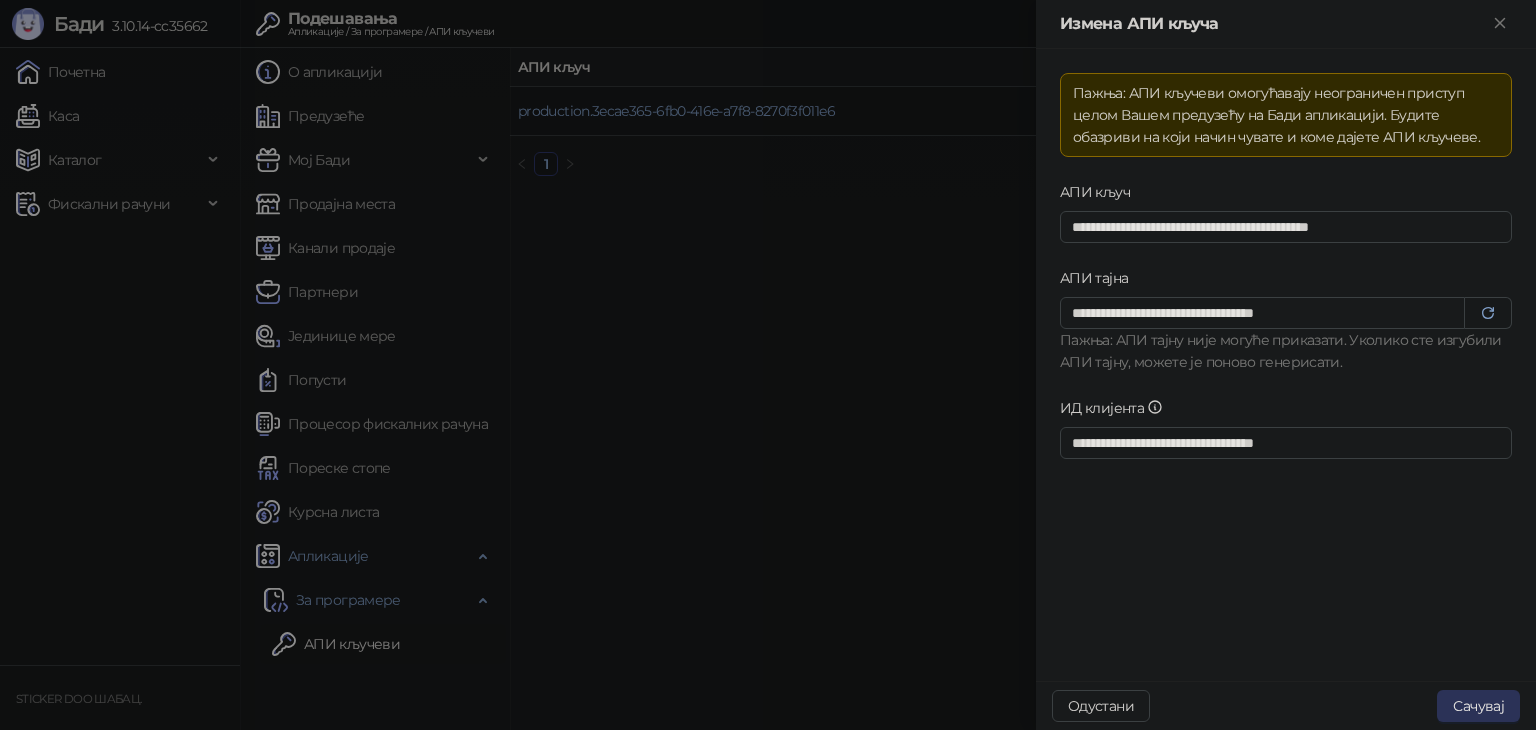 click on "Сачувај" at bounding box center (1478, 706) 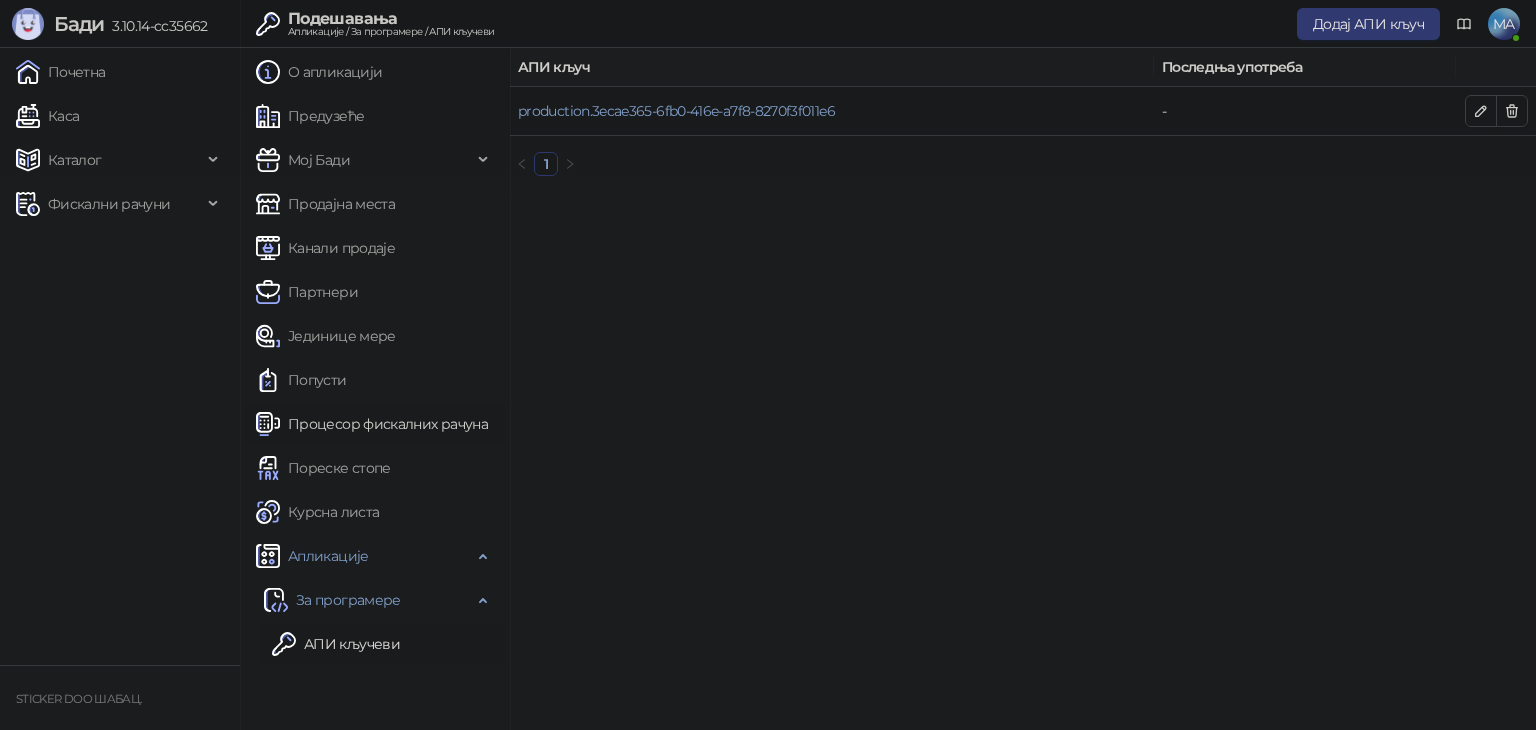 click on "Процесор фискалних рачуна" at bounding box center [372, 424] 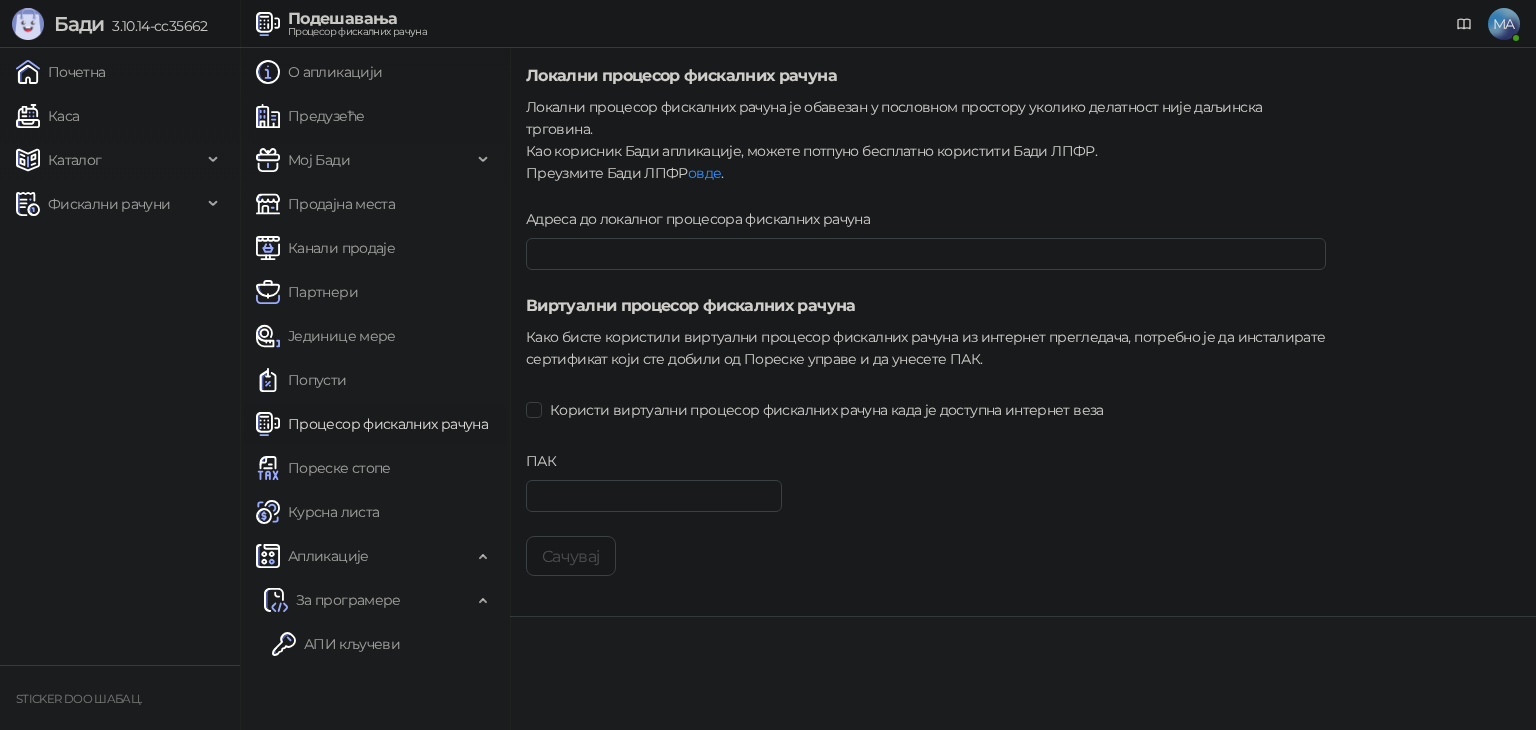 type on "**********" 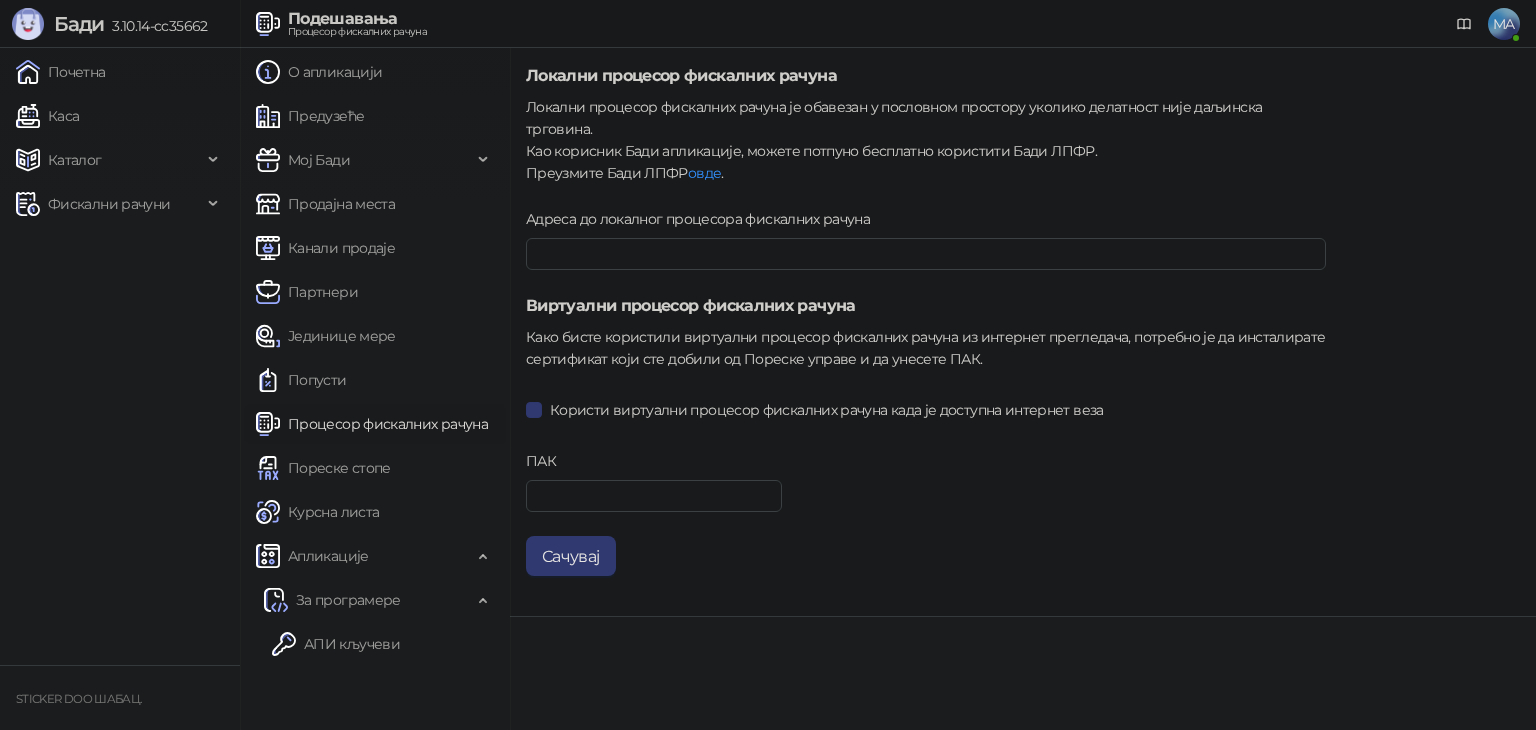 click on "ПАК" at bounding box center (654, 493) 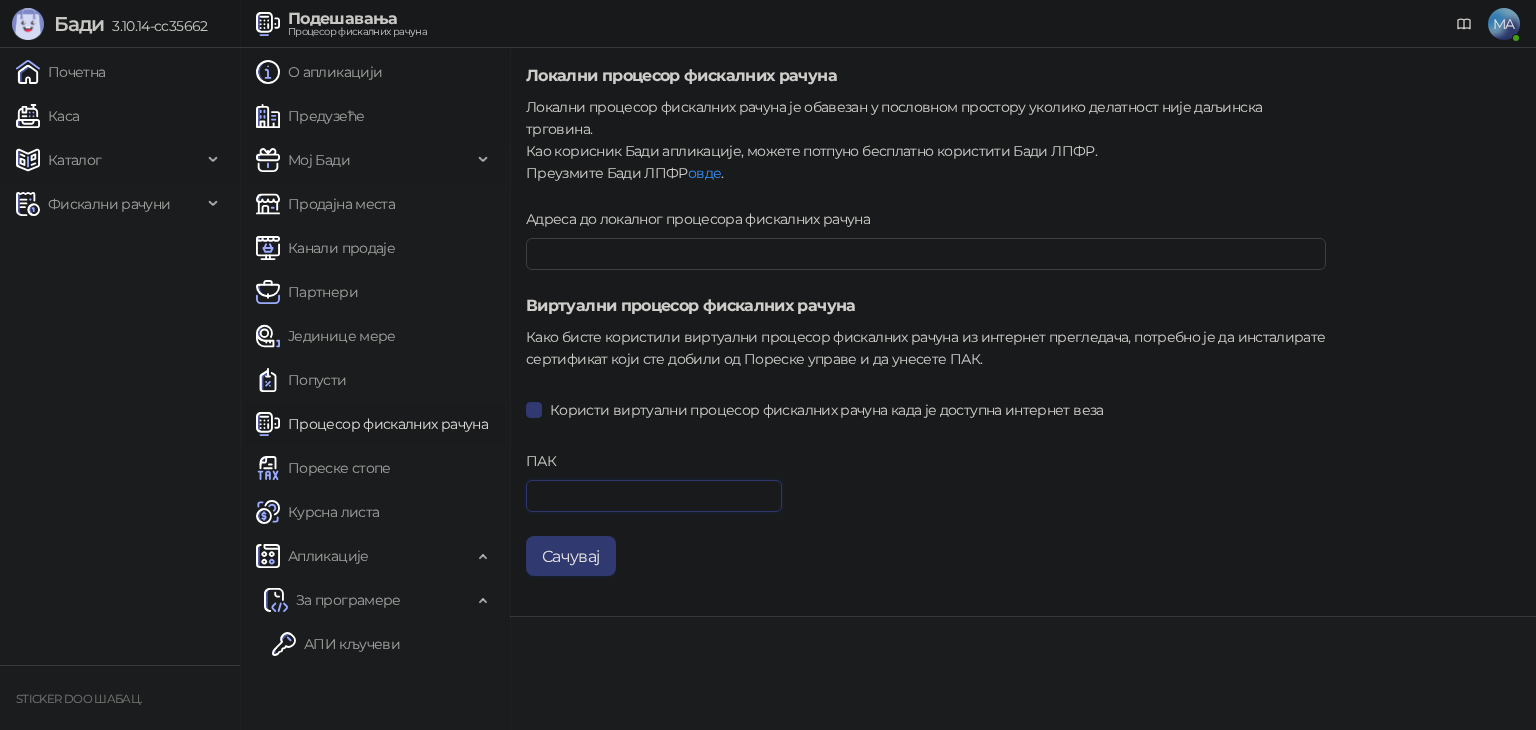 click on "ПАК" at bounding box center [654, 496] 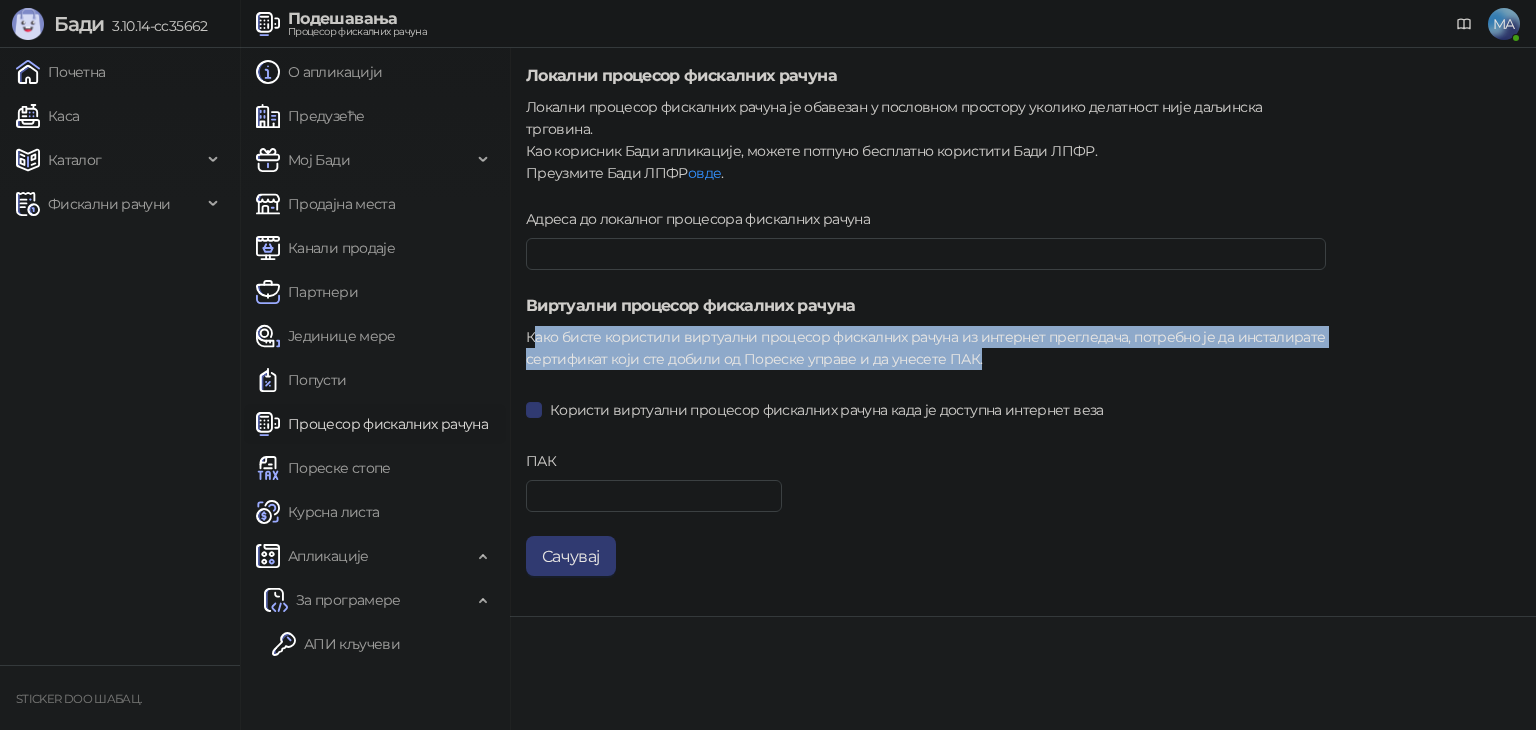 drag, startPoint x: 538, startPoint y: 316, endPoint x: 992, endPoint y: 334, distance: 454.3567 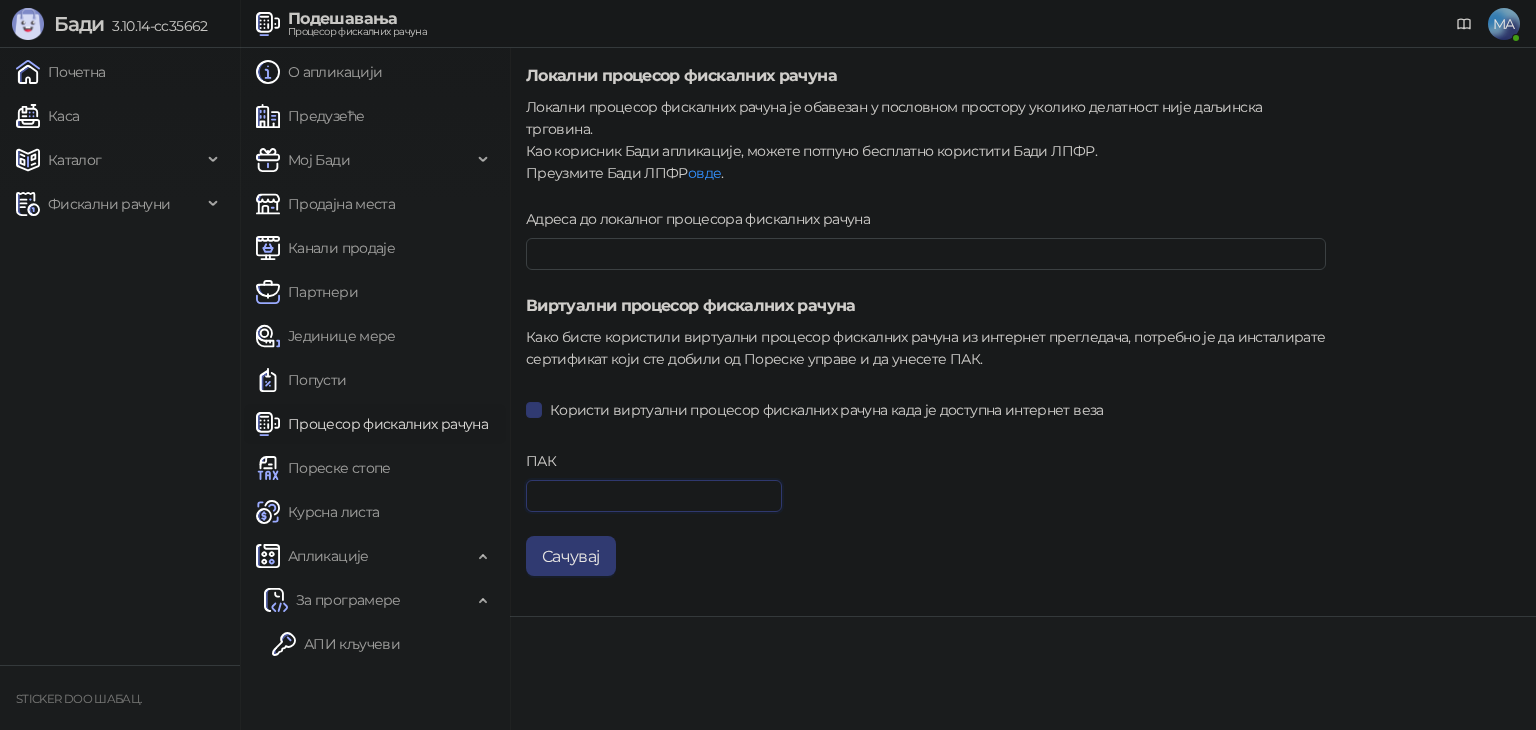 click on "ПАК" at bounding box center (654, 496) 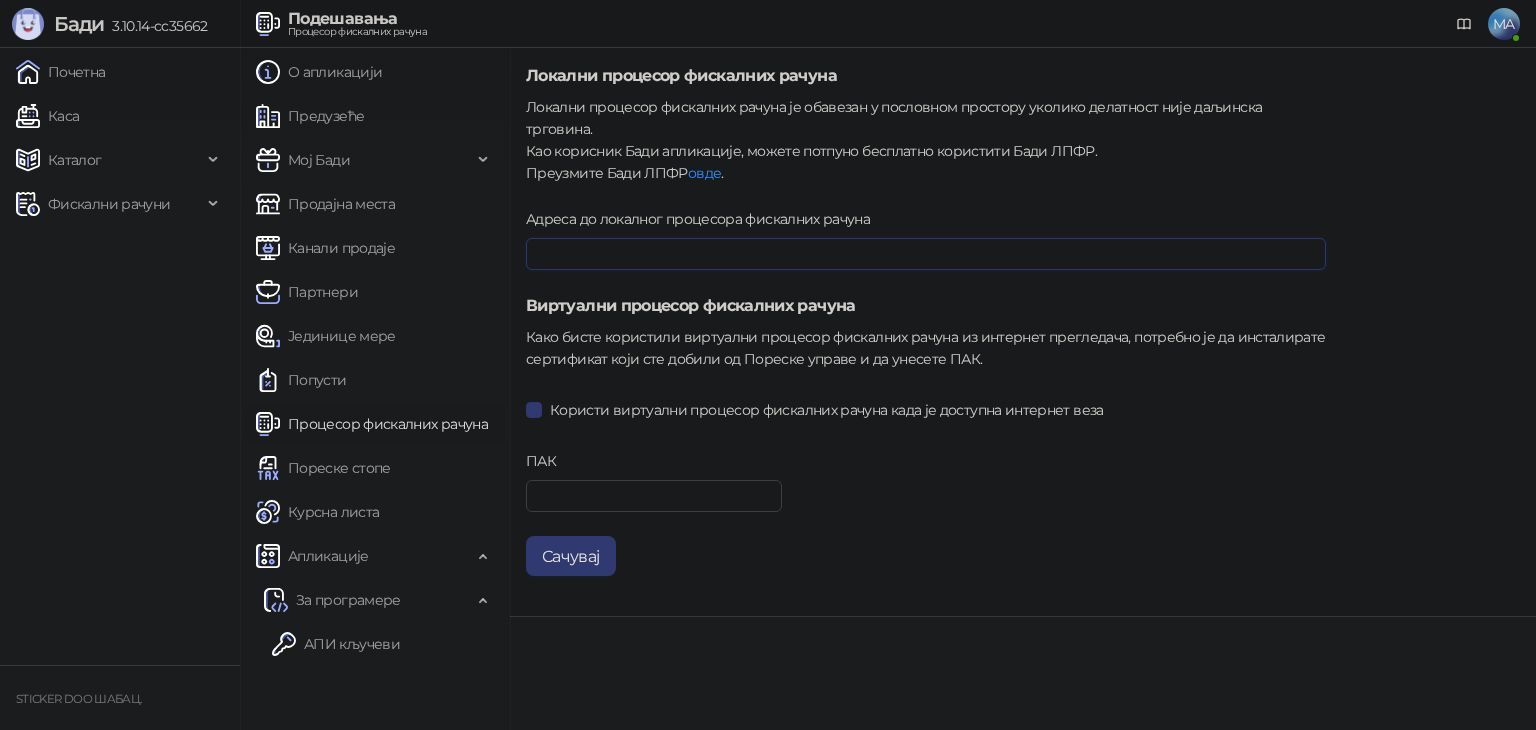 click on "Адреса до локалног процесора фискалних рачуна" at bounding box center [926, 254] 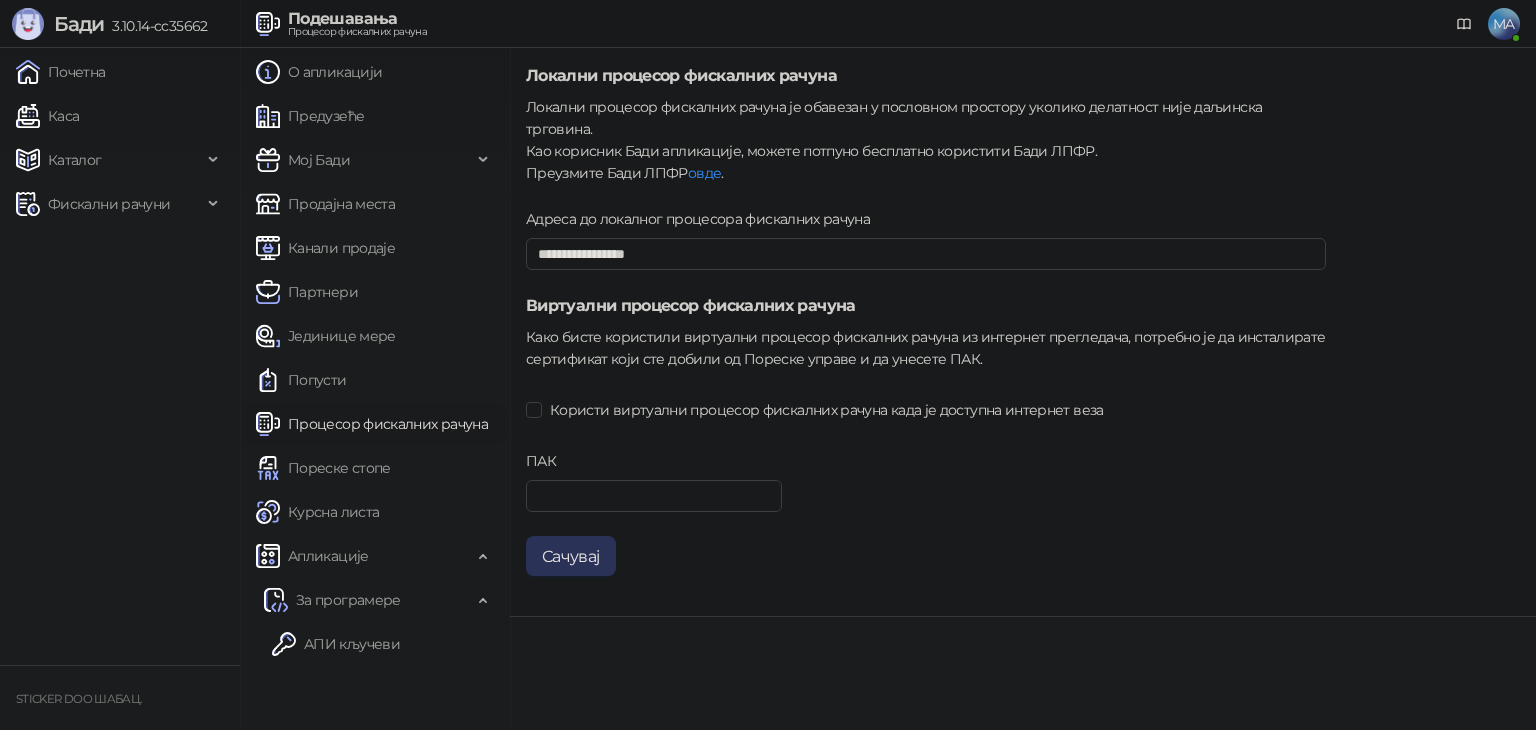 click on "Сачувај" at bounding box center (571, 556) 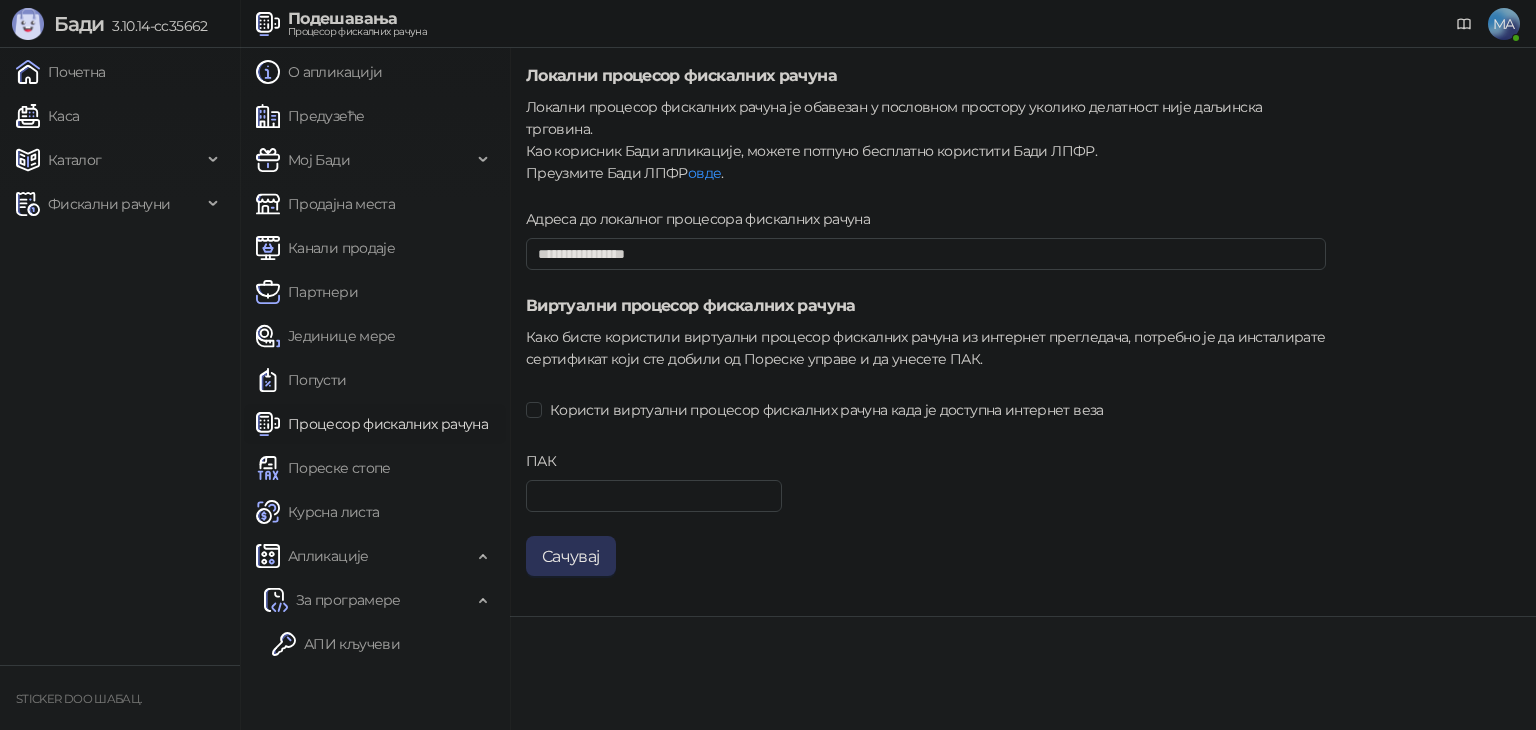 click on "Сачувај" at bounding box center [571, 556] 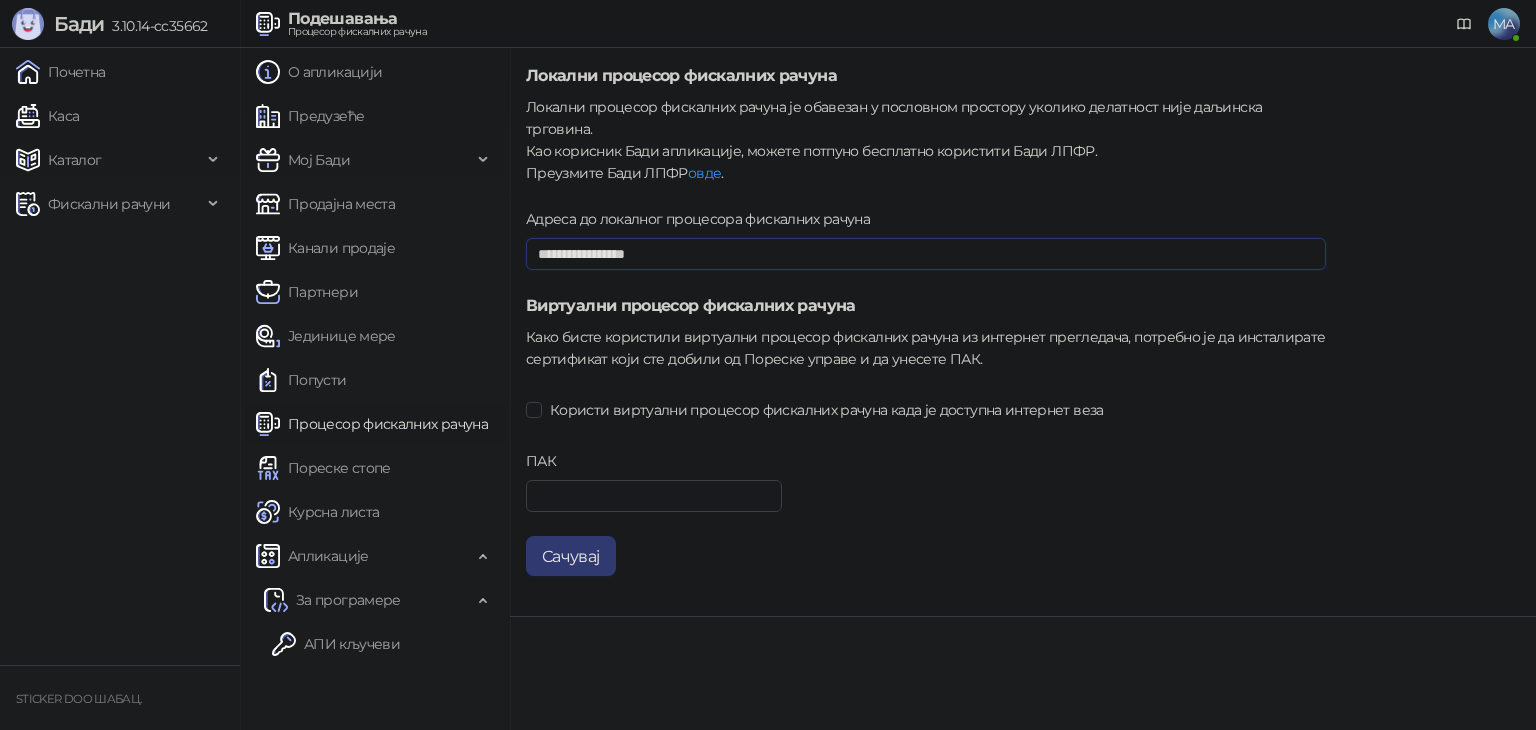 click on "**********" at bounding box center [926, 254] 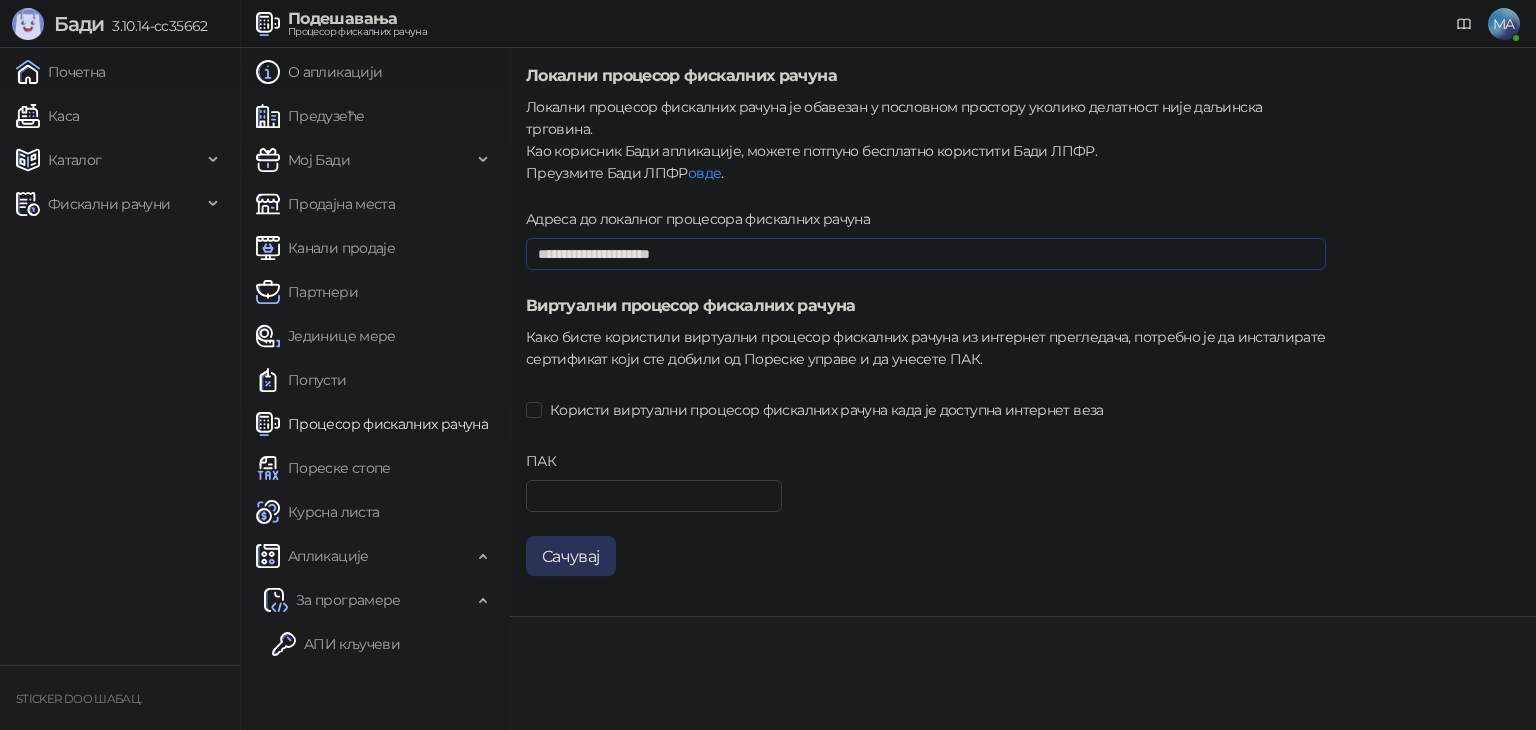 type on "**********" 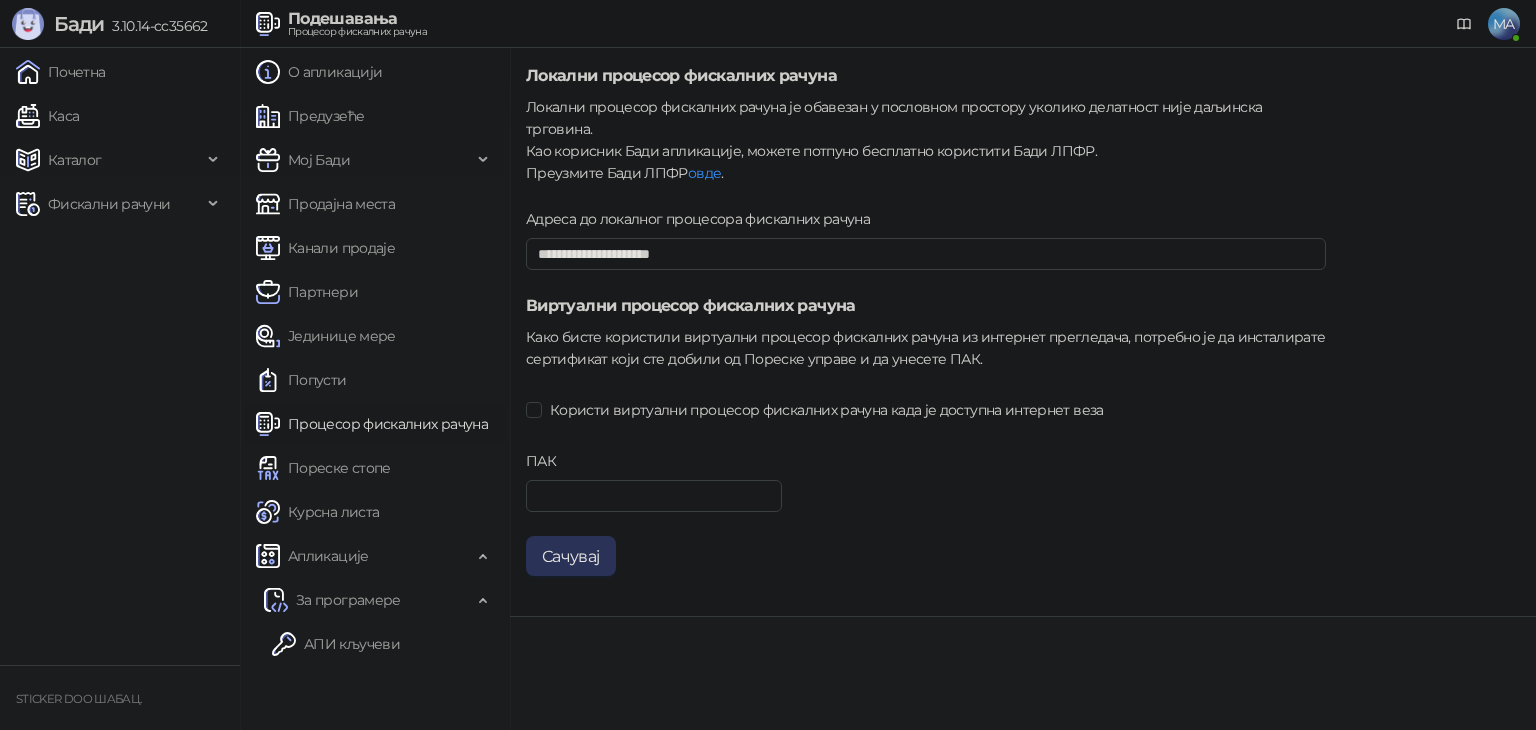 click on "Сачувај" at bounding box center (571, 556) 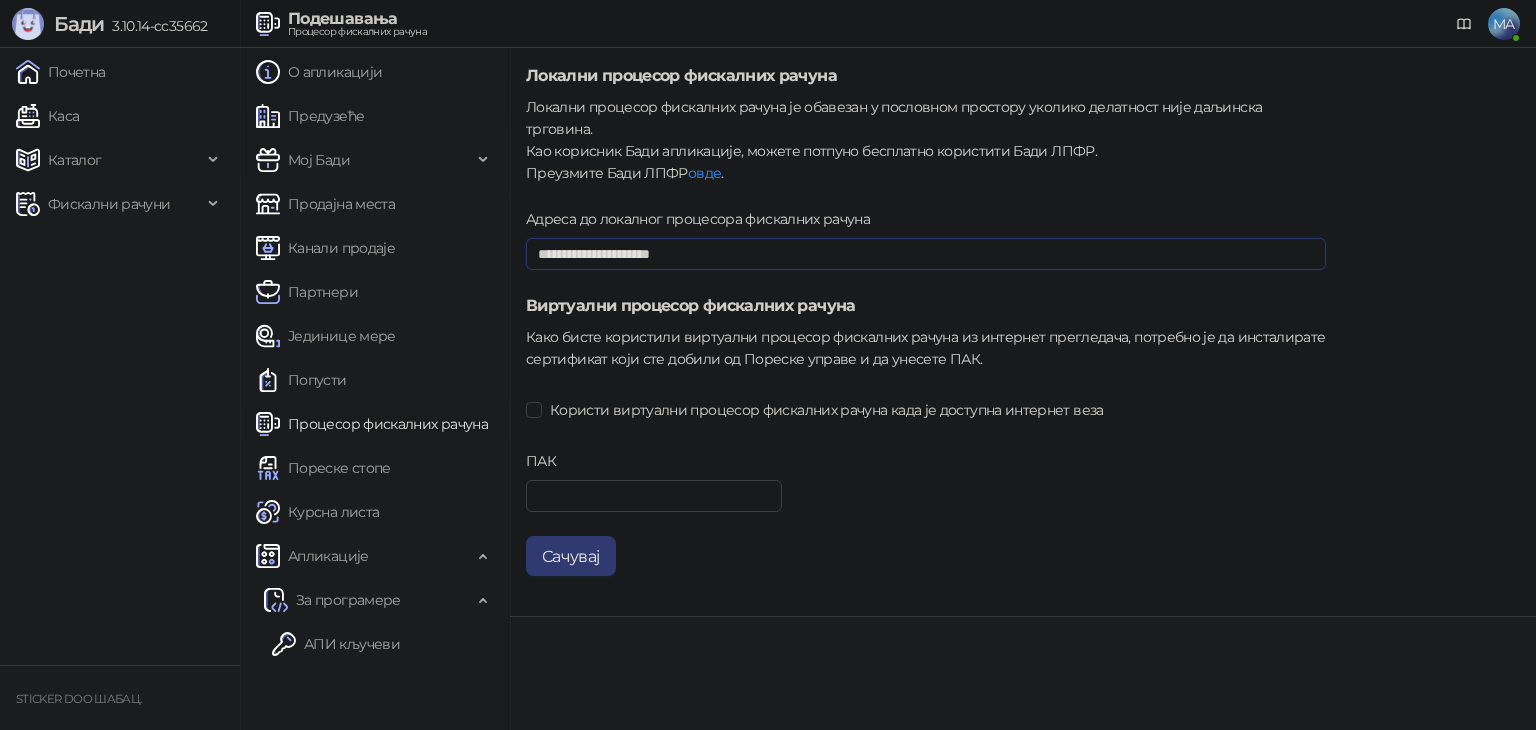 click on "**********" at bounding box center (926, 254) 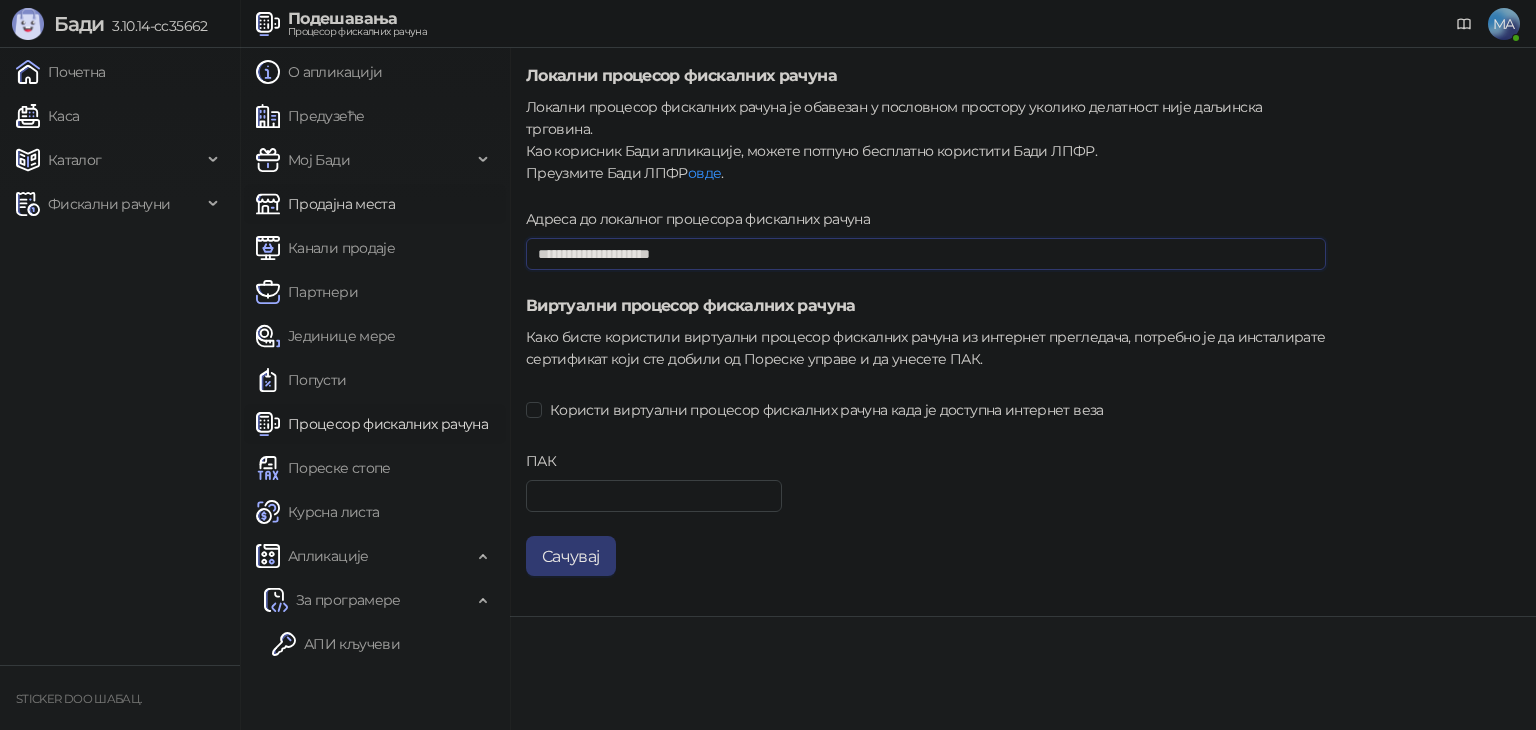 drag, startPoint x: 716, startPoint y: 233, endPoint x: 401, endPoint y: 191, distance: 317.78766 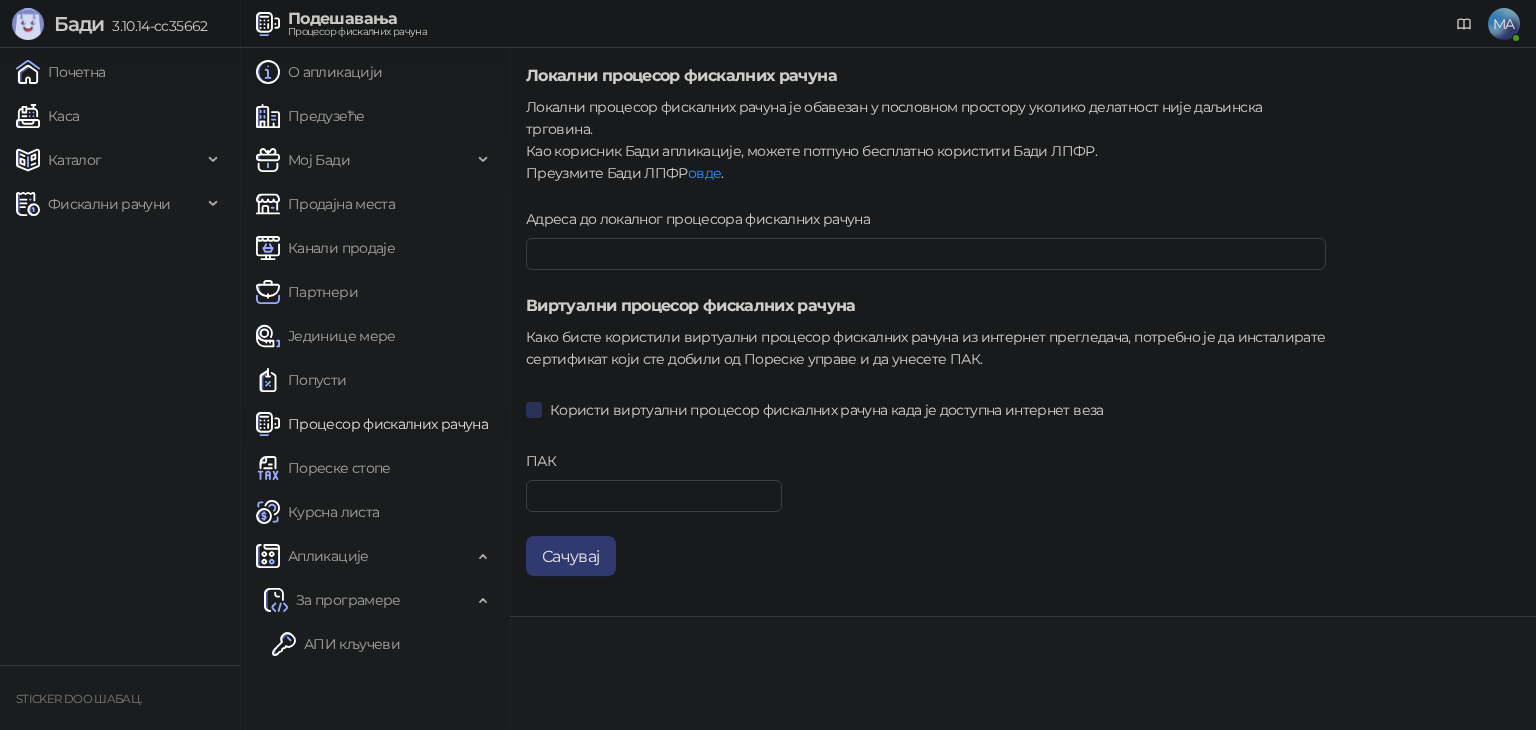 click on "Користи виртуални процесор фискалних рачуна када је доступна интернет веза" at bounding box center (827, 410) 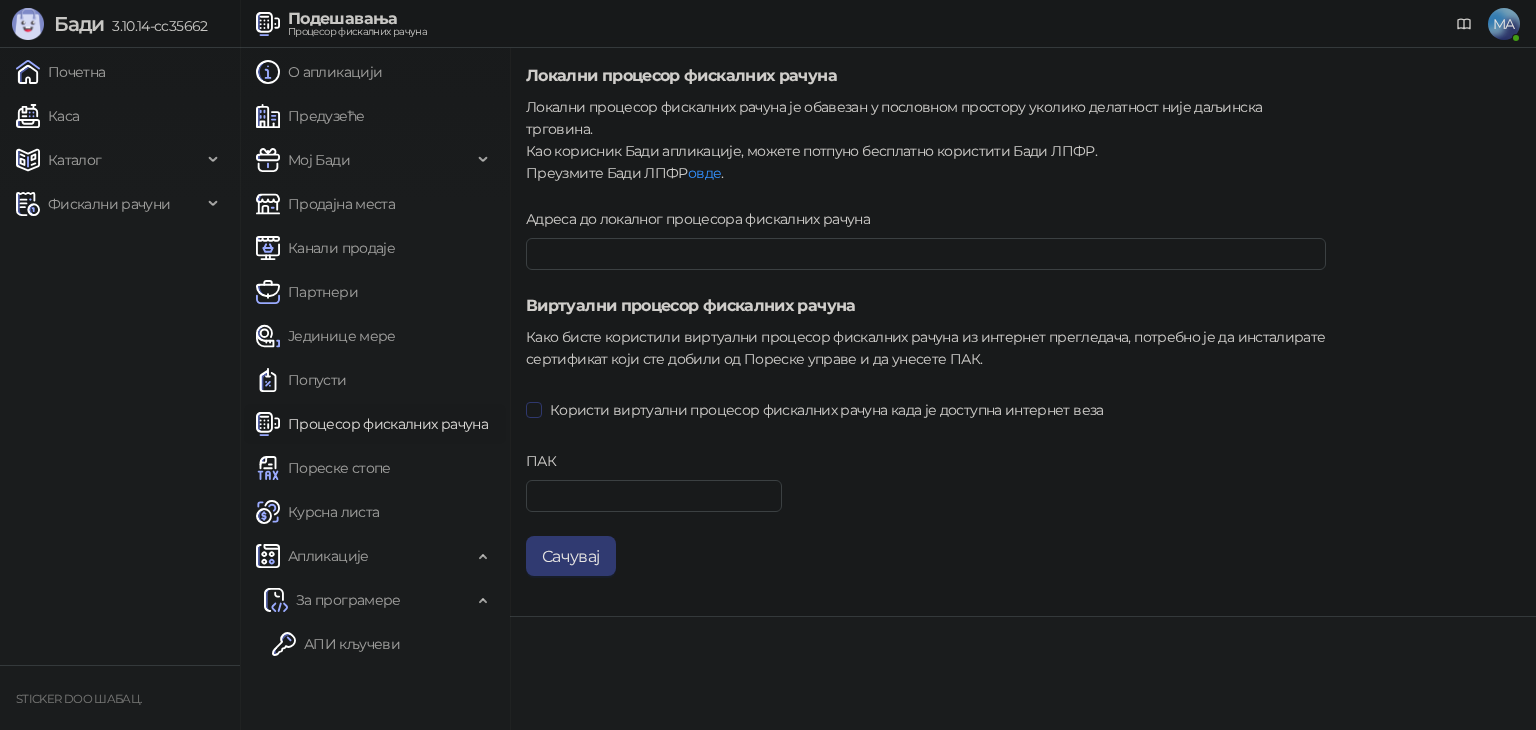 click on "Користи виртуални процесор фискалних рачуна када је доступна интернет веза" at bounding box center (827, 410) 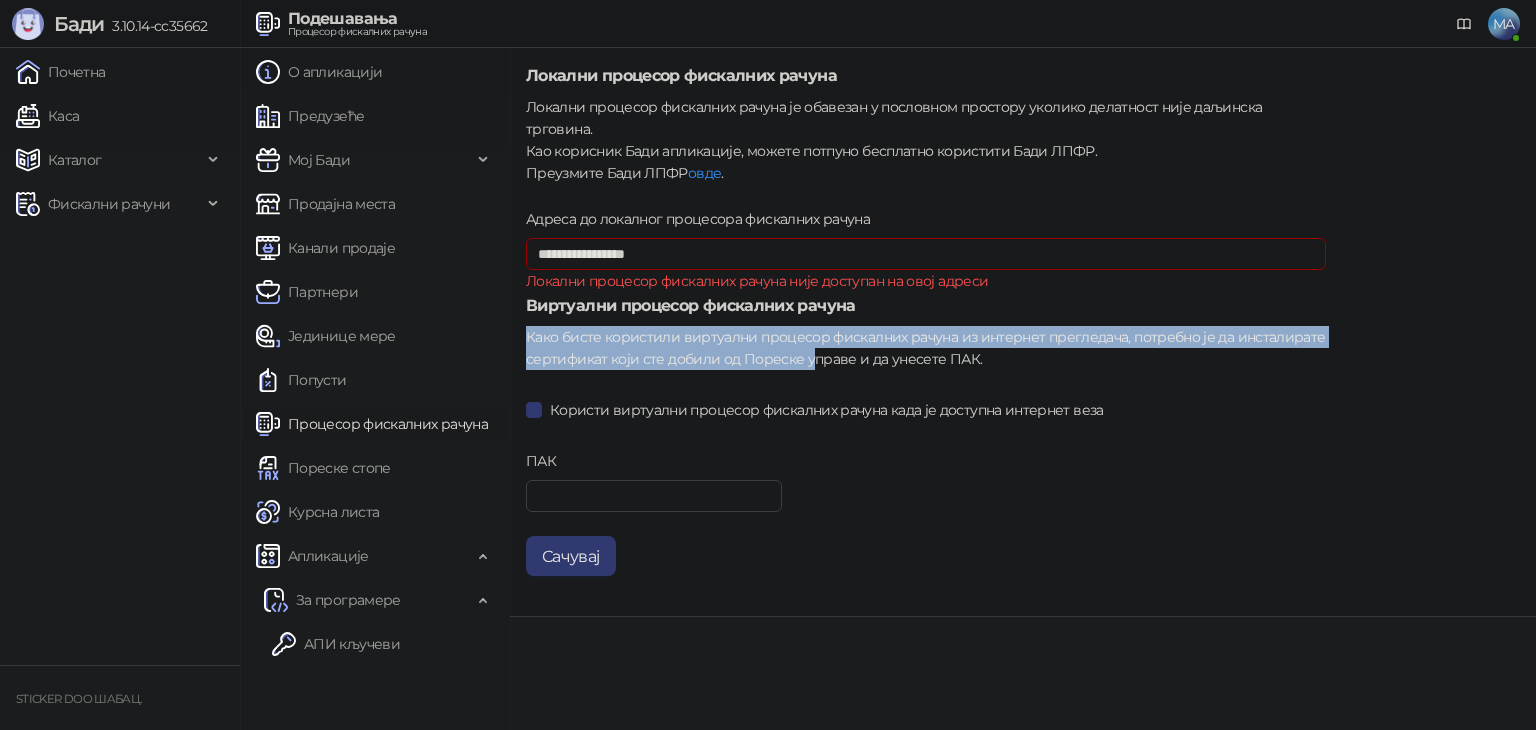 drag, startPoint x: 528, startPoint y: 315, endPoint x: 808, endPoint y: 333, distance: 280.57797 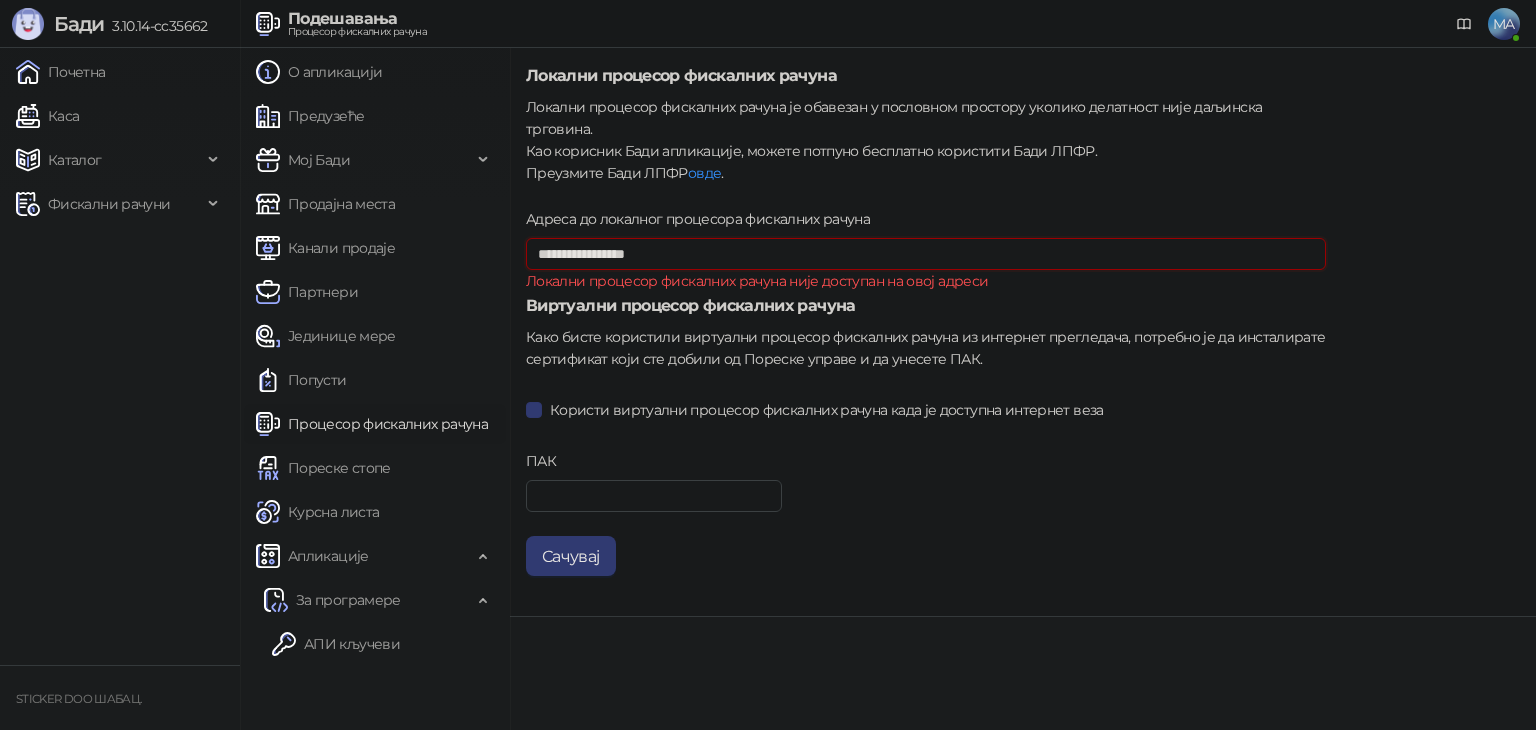 click on "**********" at bounding box center (926, 254) 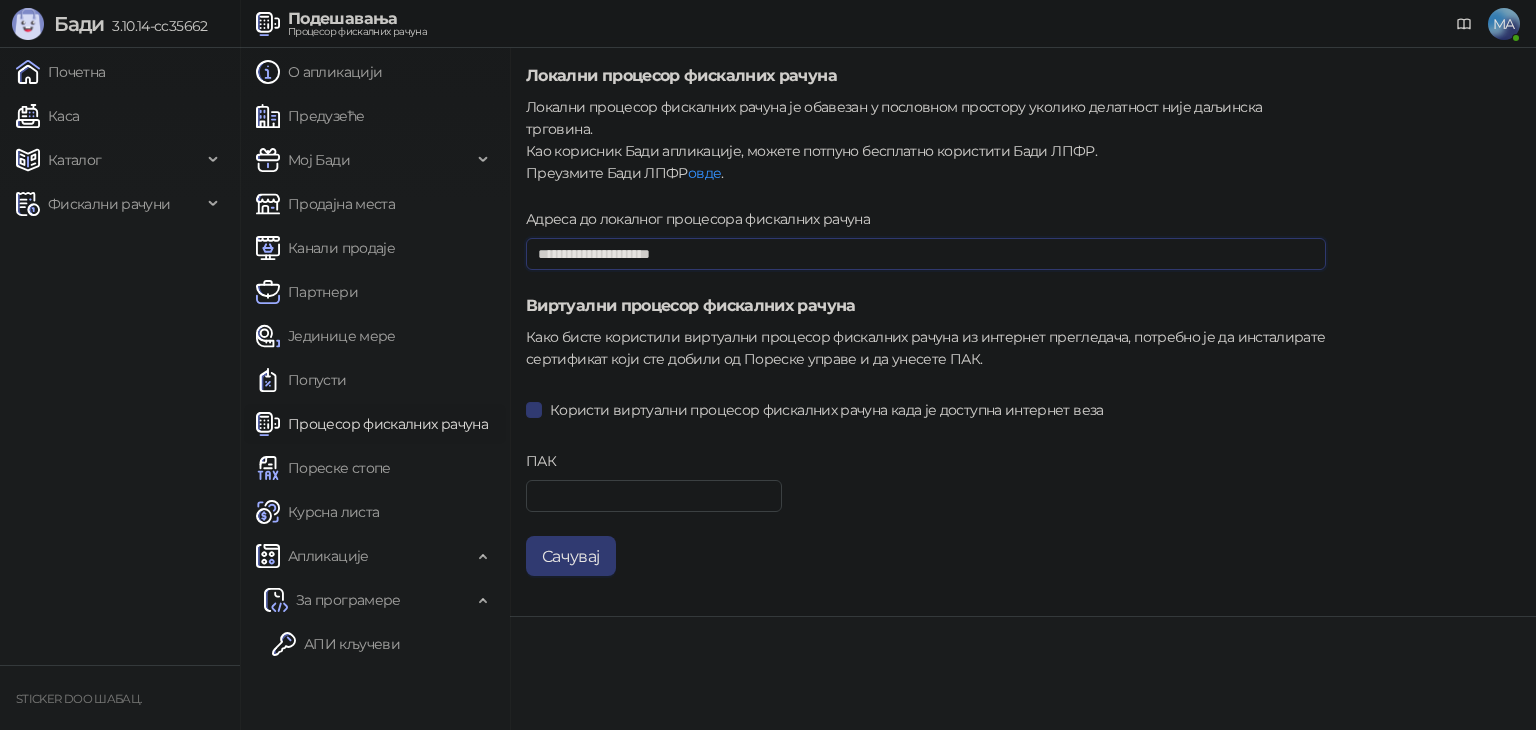 type on "**********" 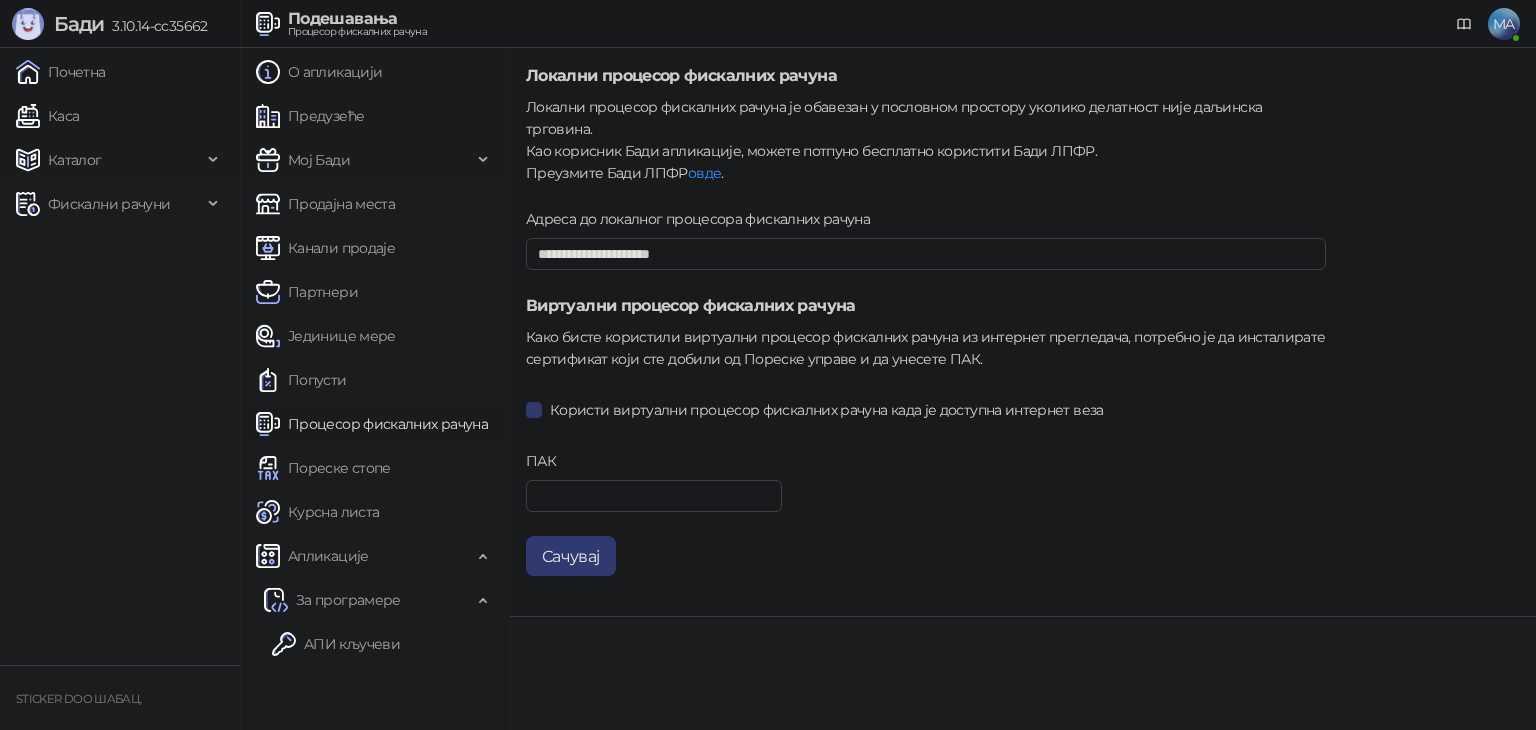 click on "Како бисте користили виртуални процесор фискалних рачуна из интернет прегледача, потребно је да инсталирате сертификат који сте добили од Пореске управе и да унесете ПАК." at bounding box center [926, 348] 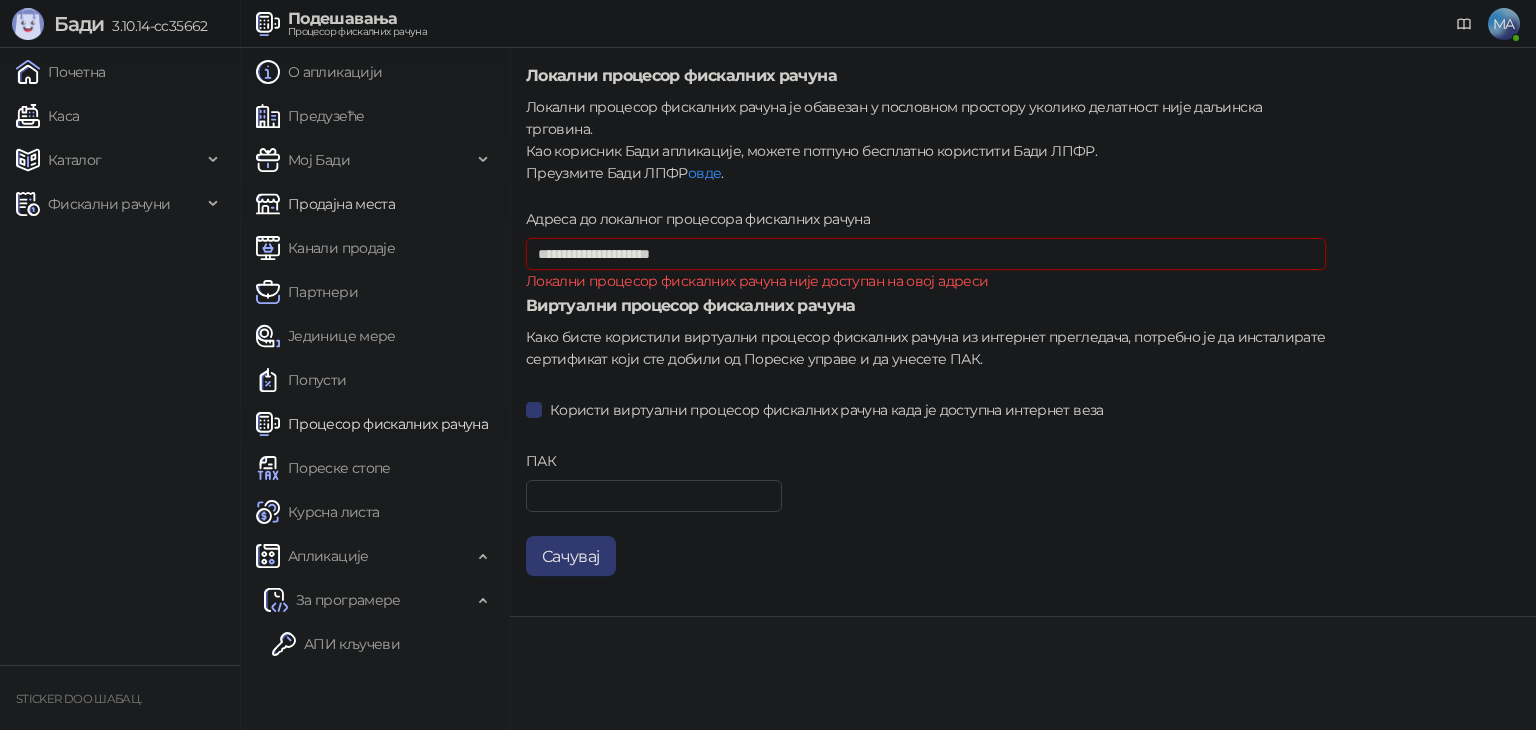 drag, startPoint x: 694, startPoint y: 227, endPoint x: 432, endPoint y: 223, distance: 262.03052 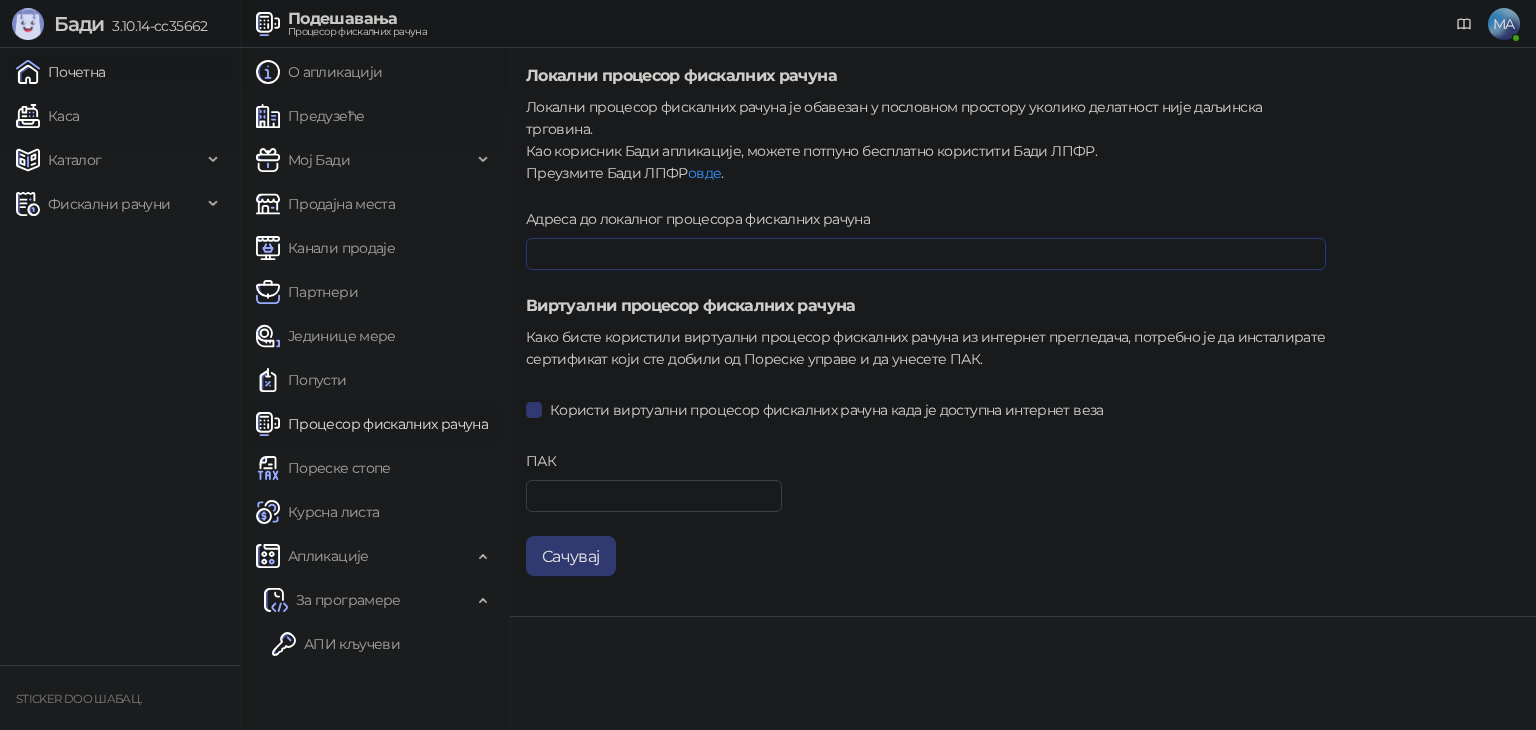 type 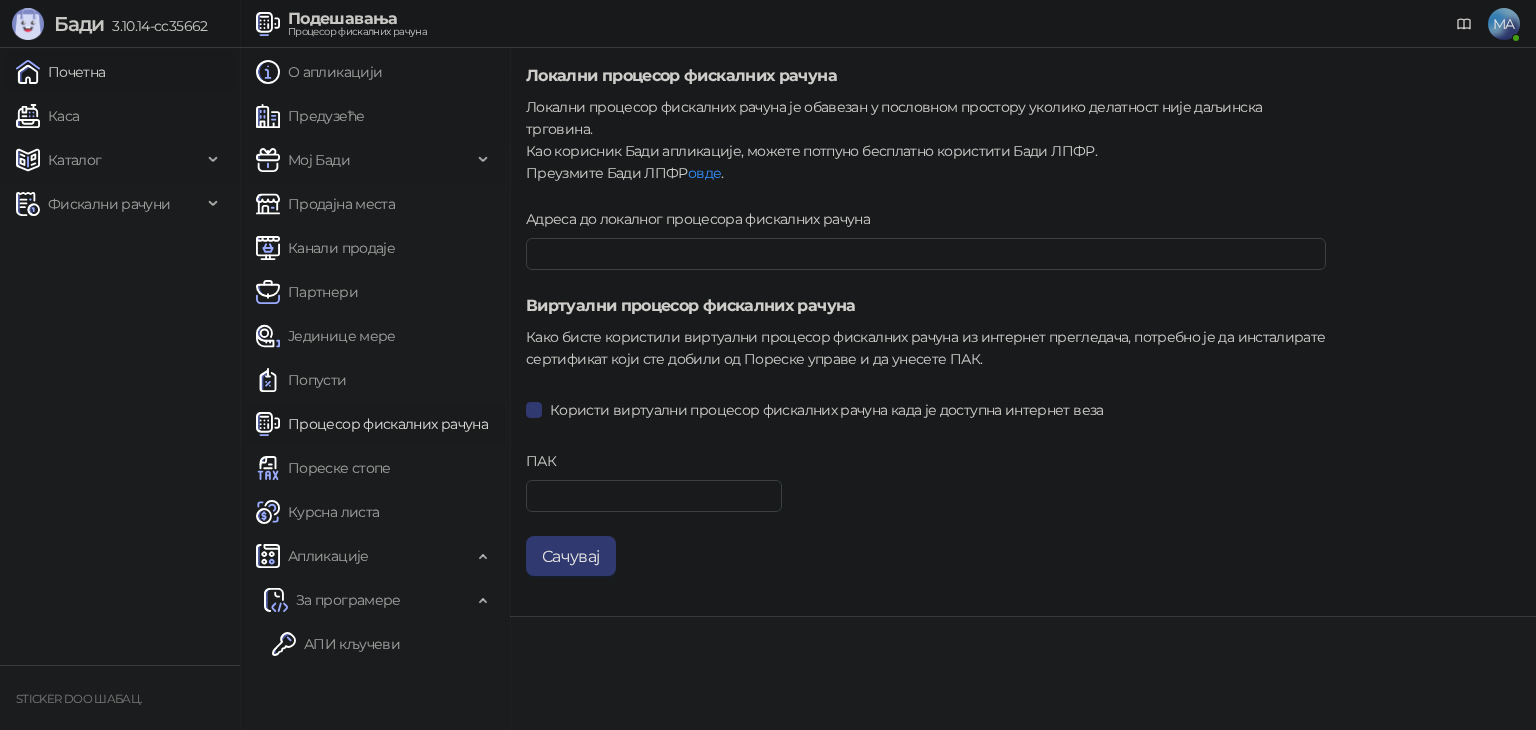 click on "Почетна" at bounding box center (61, 72) 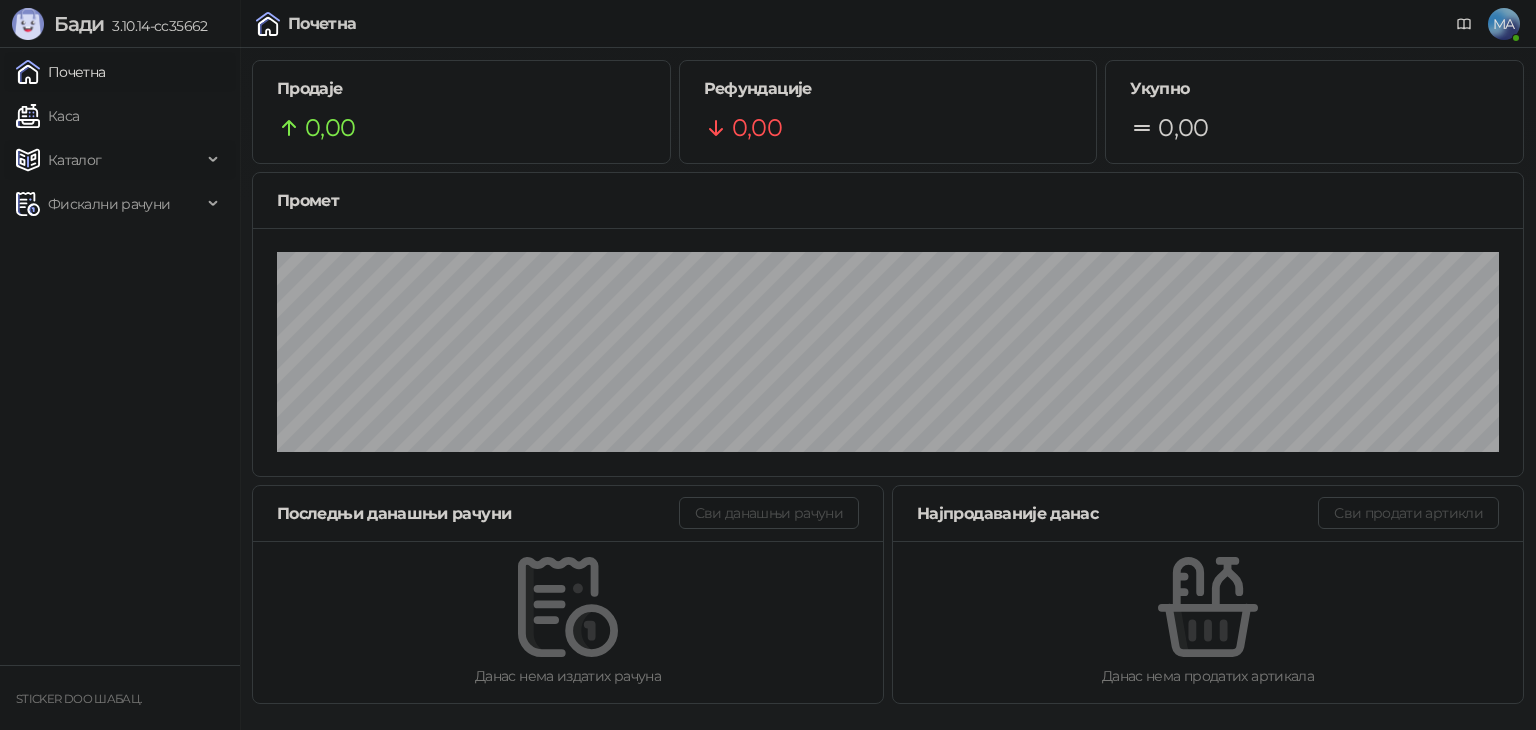 click on "Каталог" at bounding box center [109, 160] 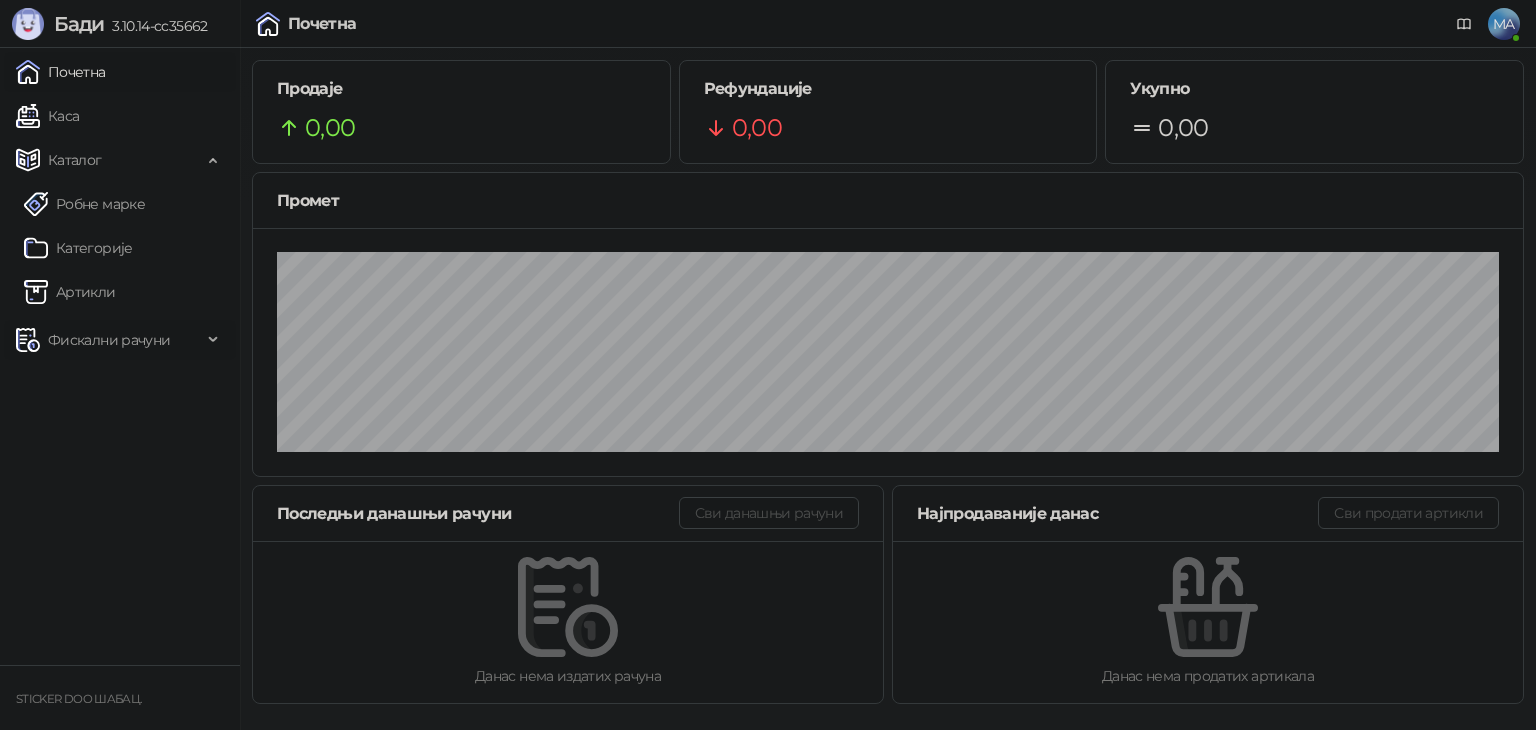 click on "Фискални рачуни" at bounding box center (109, 340) 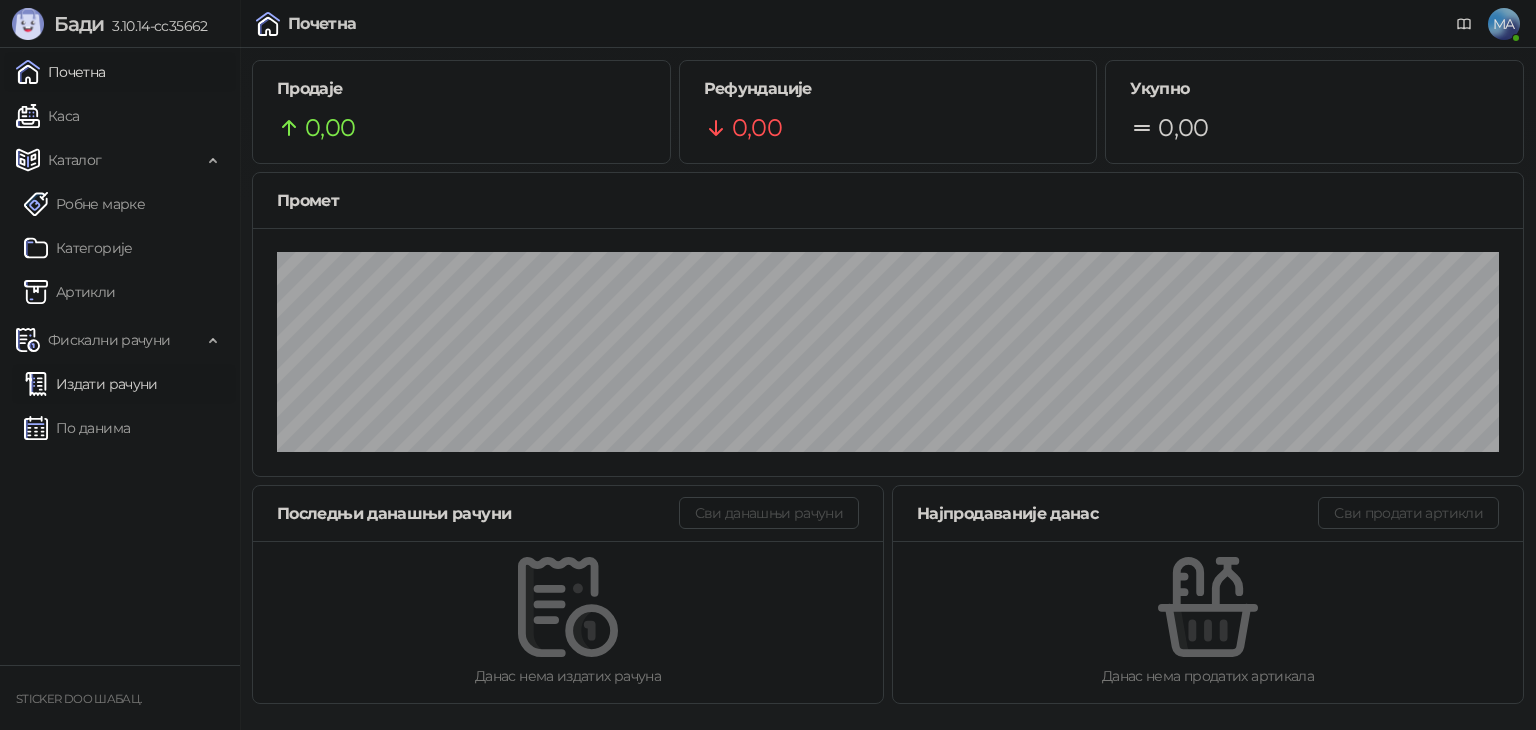 click on "Издати рачуни" at bounding box center [91, 384] 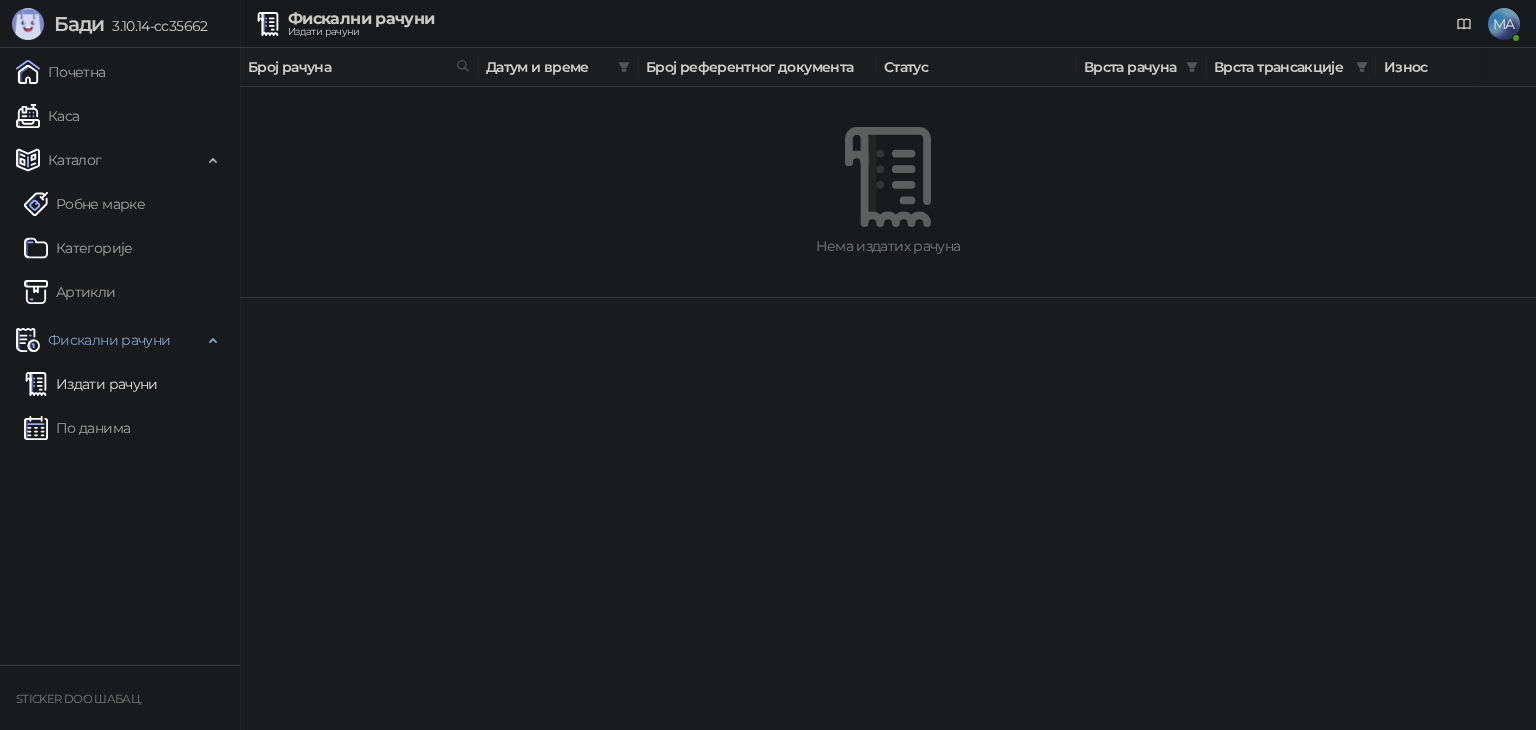 click on "MA" at bounding box center (1504, 24) 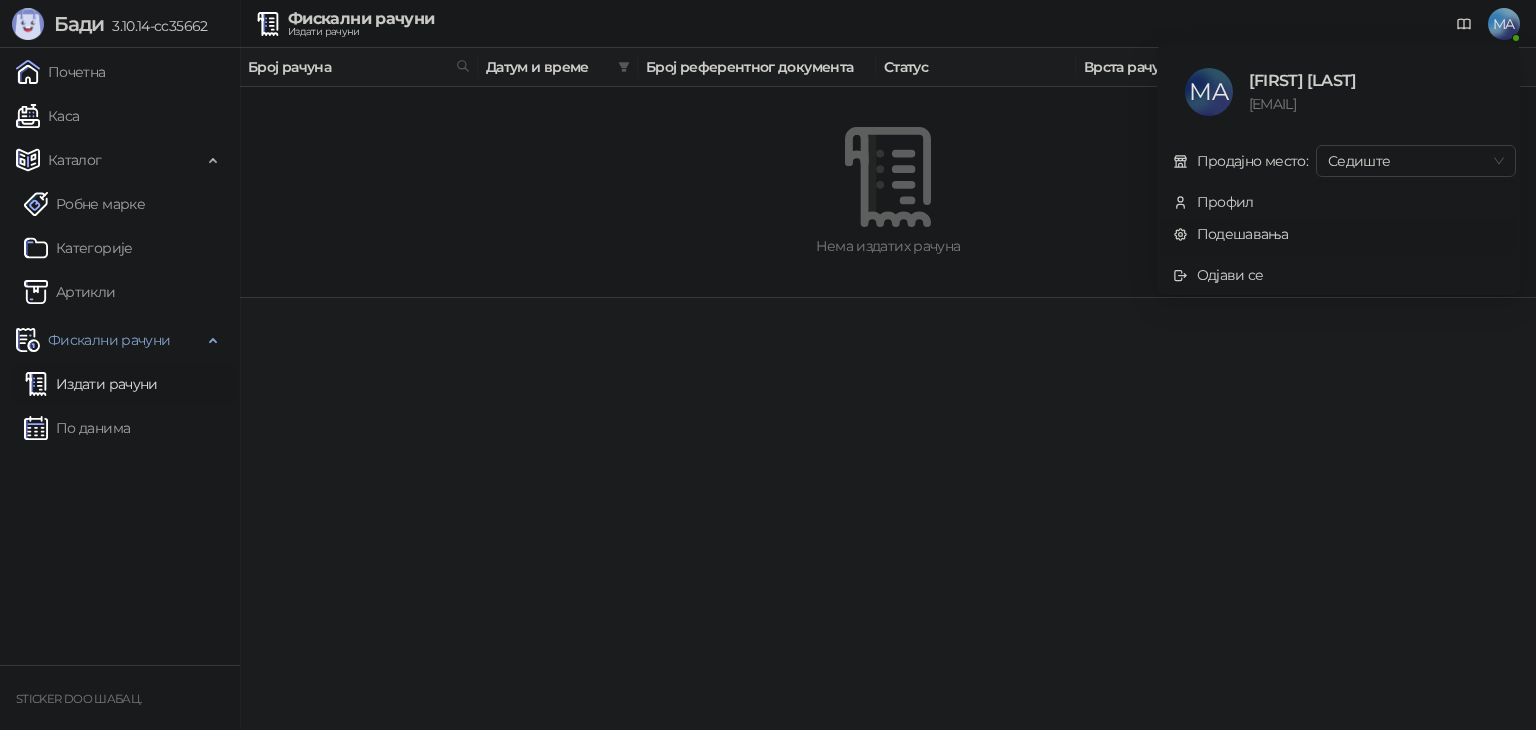 click on "Подешавања" at bounding box center [1231, 234] 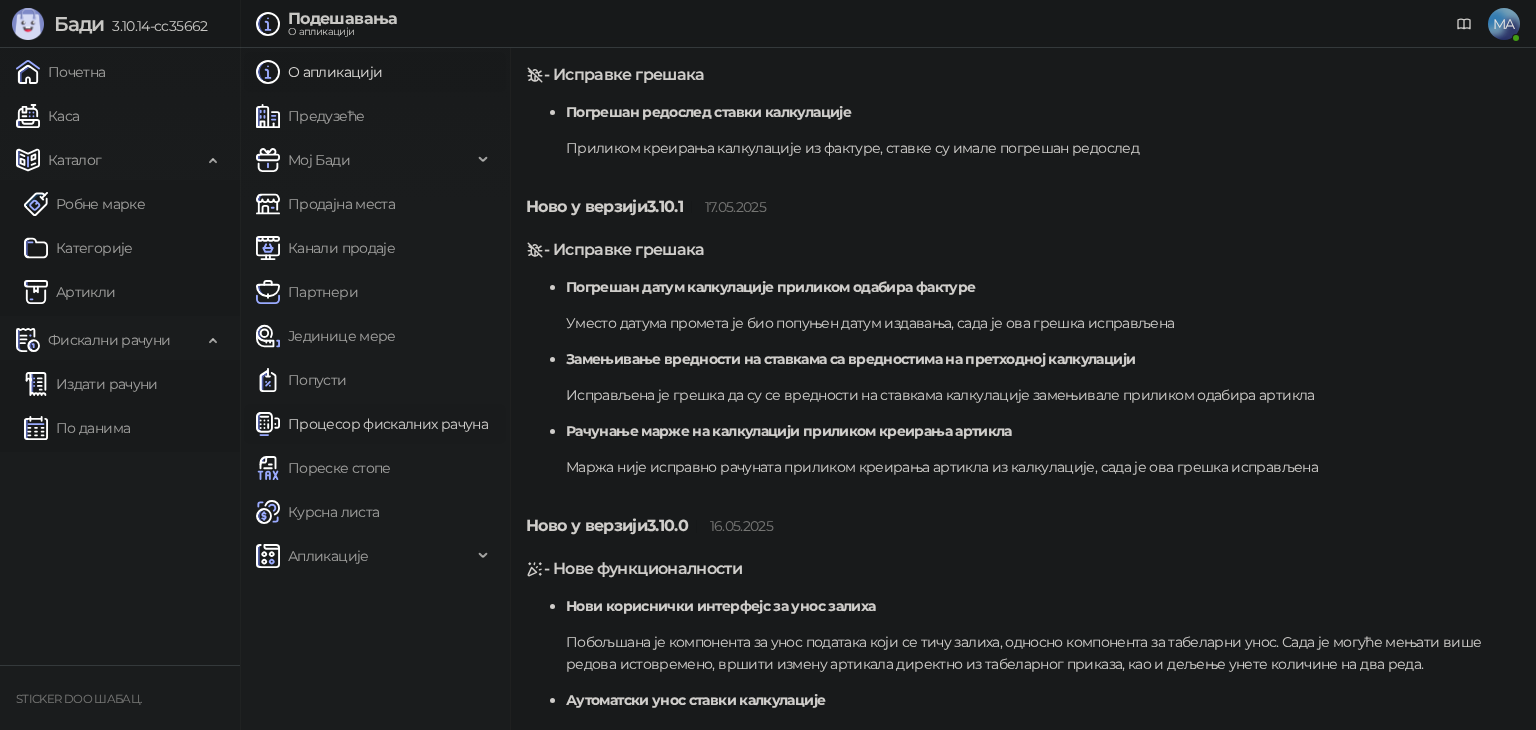 scroll, scrollTop: 3500, scrollLeft: 0, axis: vertical 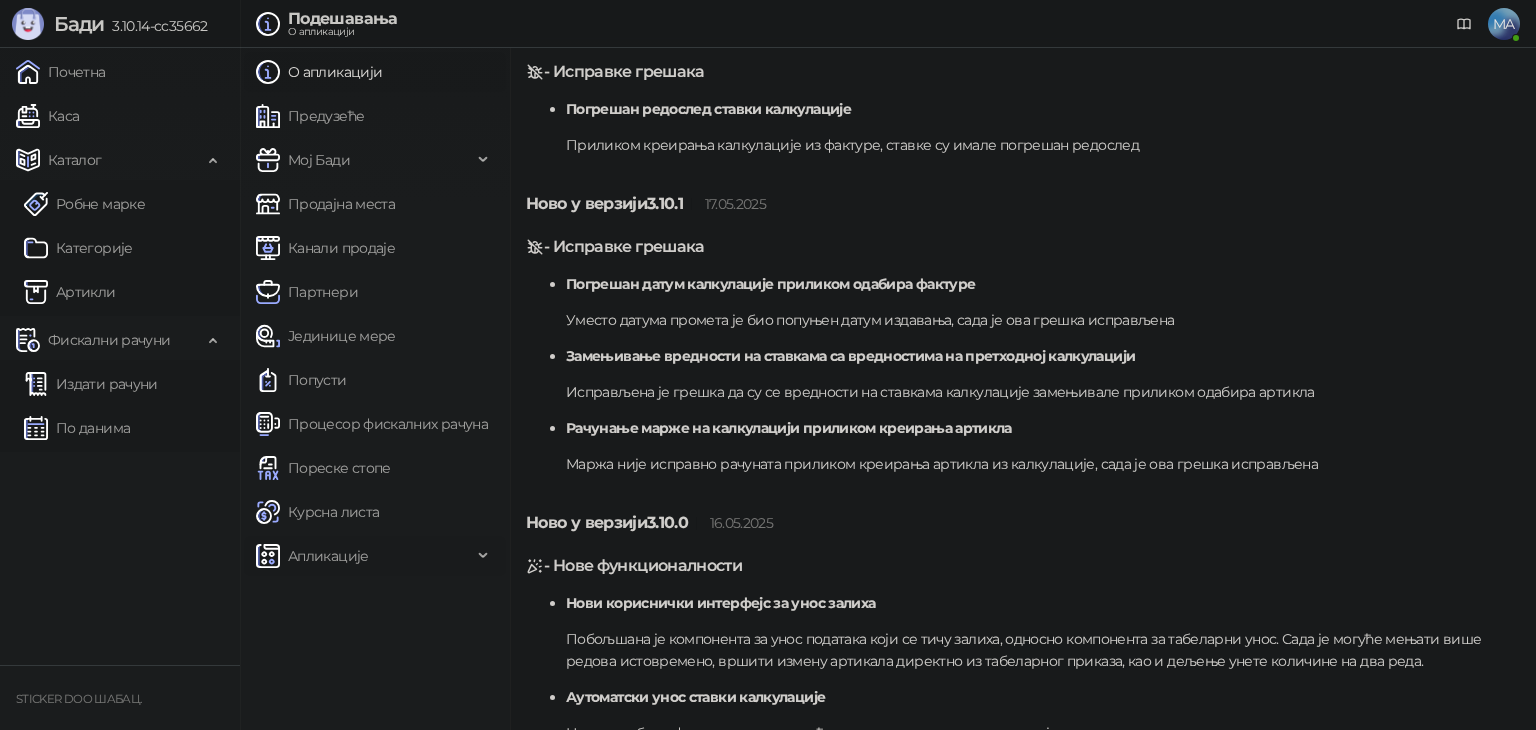click on "Апликације" at bounding box center (328, 556) 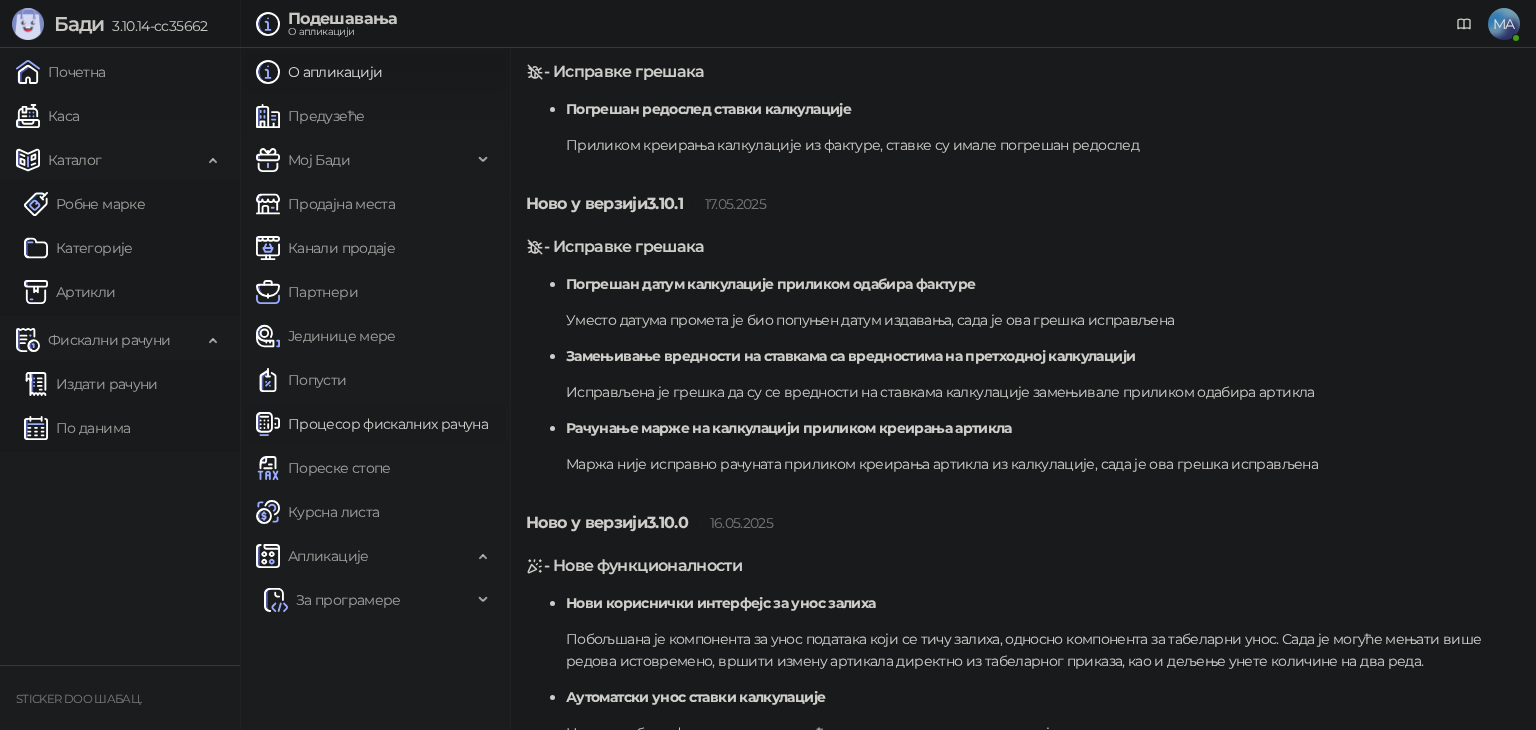click on "Процесор фискалних рачуна" at bounding box center (372, 424) 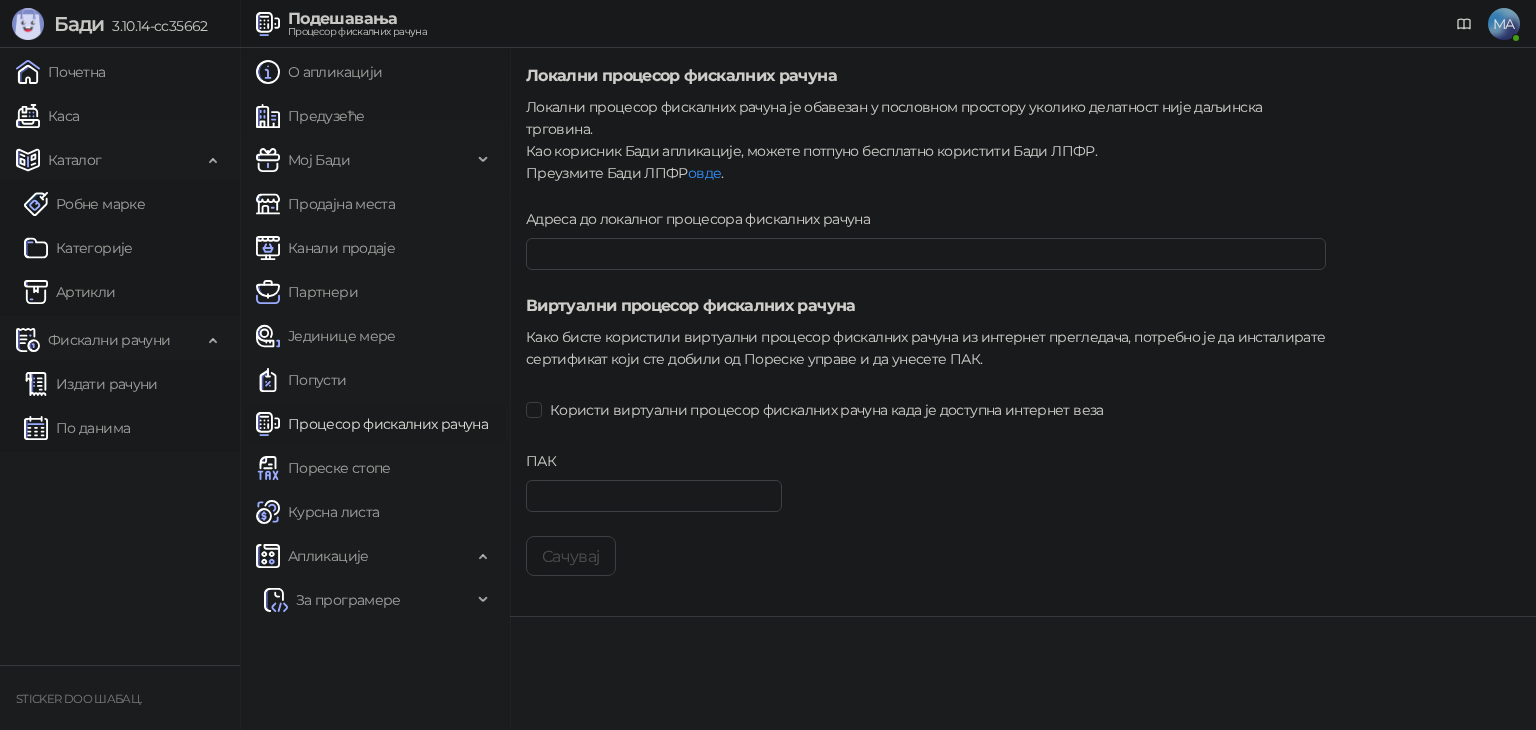 type on "**********" 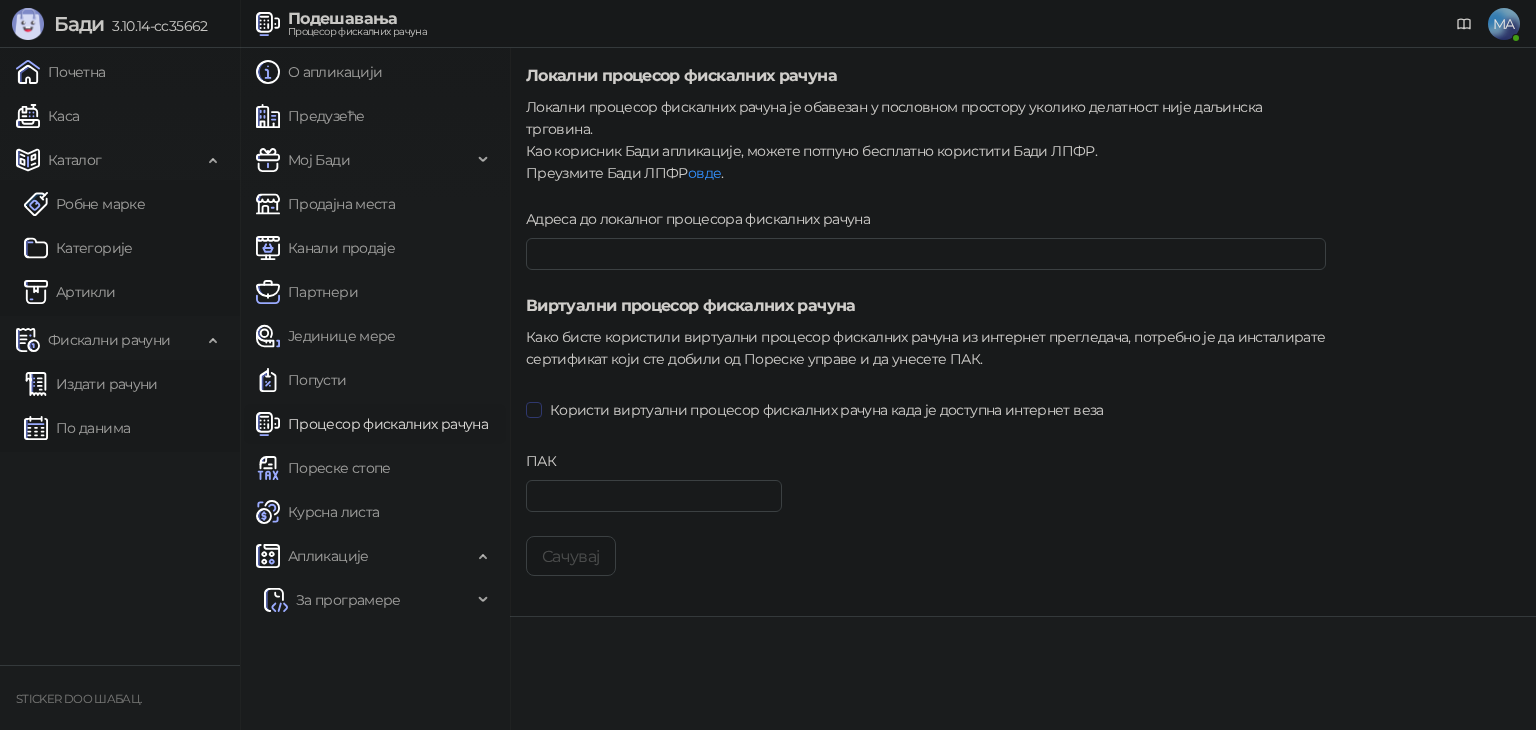 click on "Користи виртуални процесор фискалних рачуна када је доступна интернет веза" at bounding box center (827, 410) 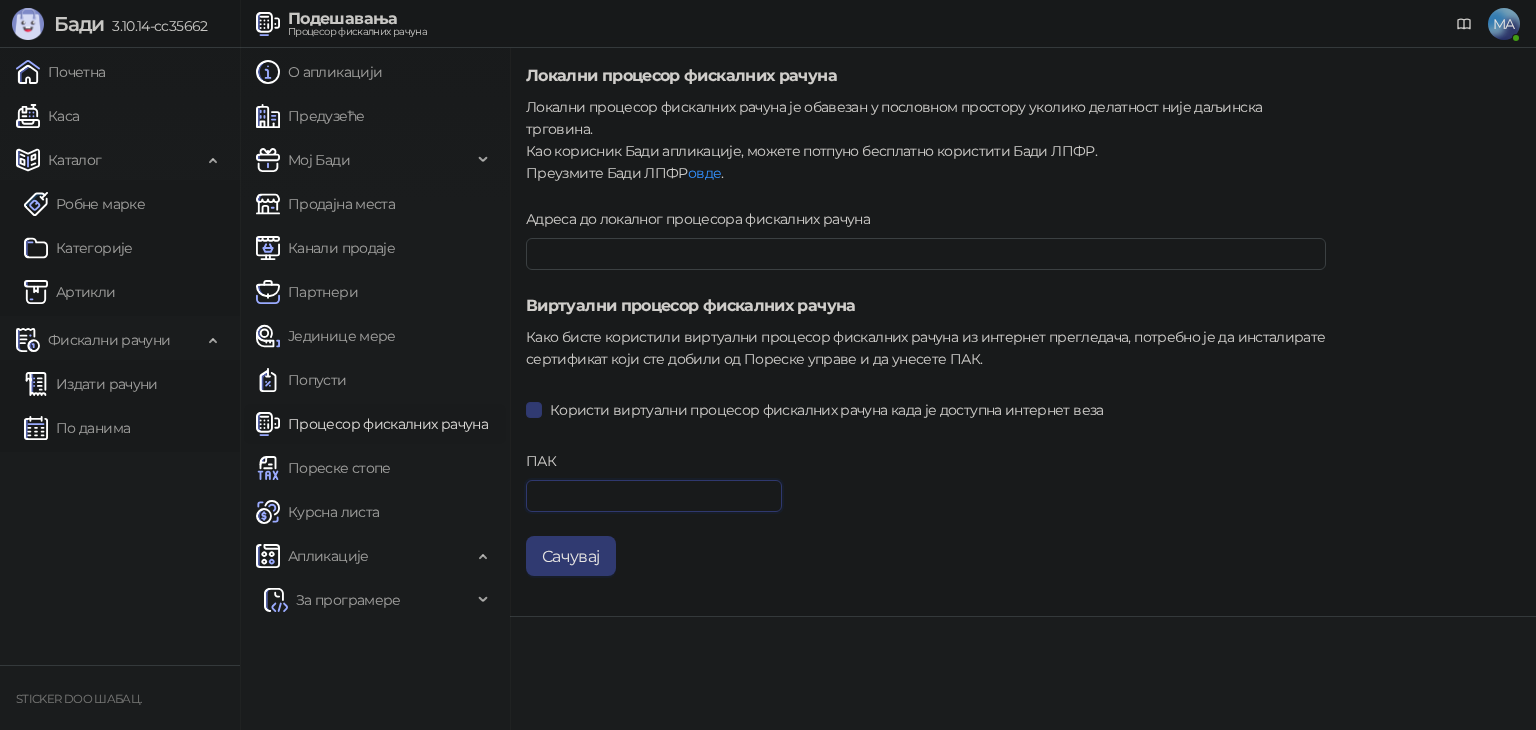 click on "ПАК" at bounding box center [654, 496] 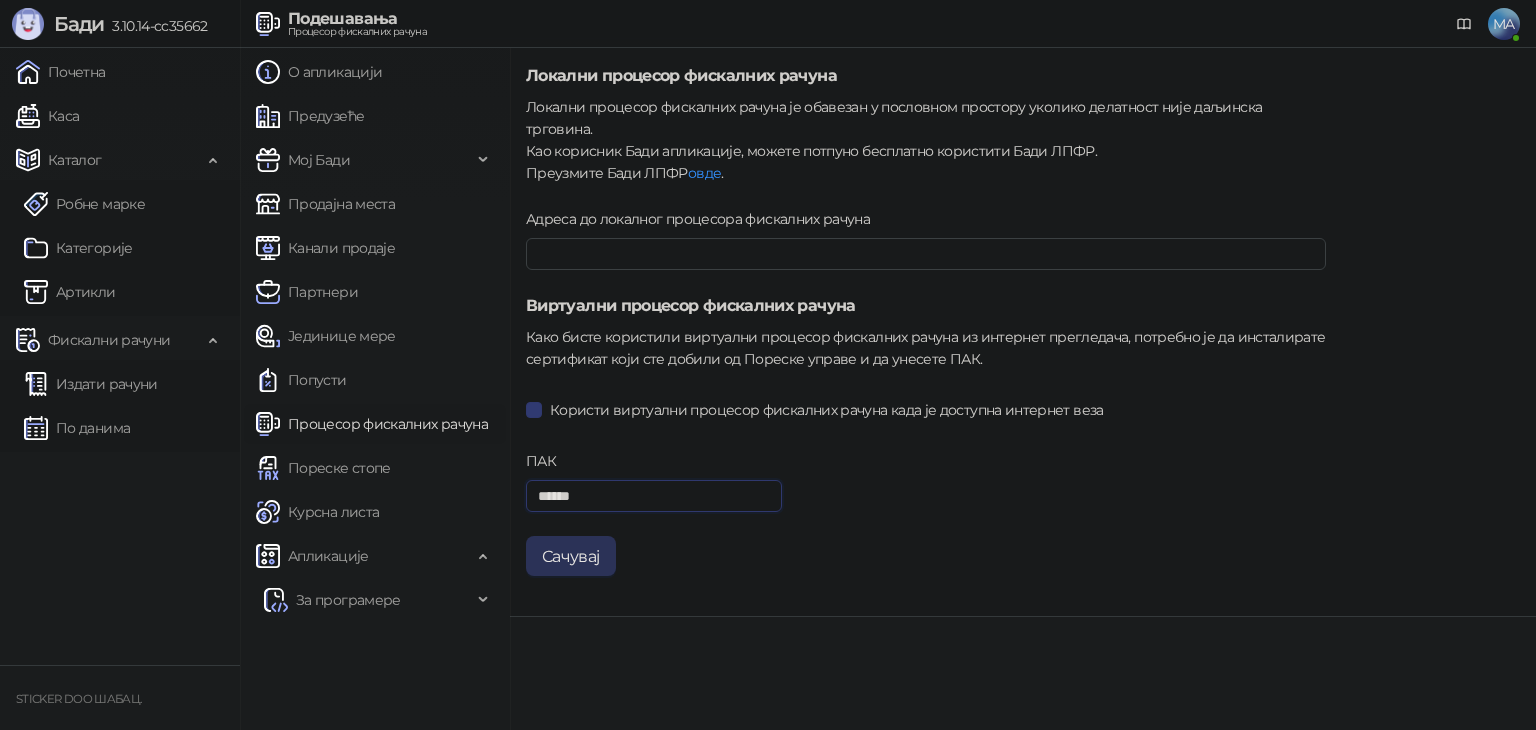 type on "******" 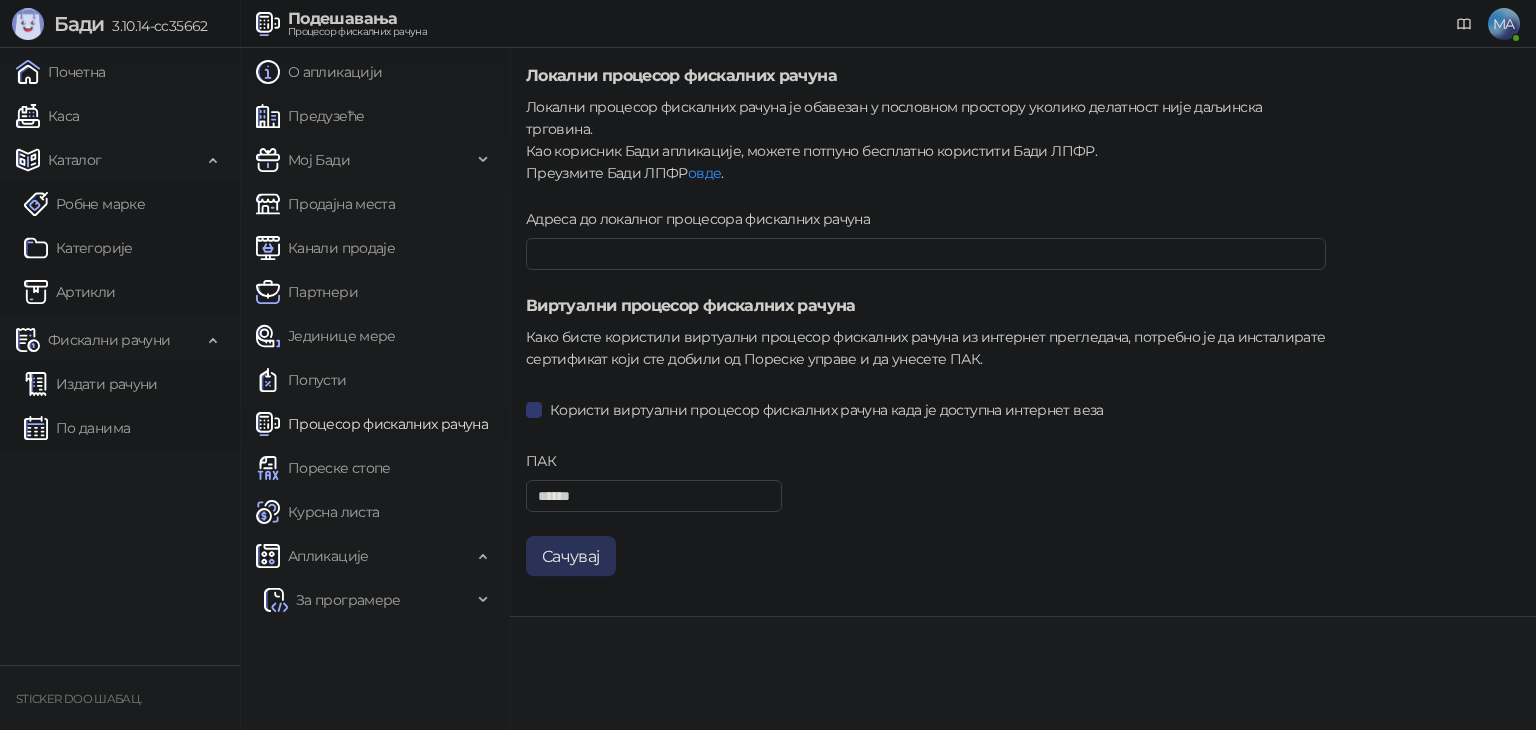 click on "Сачувај" at bounding box center [571, 556] 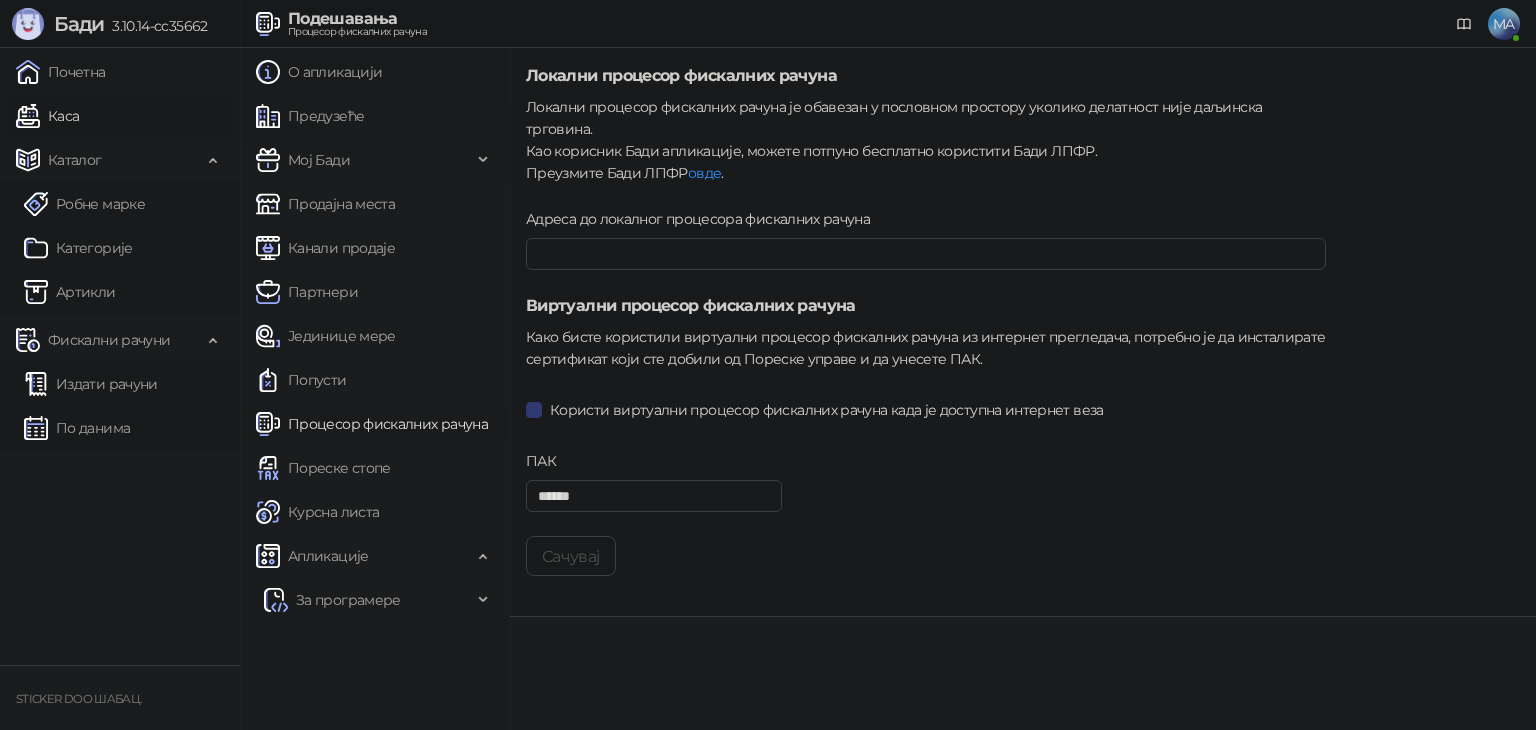 click on "Каса" at bounding box center [47, 116] 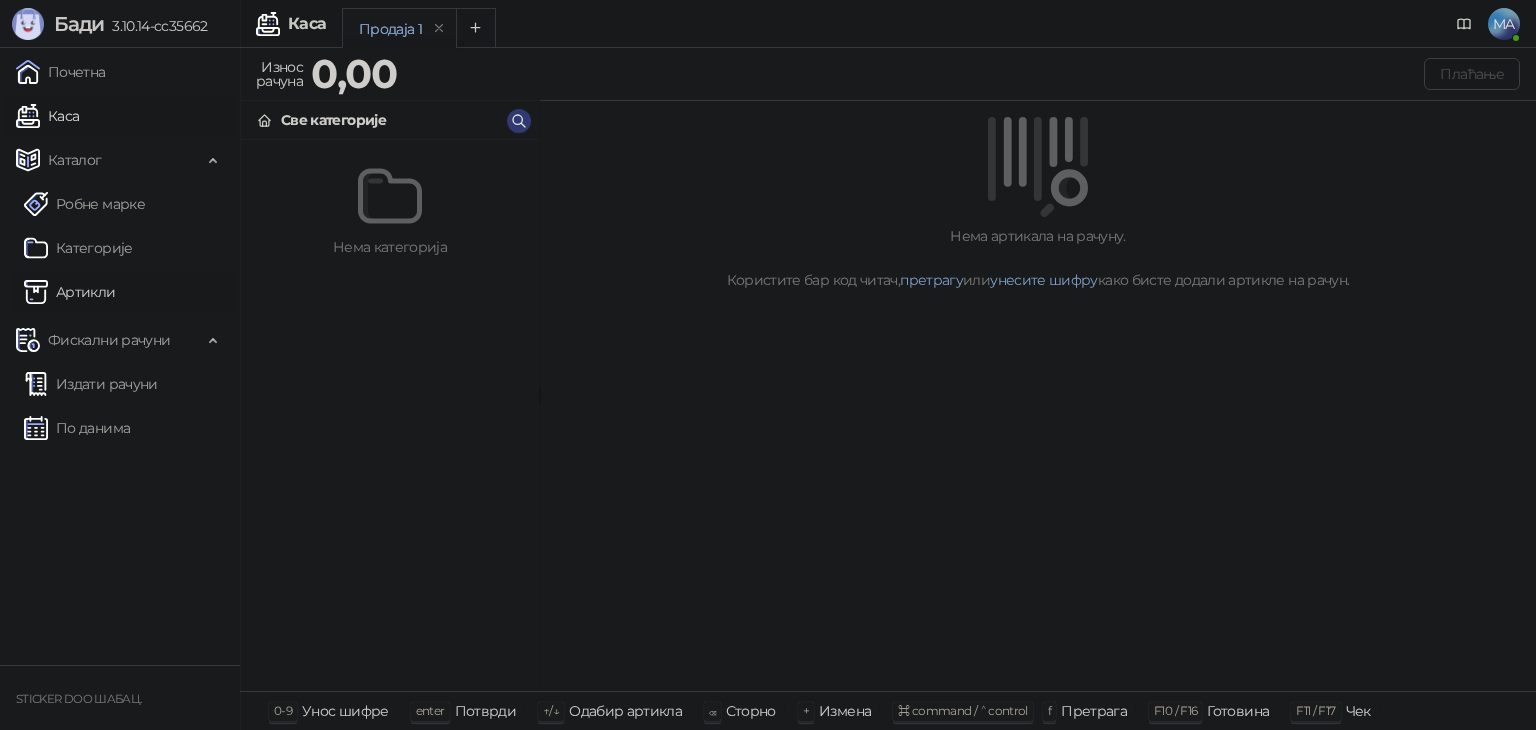 click on "Артикли" at bounding box center (70, 292) 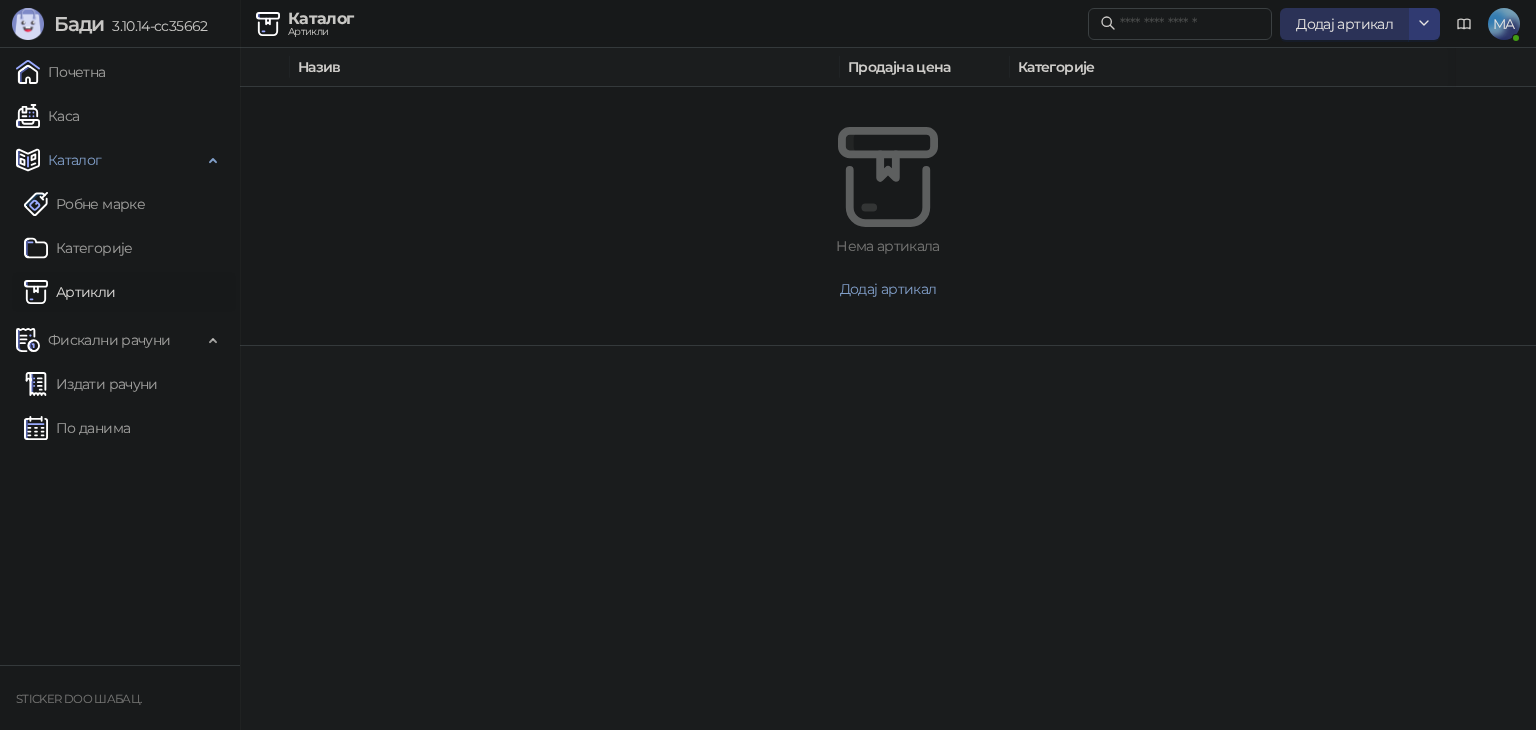 click on "Додај артикал" at bounding box center (1344, 24) 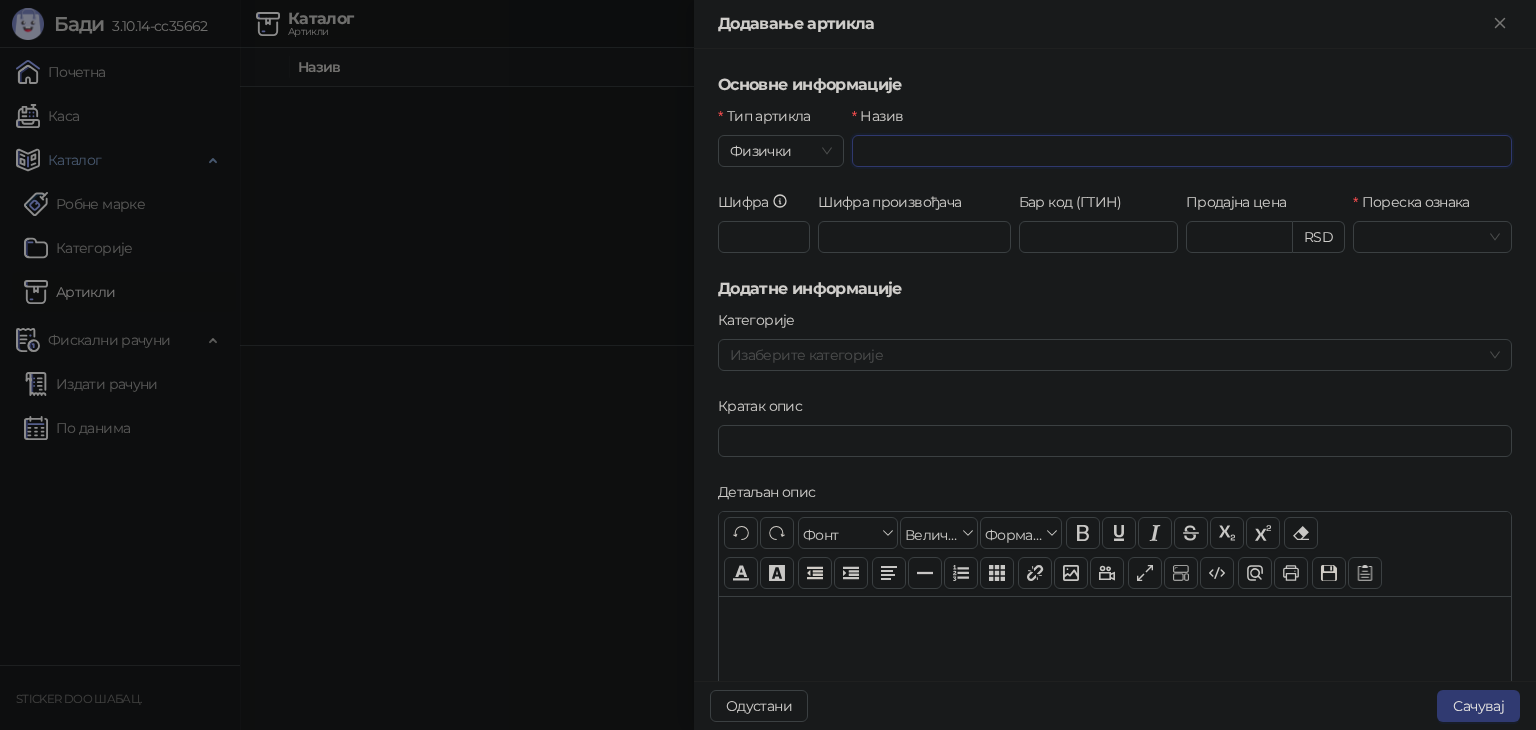 click on "Назив" at bounding box center [1182, 151] 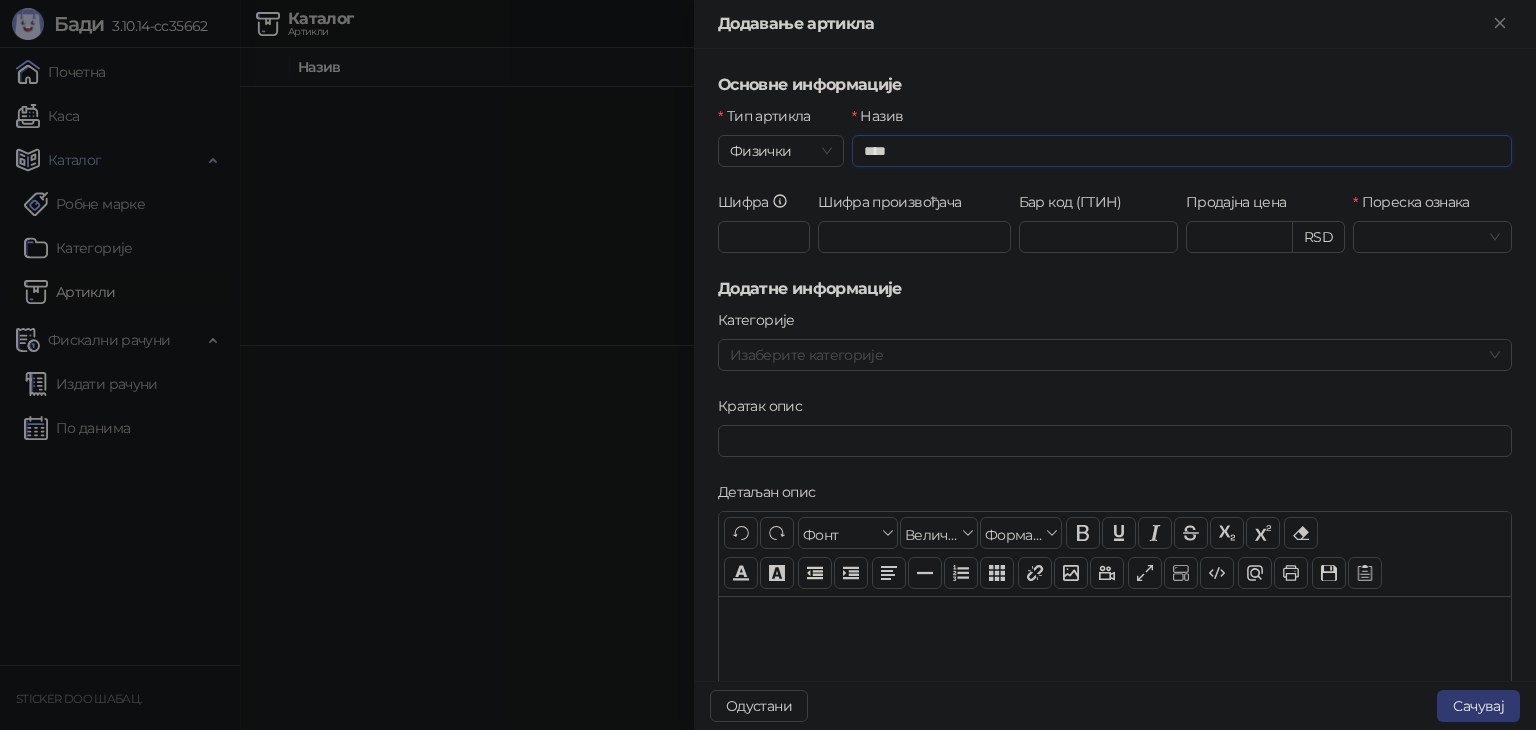 type on "****" 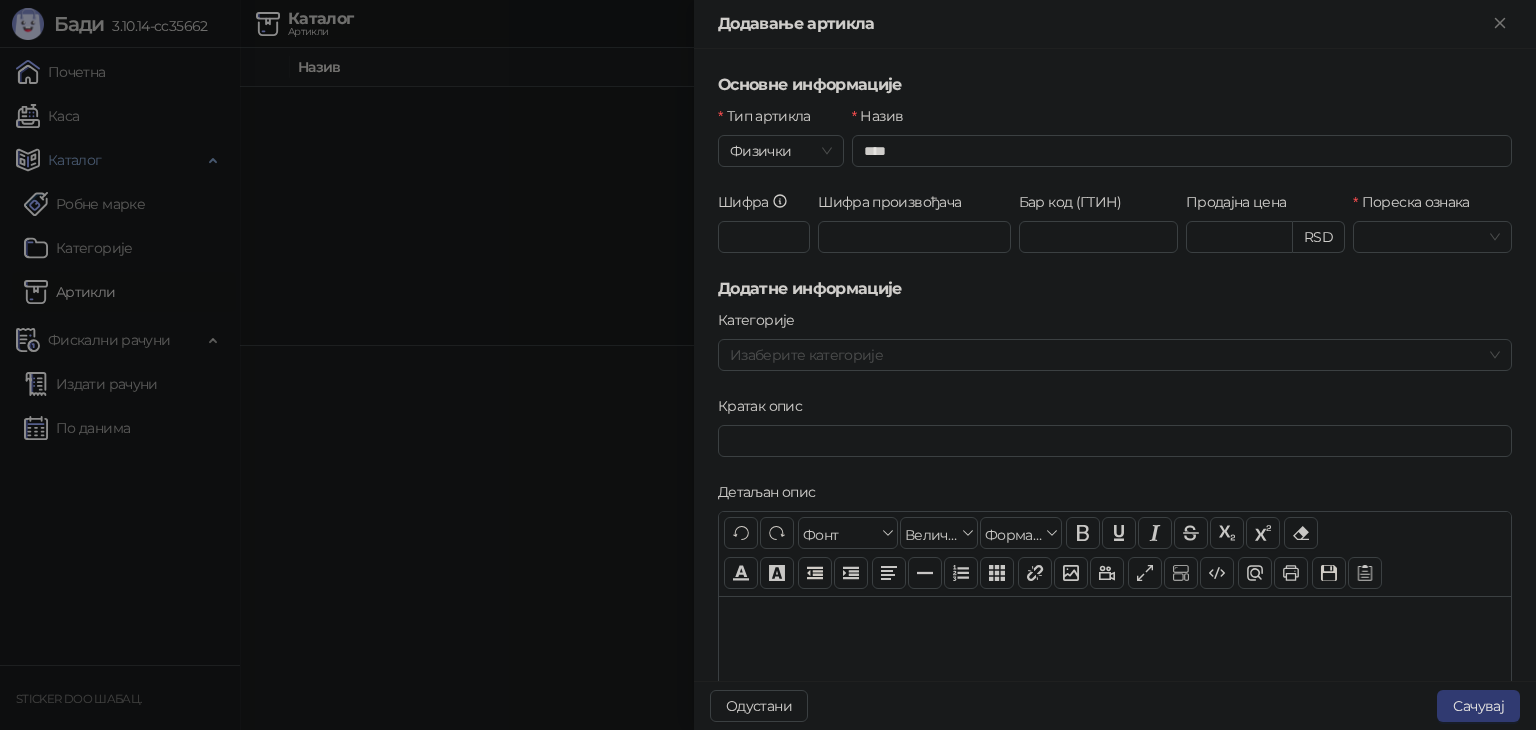 click on "Бар код (ГТИН)" at bounding box center (1098, 206) 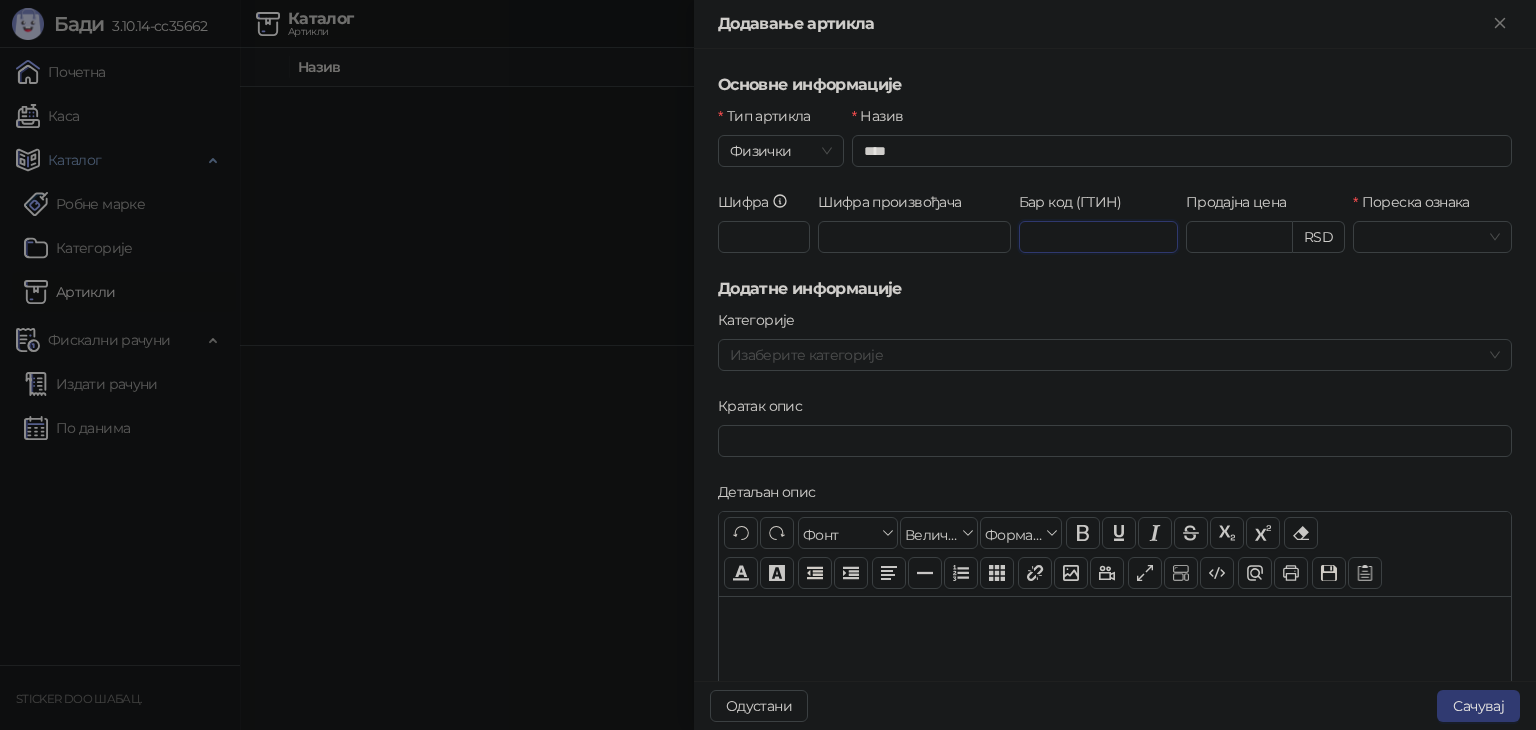click on "Бар код (ГТИН)" at bounding box center (1098, 237) 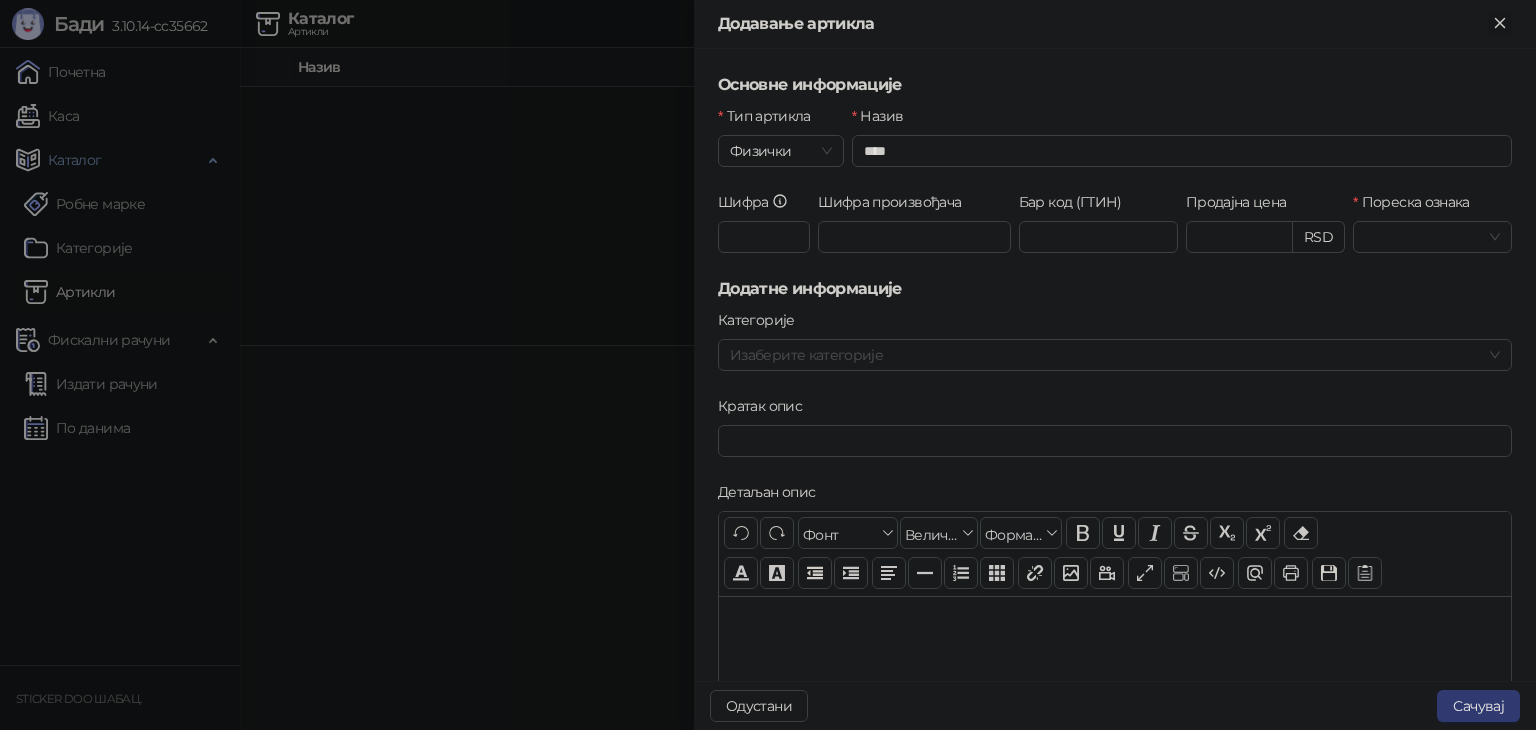 click 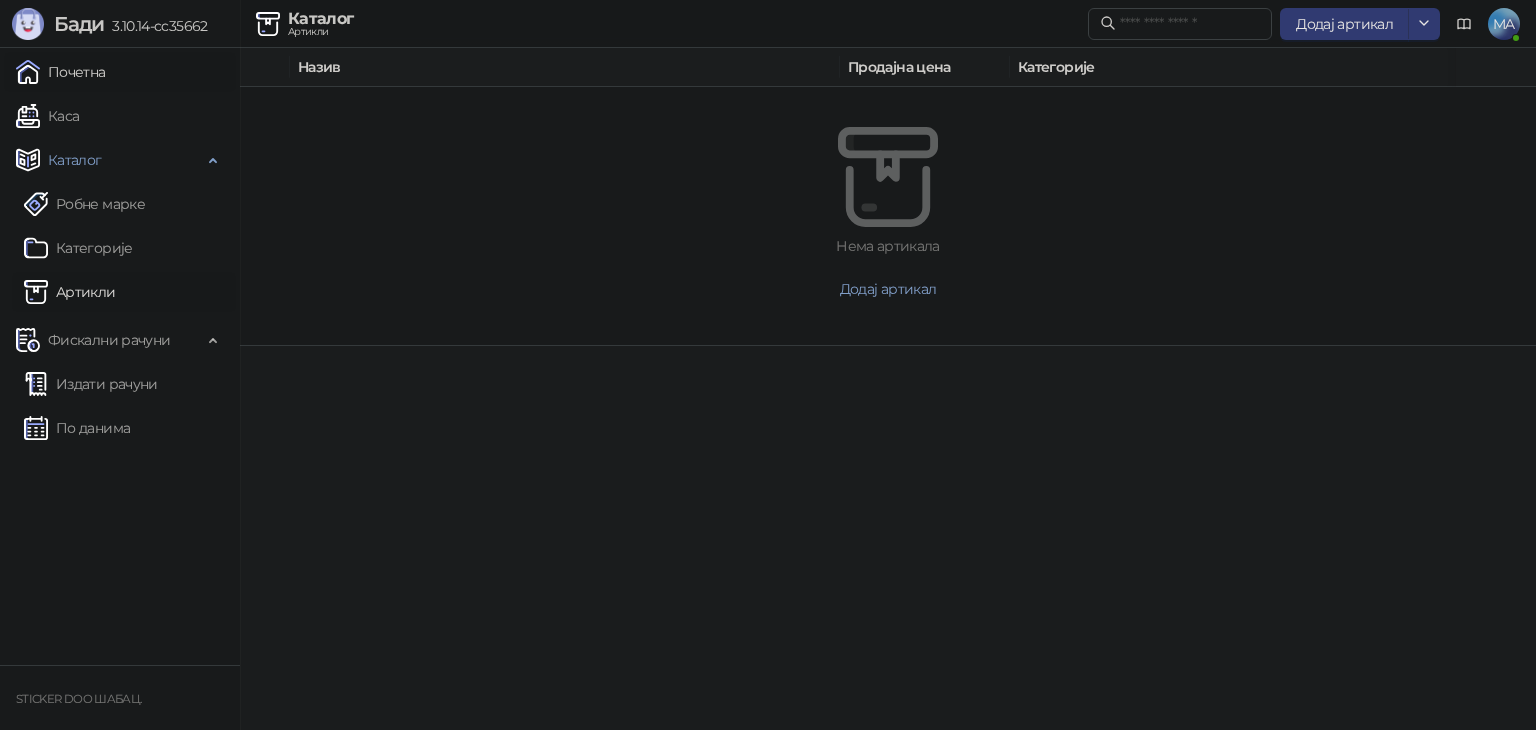 click on "Почетна" at bounding box center [61, 72] 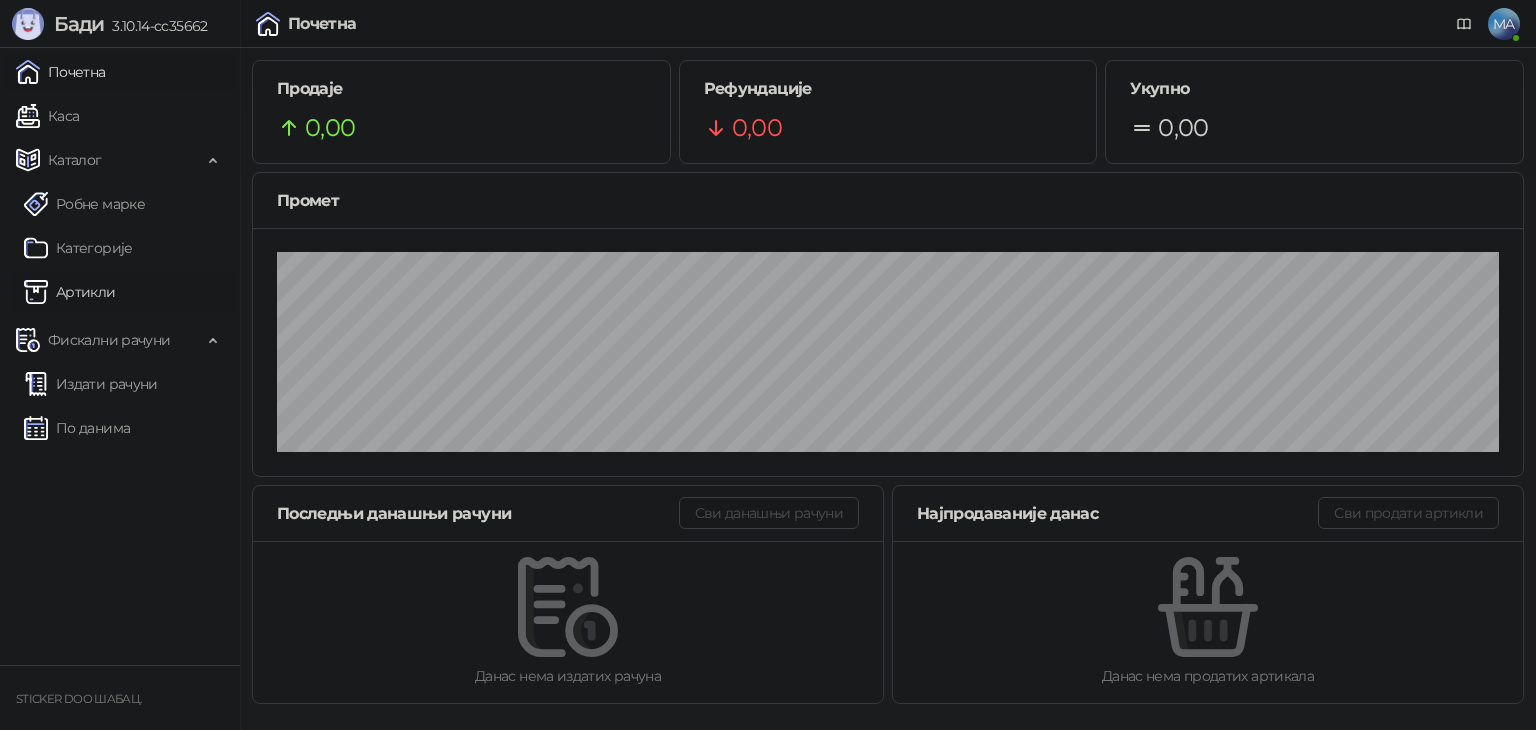 click on "Артикли" at bounding box center [70, 292] 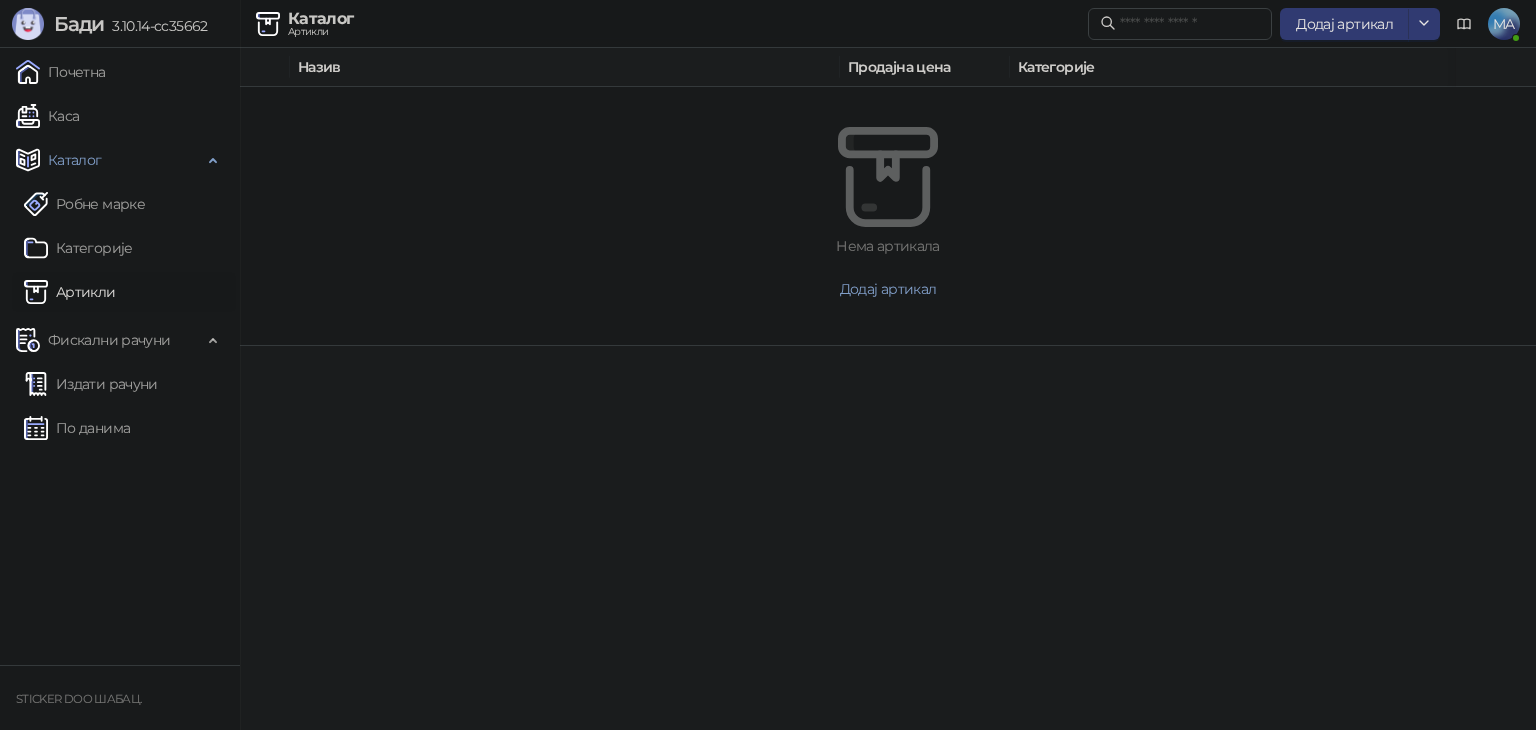 click on "MA" at bounding box center [1504, 24] 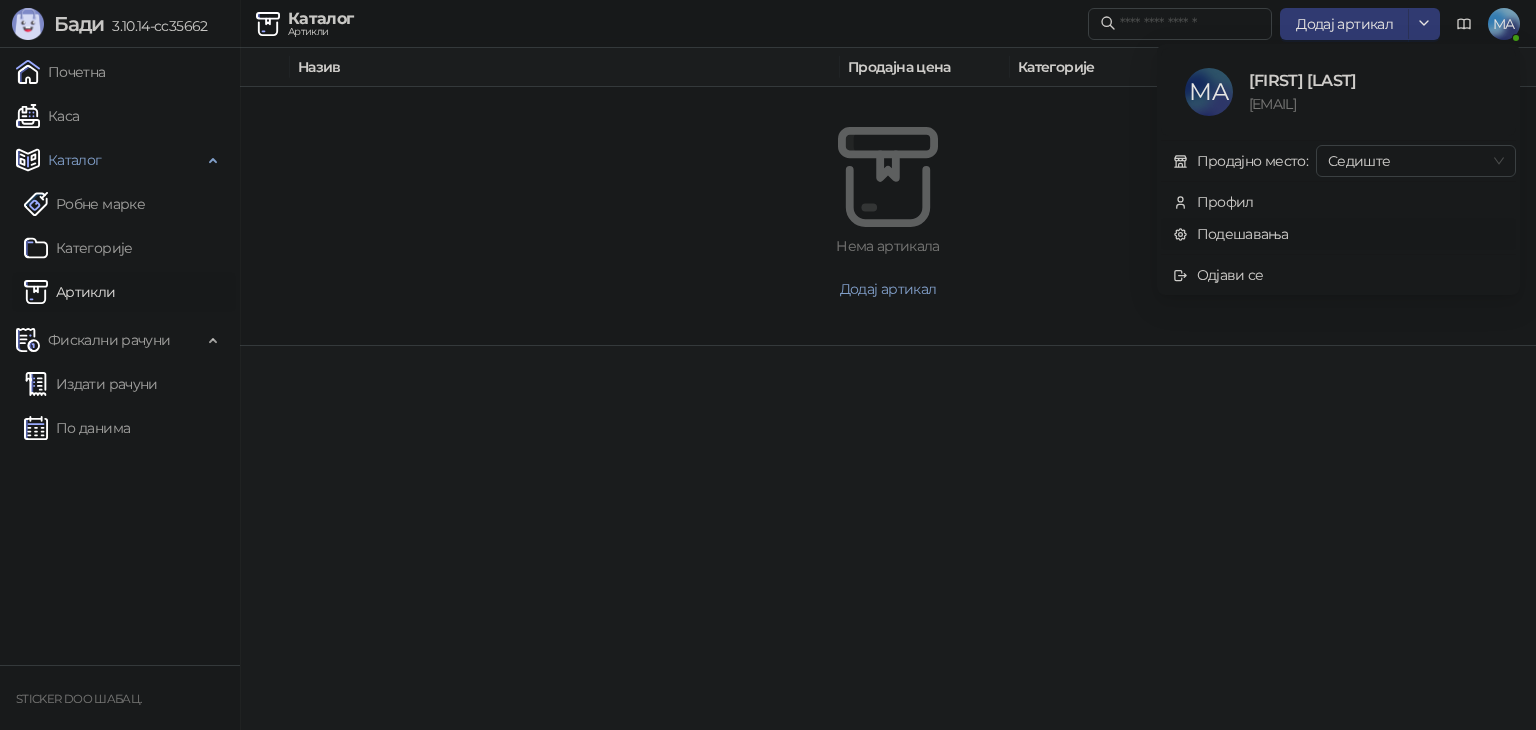 click on "Подешавања" at bounding box center (1231, 234) 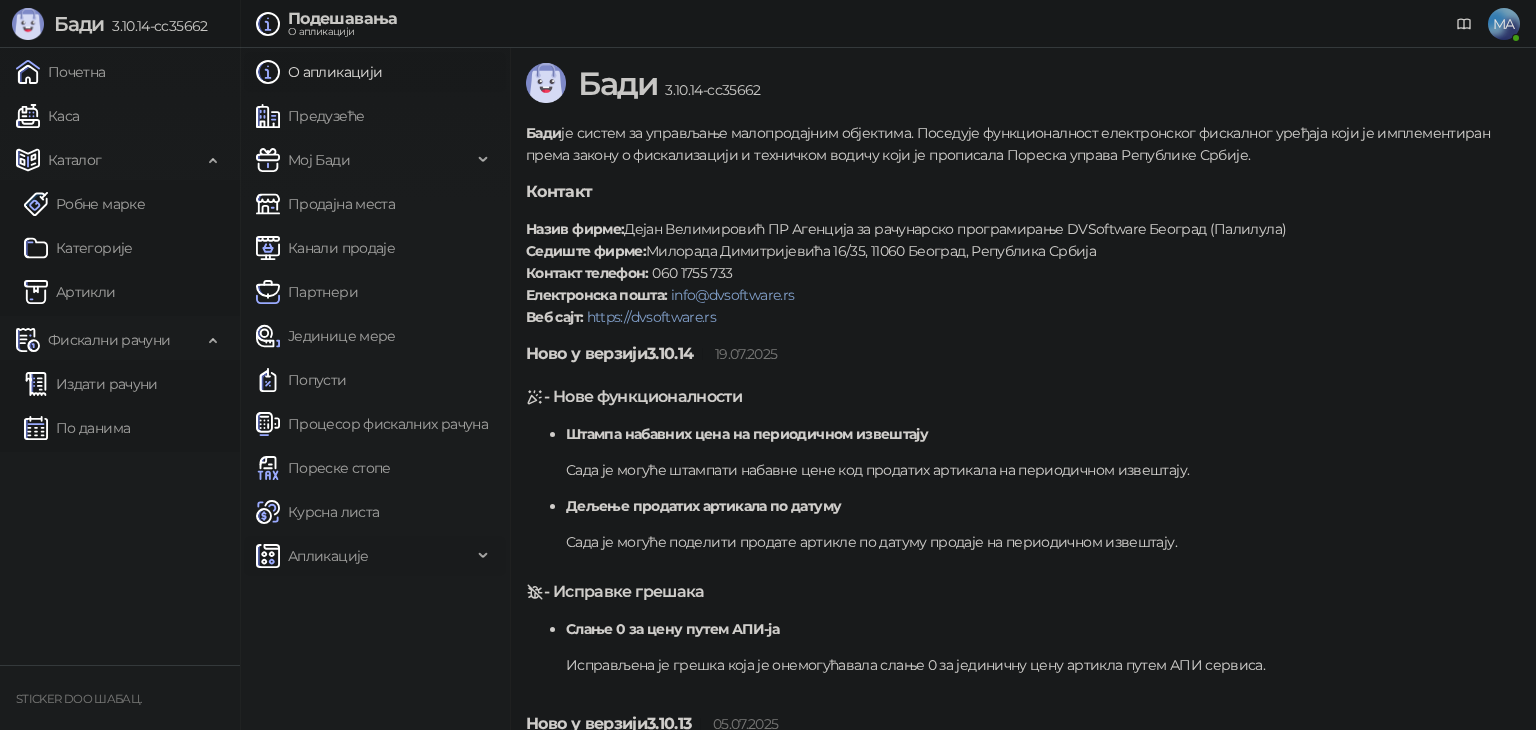 click on "Апликације" at bounding box center [328, 556] 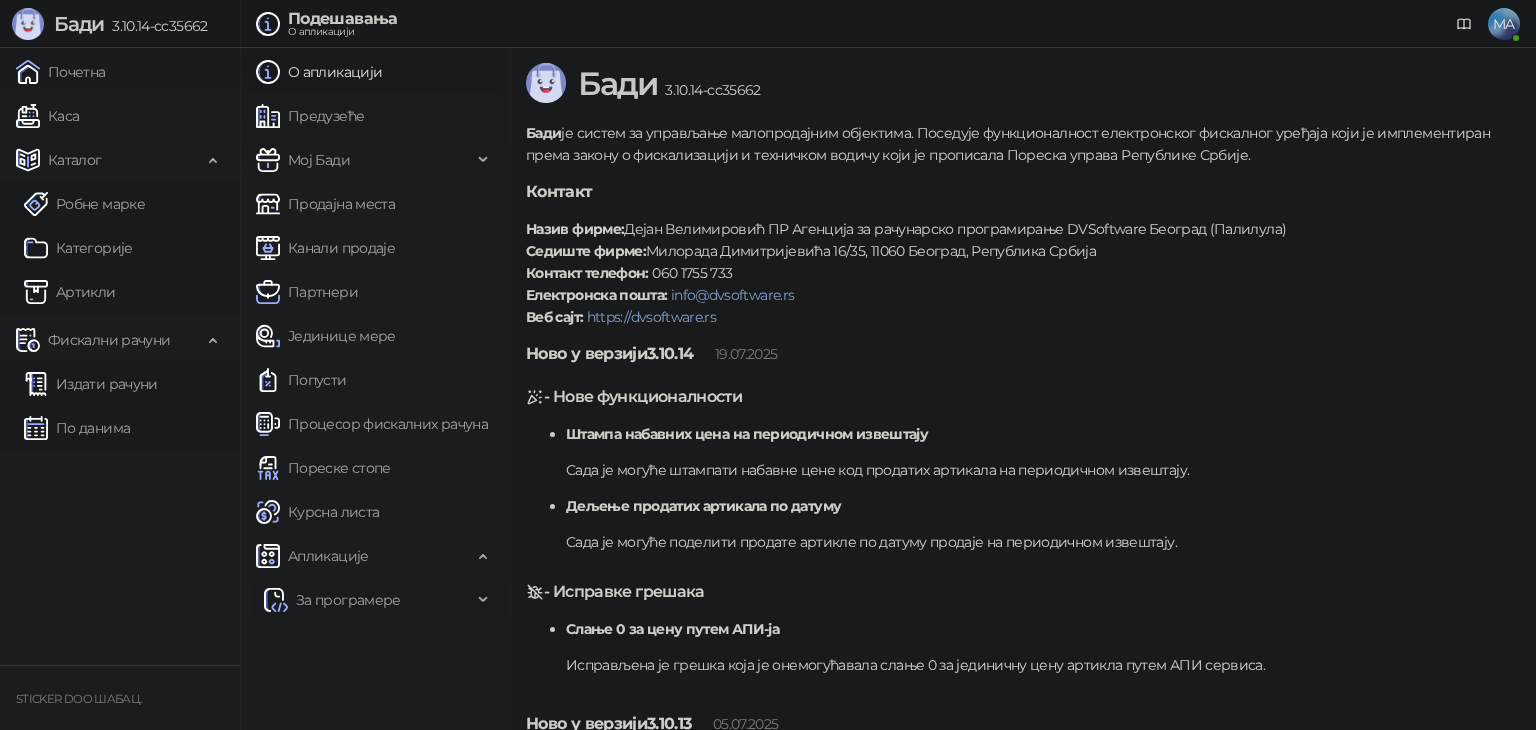 click on "За програмере" at bounding box center [348, 600] 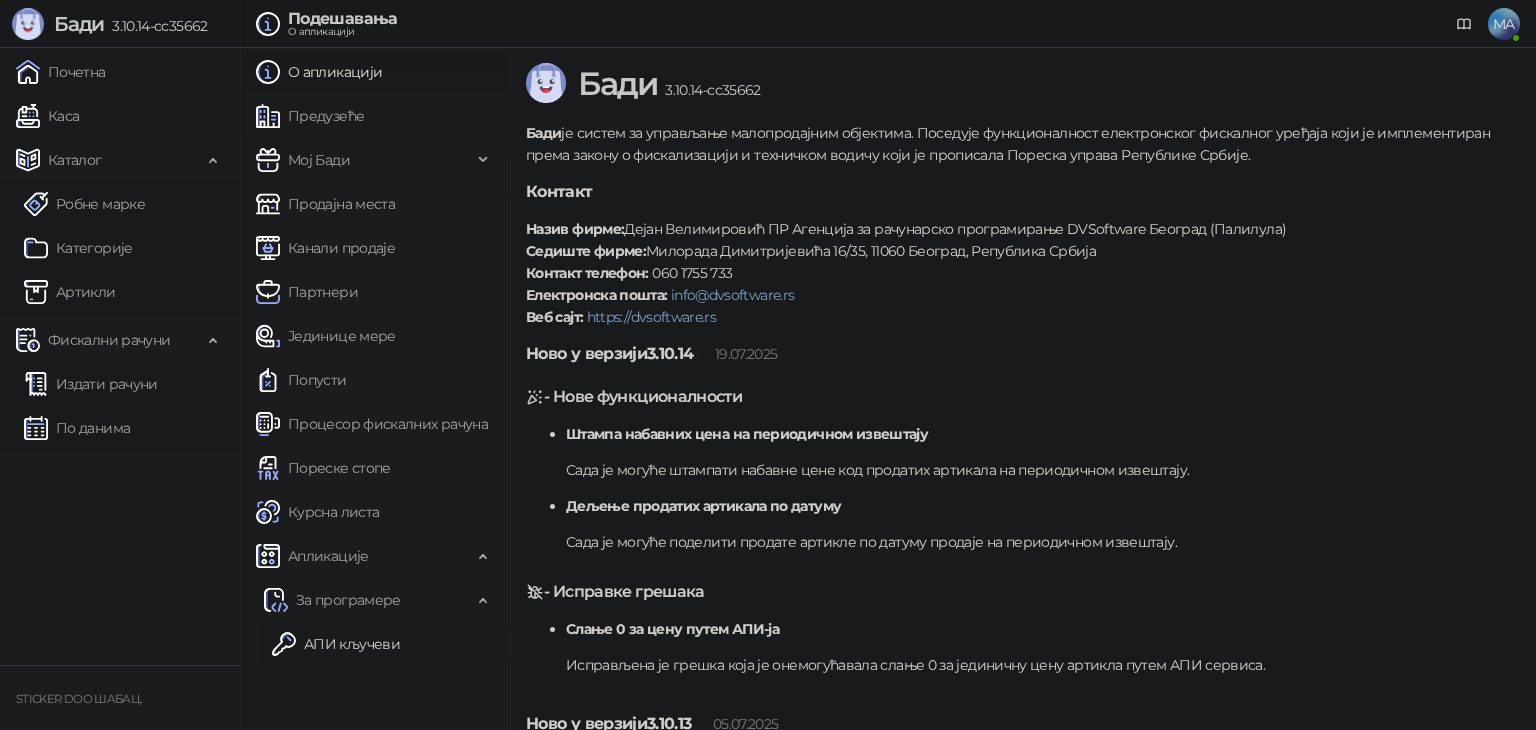 click on "АПИ кључеви" at bounding box center (336, 644) 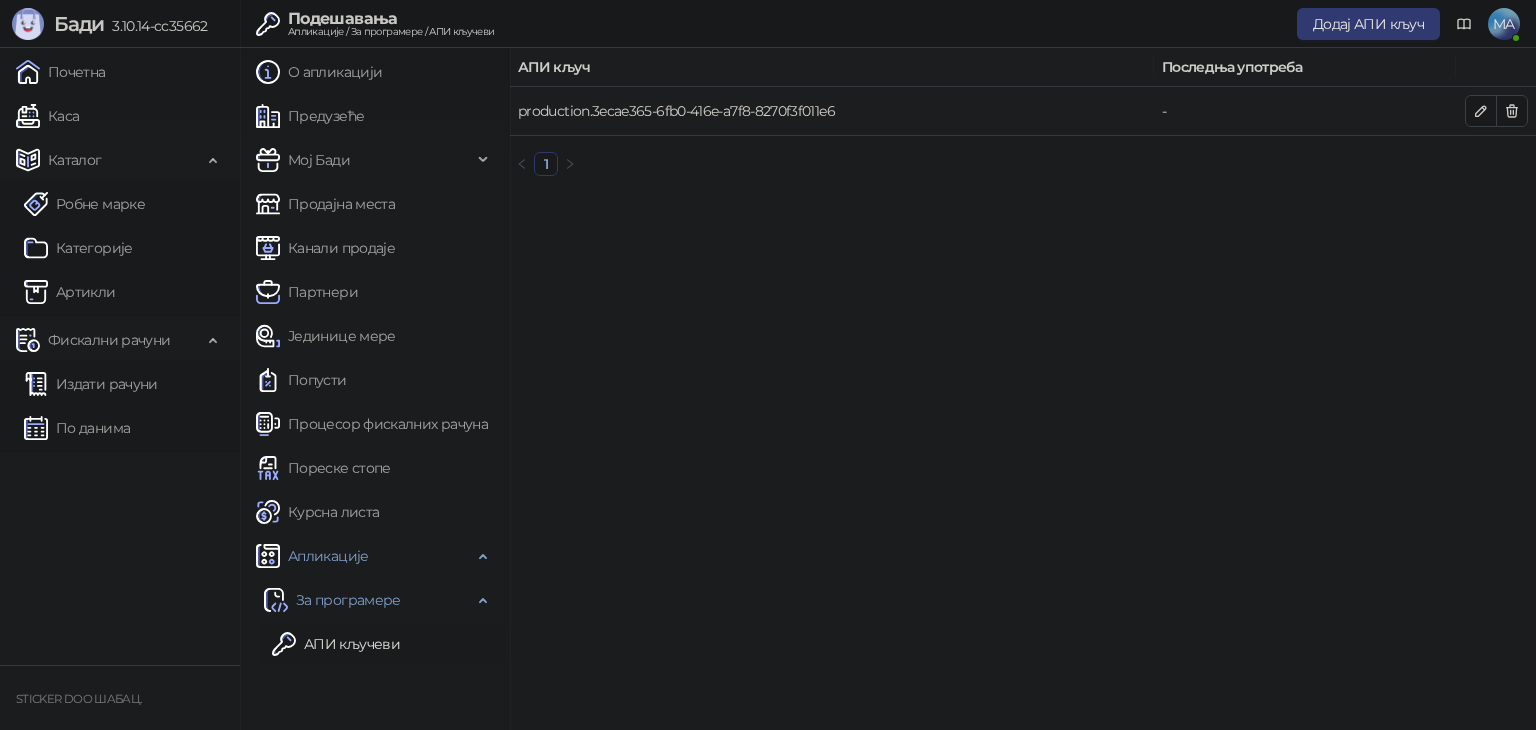 click on "production.3ecae365-6fb0-416e-a7f8-8270f3f011e6" at bounding box center [676, 111] 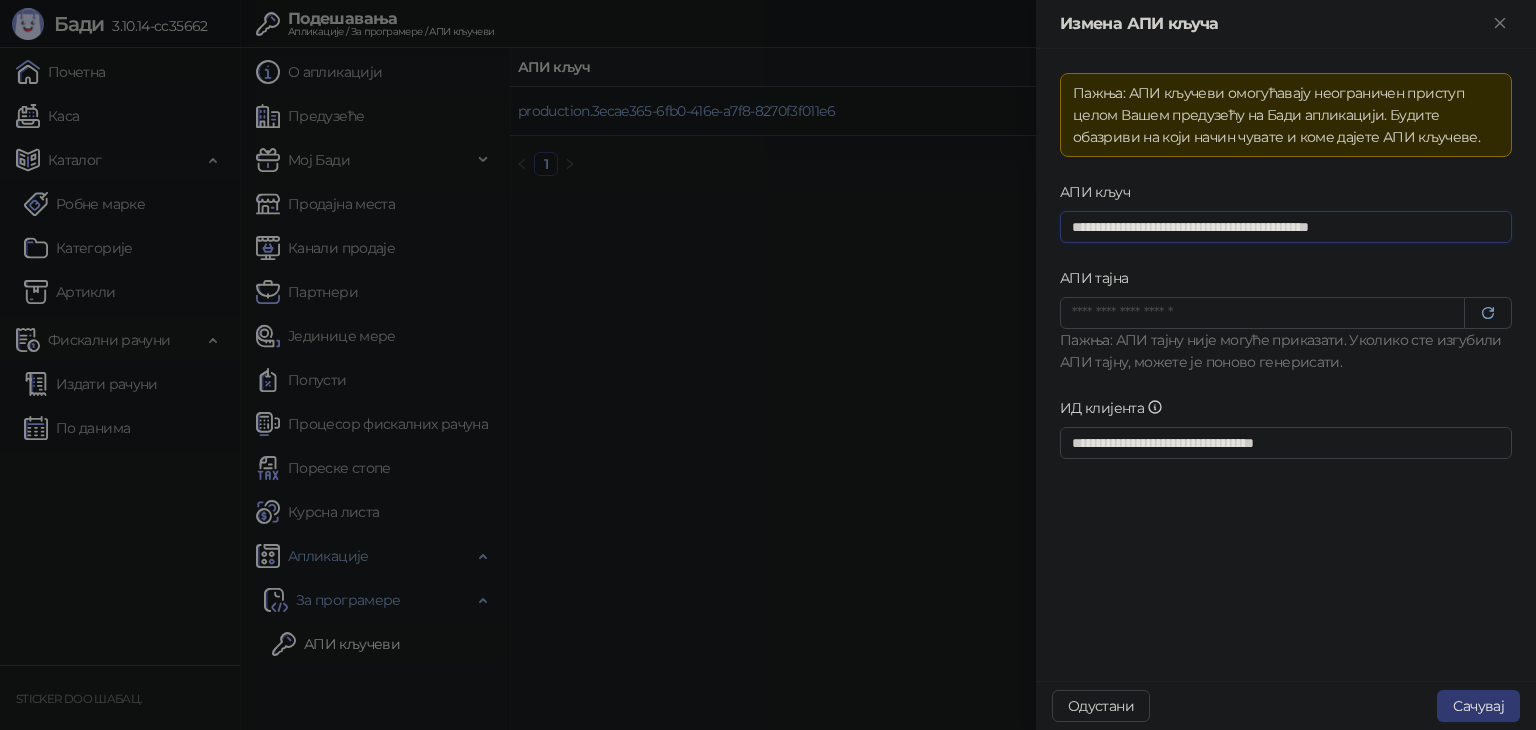 drag, startPoint x: 1252, startPoint y: 228, endPoint x: 934, endPoint y: 209, distance: 318.5671 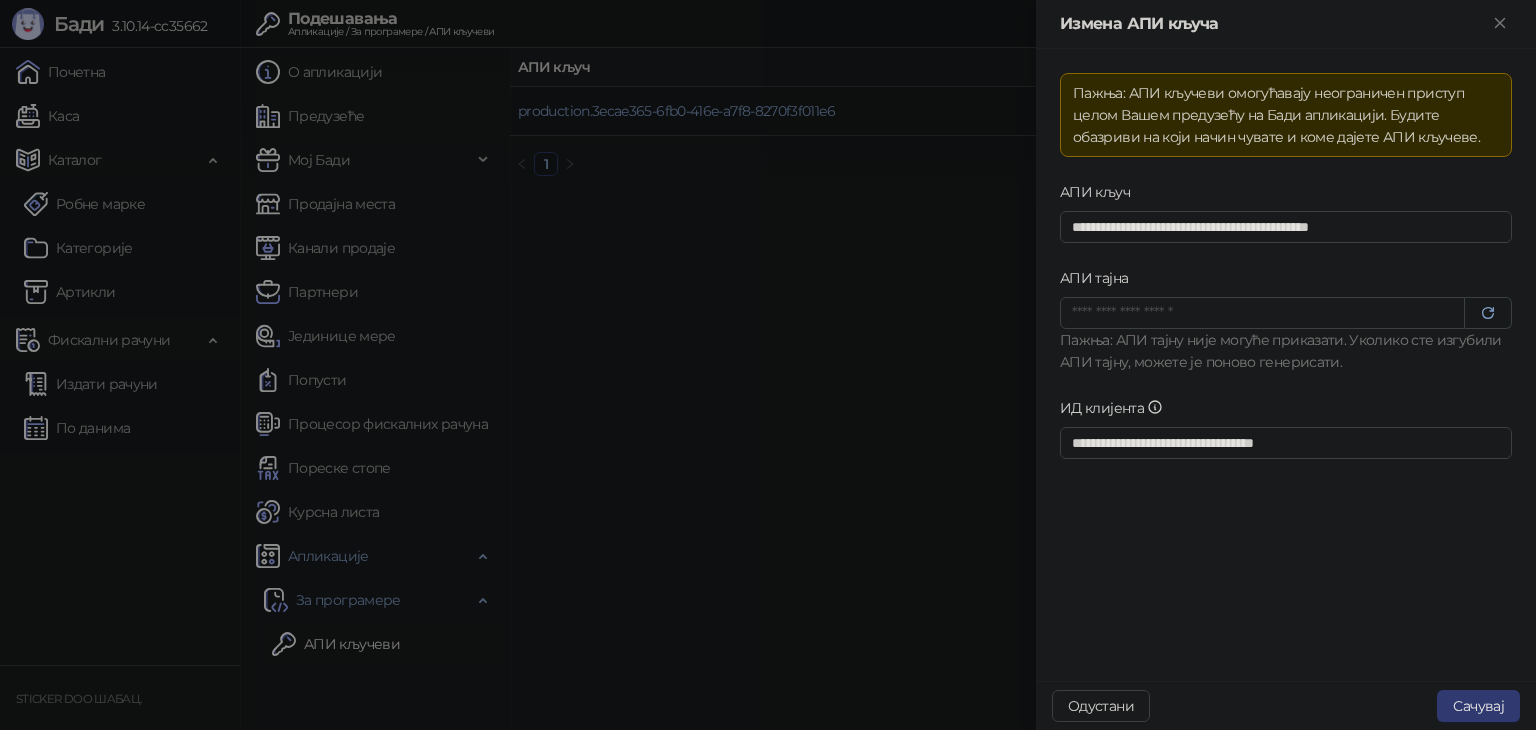 click at bounding box center [1488, 313] 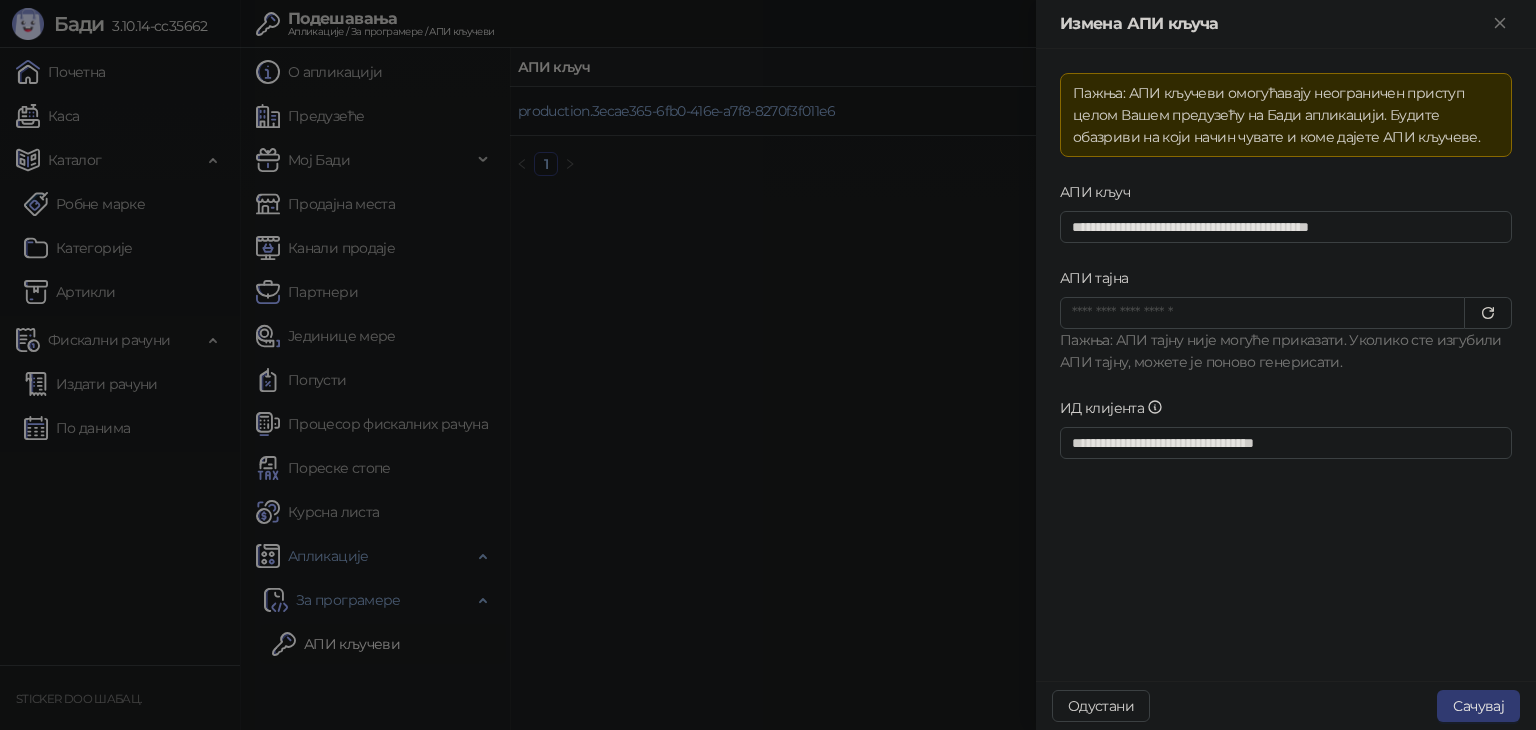 click 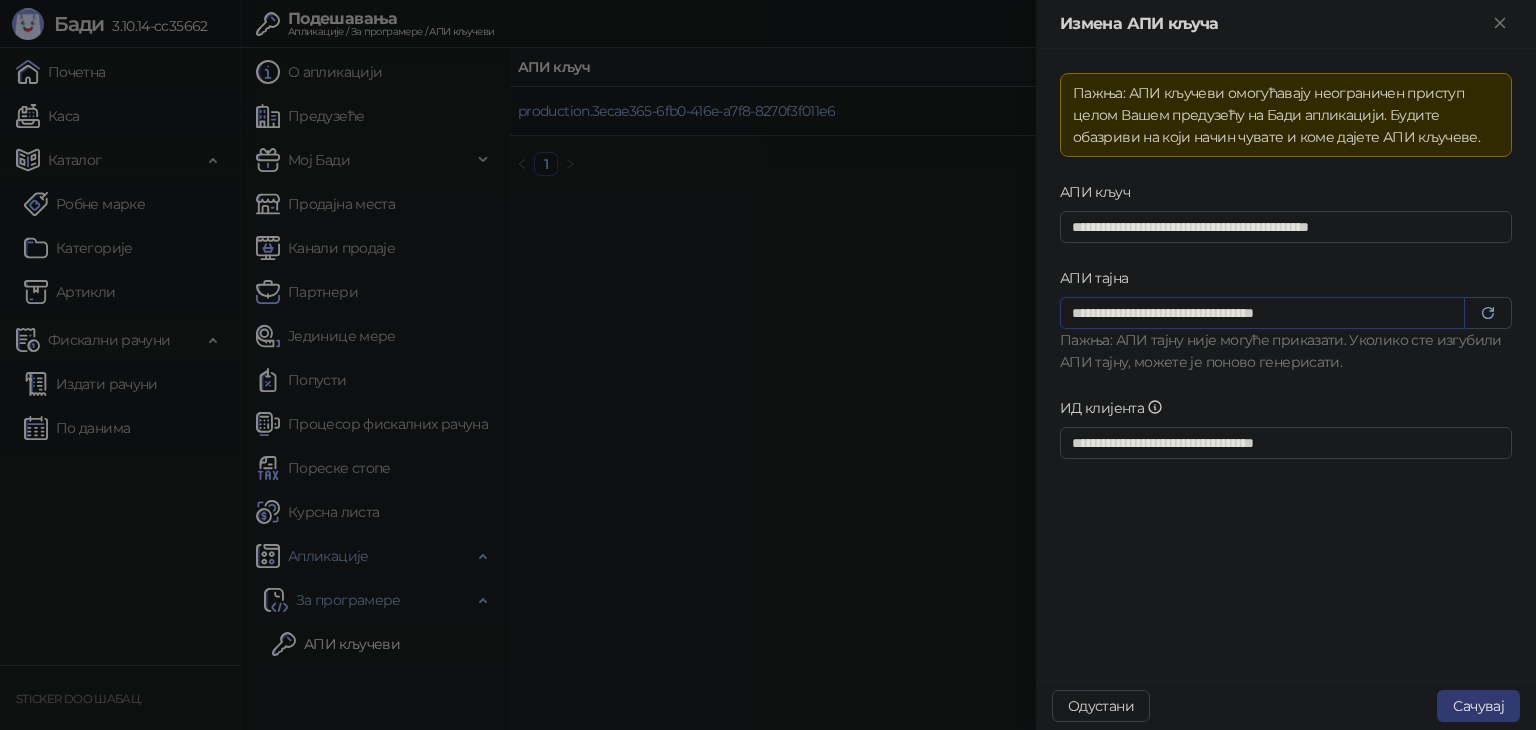 click on "**********" at bounding box center (1262, 313) 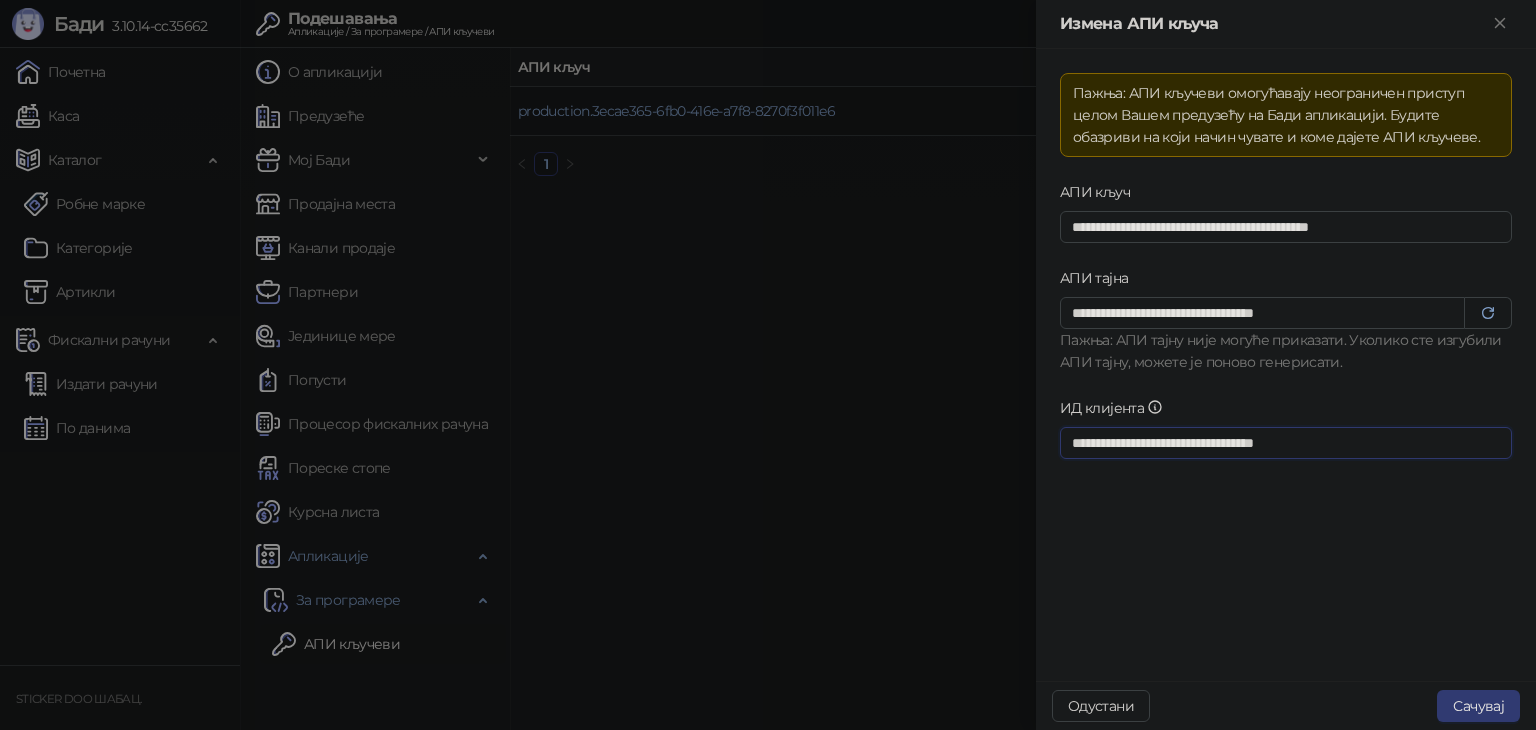 click on "**********" at bounding box center (1286, 443) 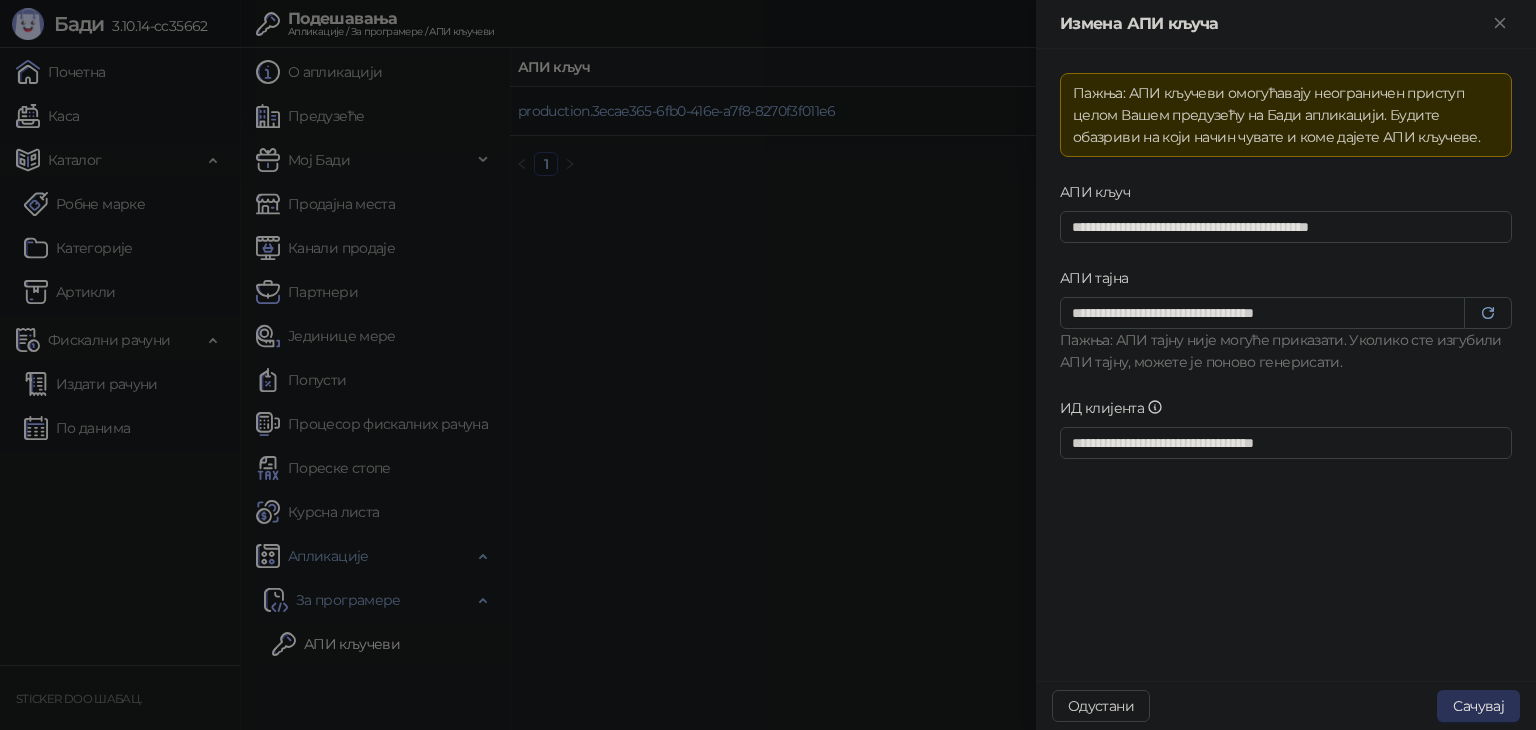 click on "Сачувај" at bounding box center (1478, 706) 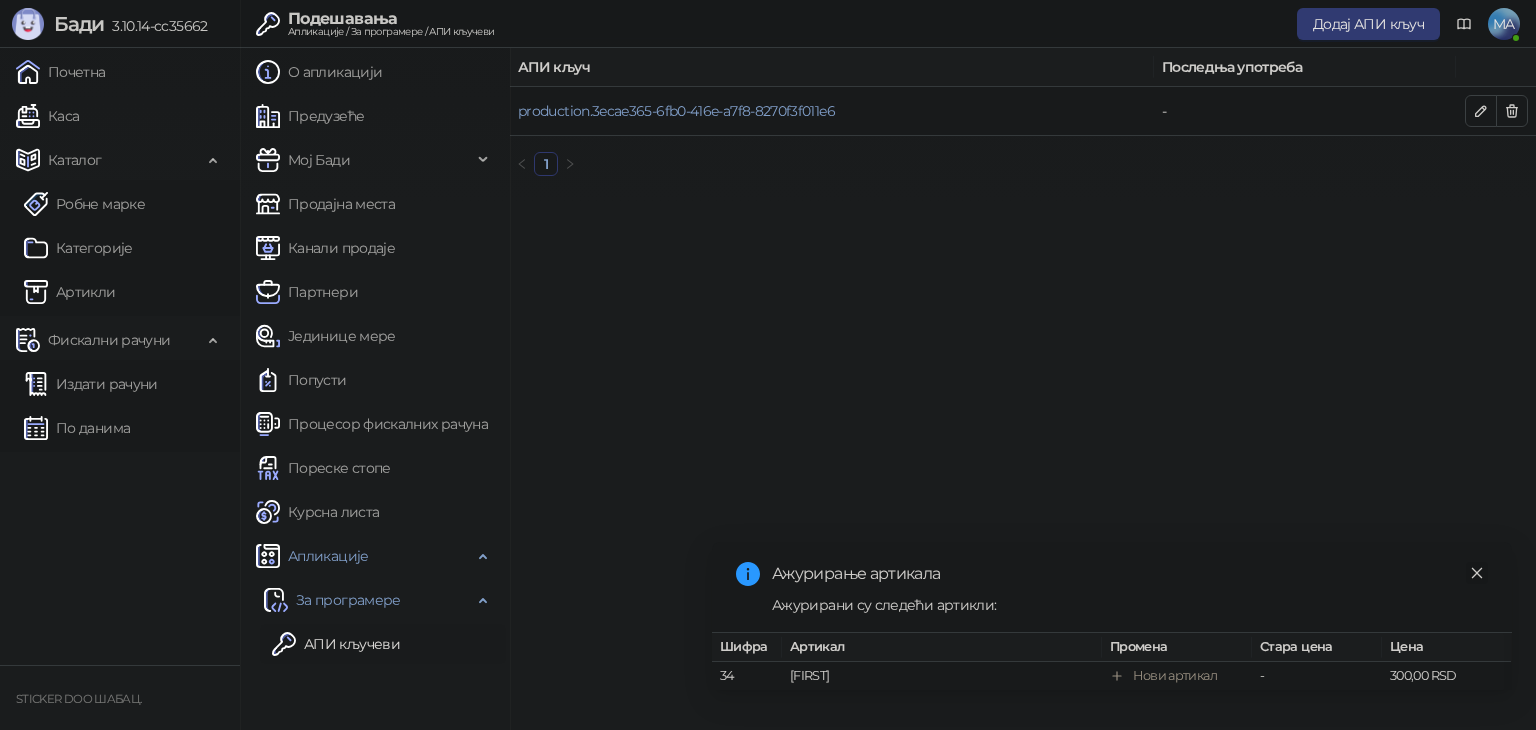 click 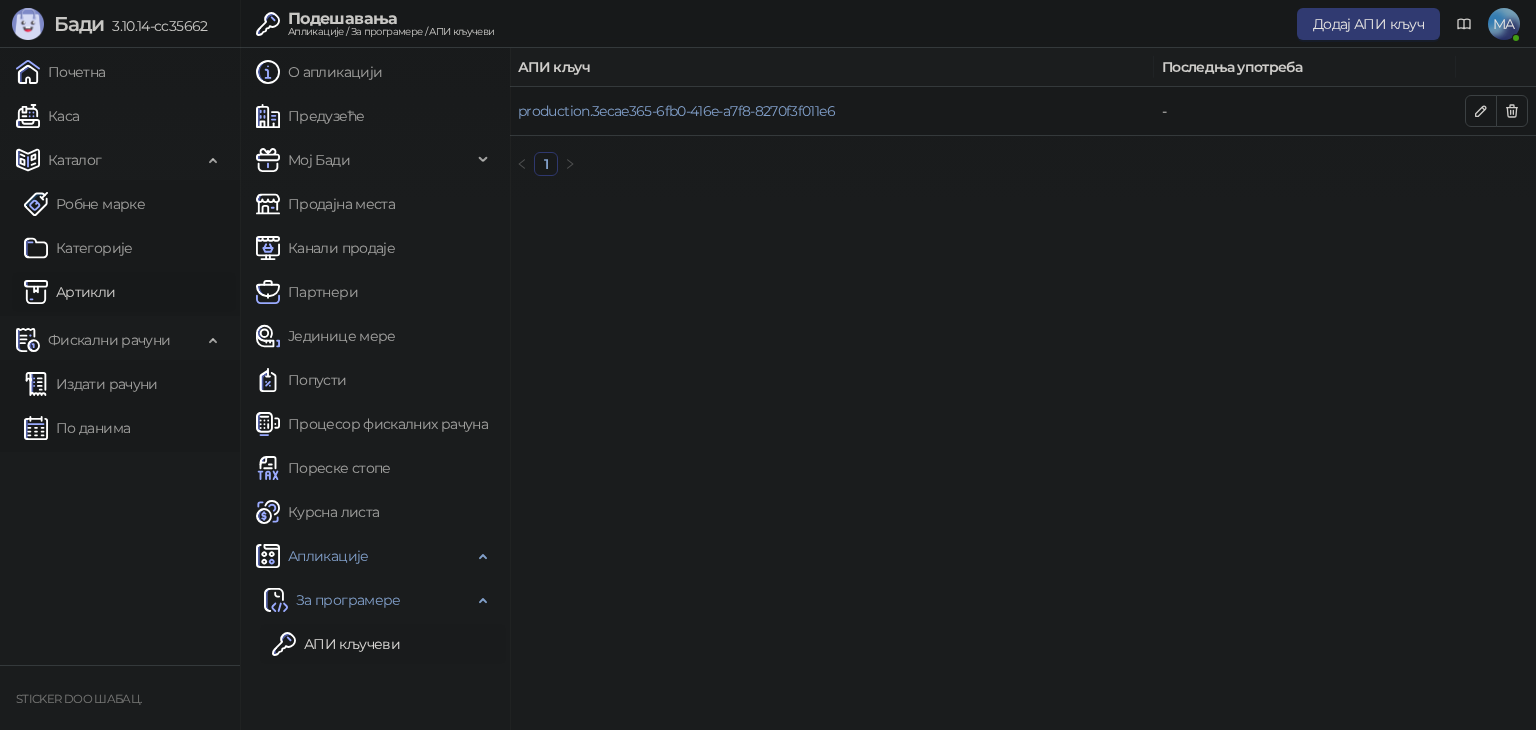click on "Артикли" at bounding box center (70, 292) 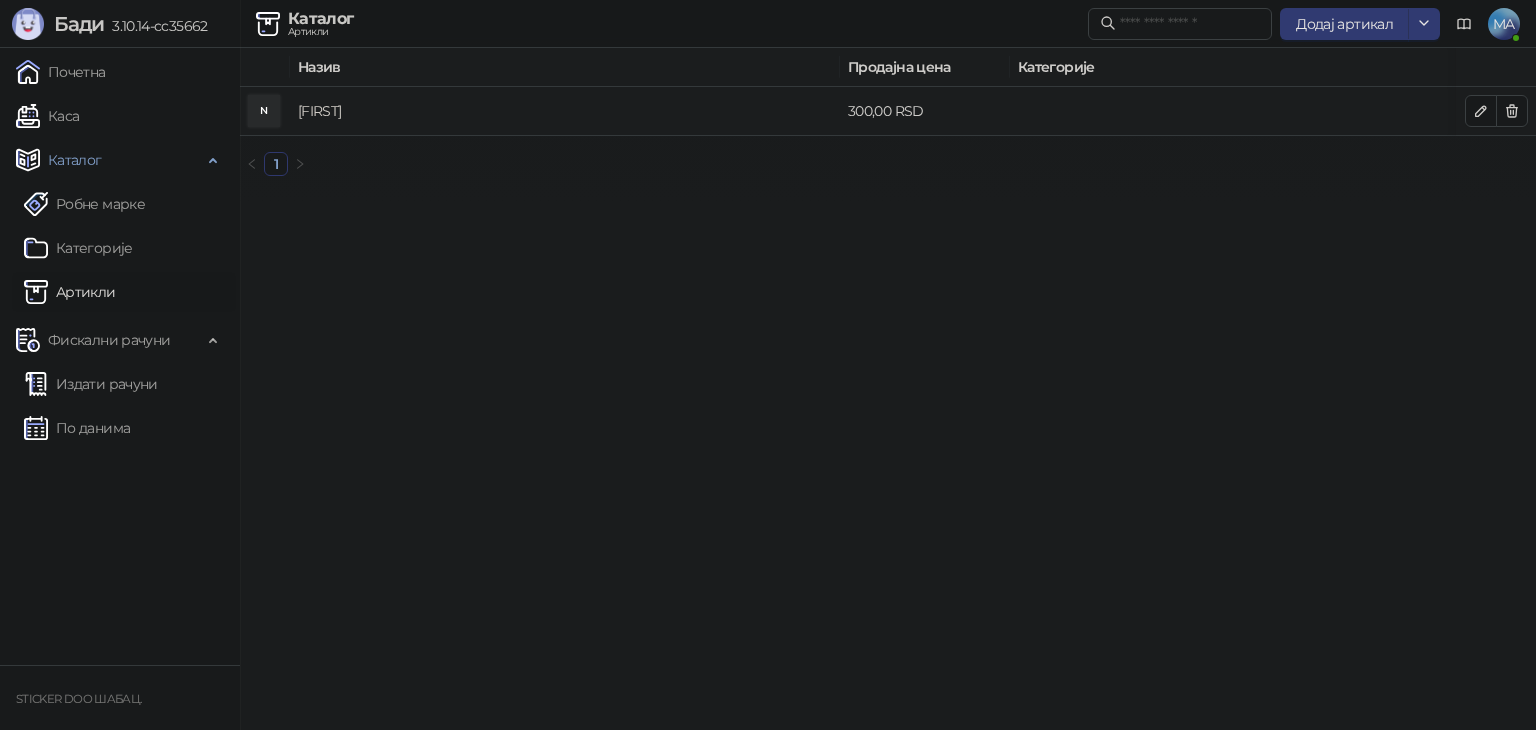 click on "Natalija" at bounding box center [320, 111] 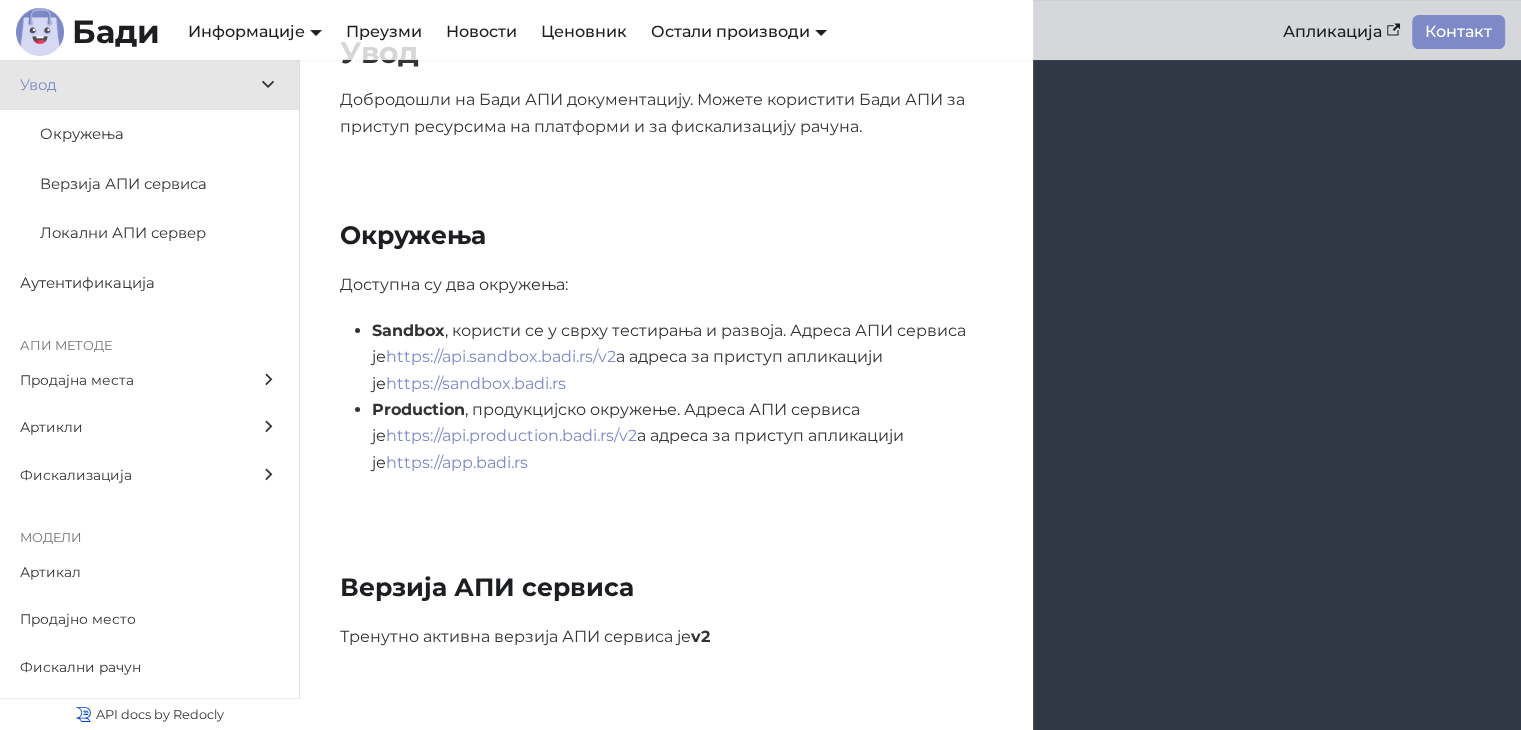 scroll, scrollTop: 377, scrollLeft: 0, axis: vertical 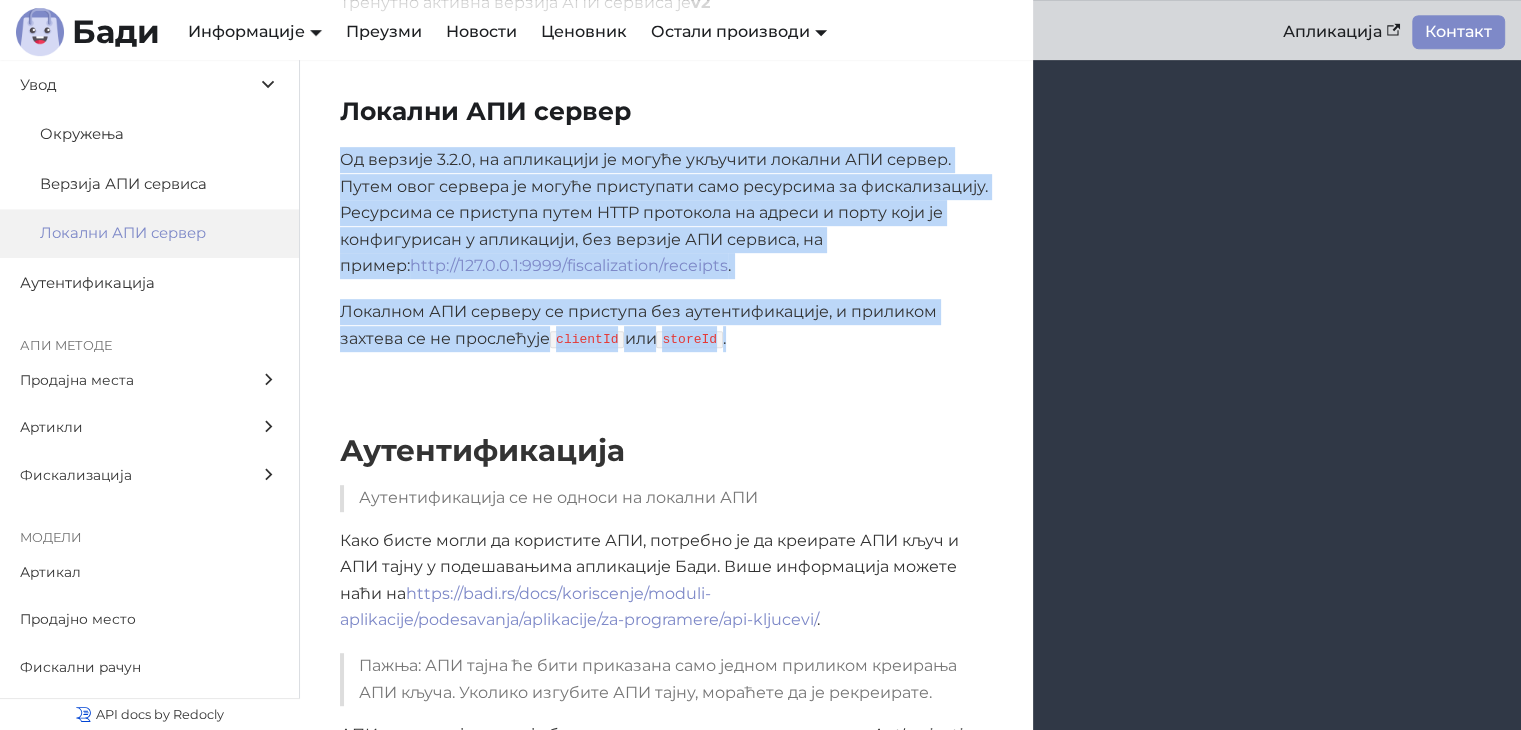 drag, startPoint x: 340, startPoint y: 157, endPoint x: 959, endPoint y: 343, distance: 646.34125 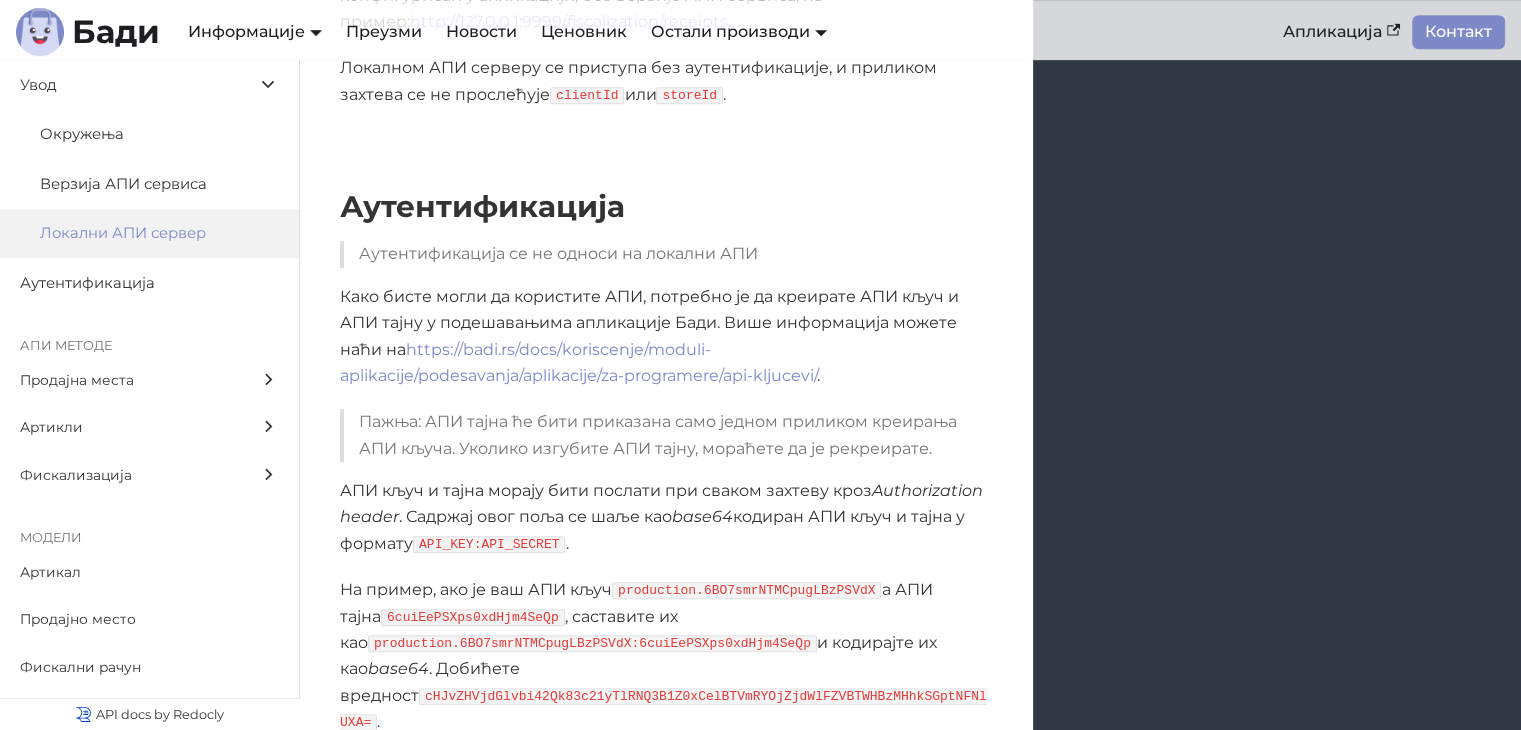 scroll, scrollTop: 1277, scrollLeft: 0, axis: vertical 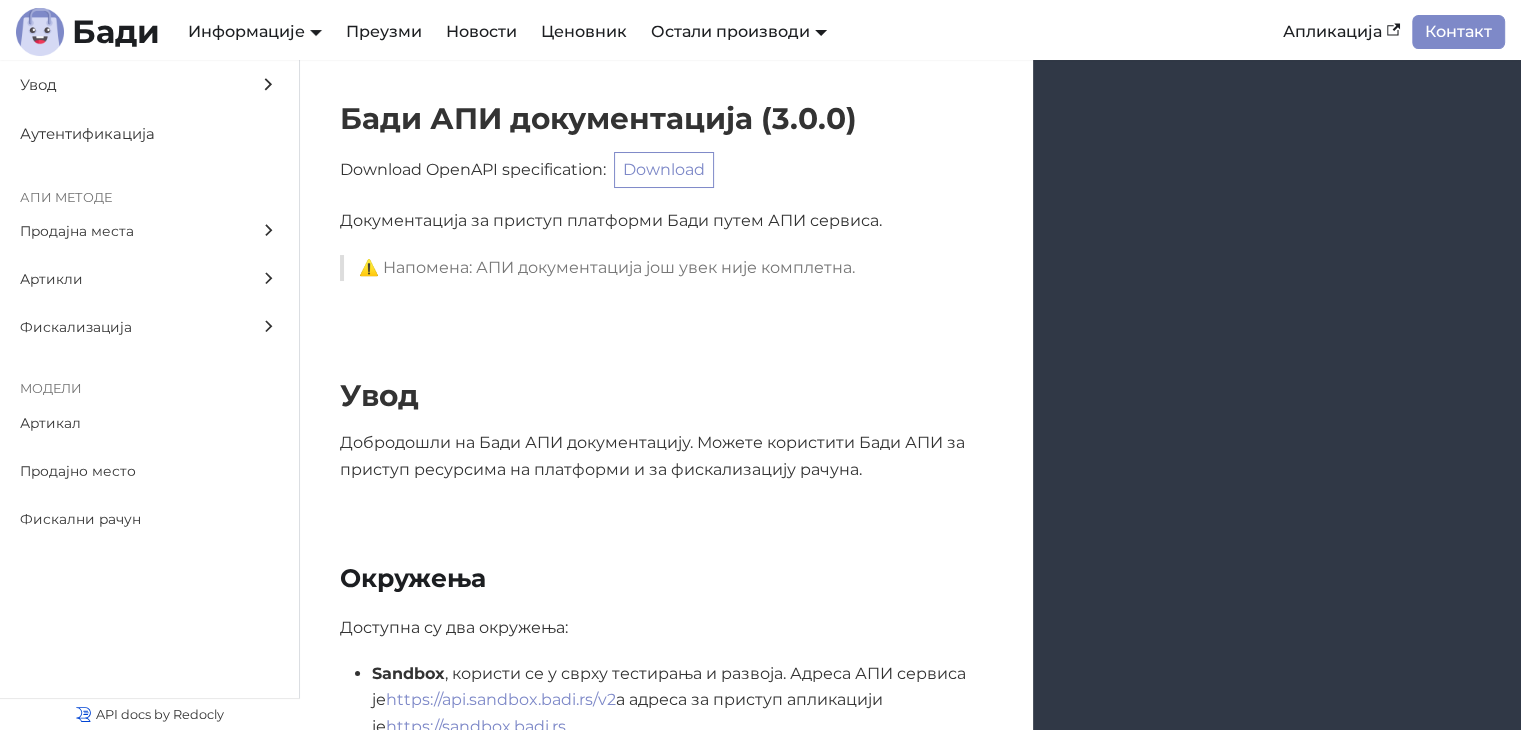 click on "Бади АПИ документација   ( 3.0.0 ) Download OpenAPI specification : Download Документација за приступ платформи Бади путем АПИ сервиса.
⚠️ Напомена: АПИ документација још увек није комплетна." at bounding box center [910, 198] 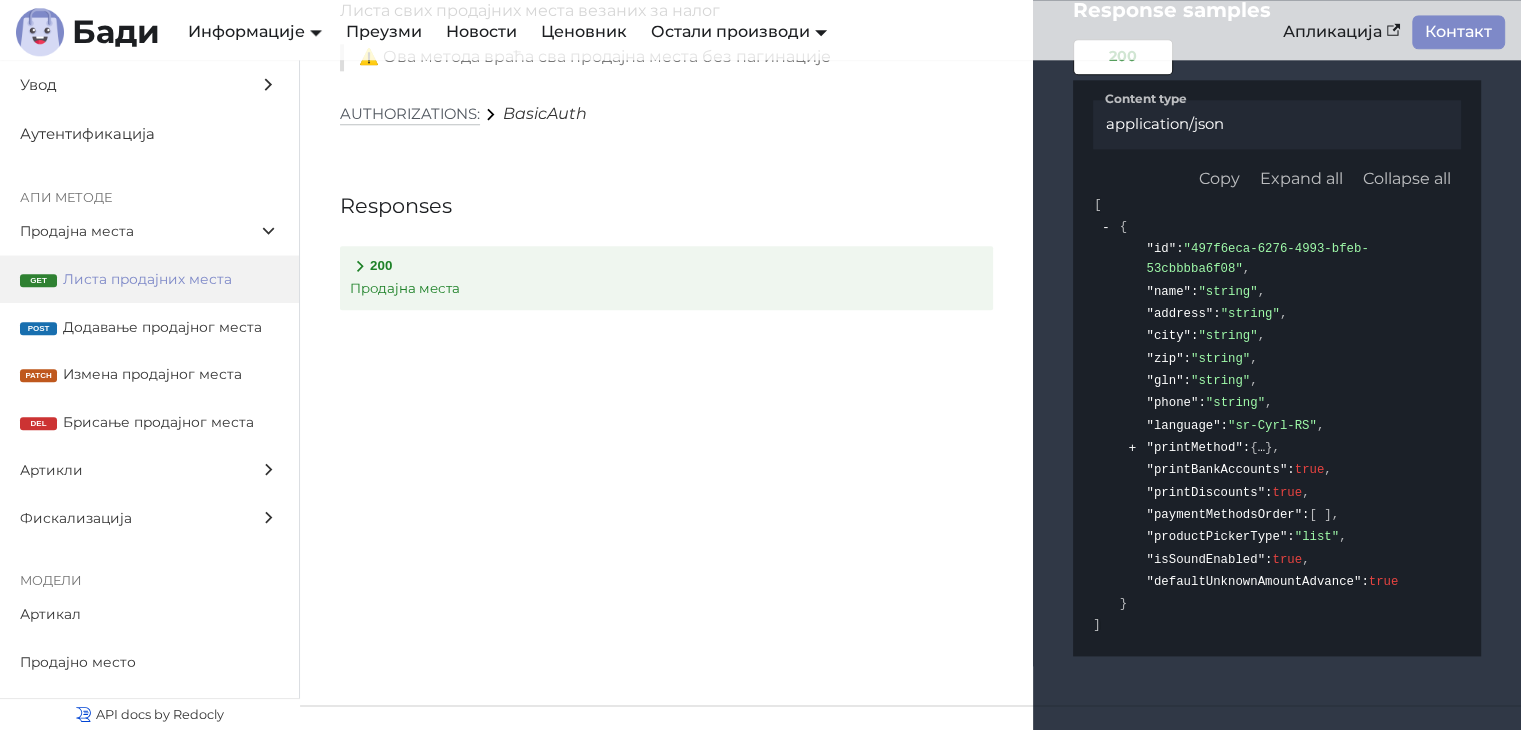 scroll, scrollTop: 2300, scrollLeft: 0, axis: vertical 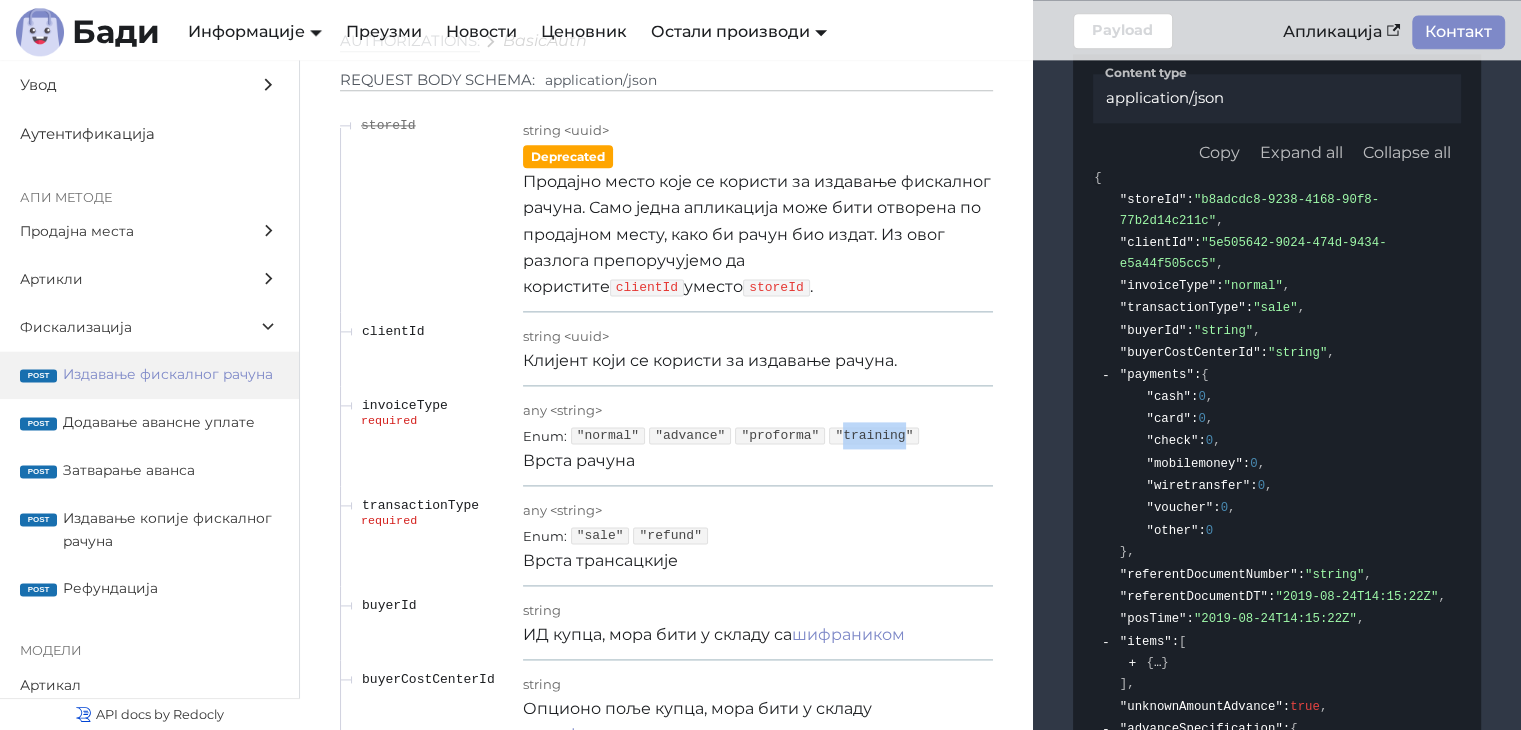 drag, startPoint x: 840, startPoint y: 393, endPoint x: 901, endPoint y: 403, distance: 61.81424 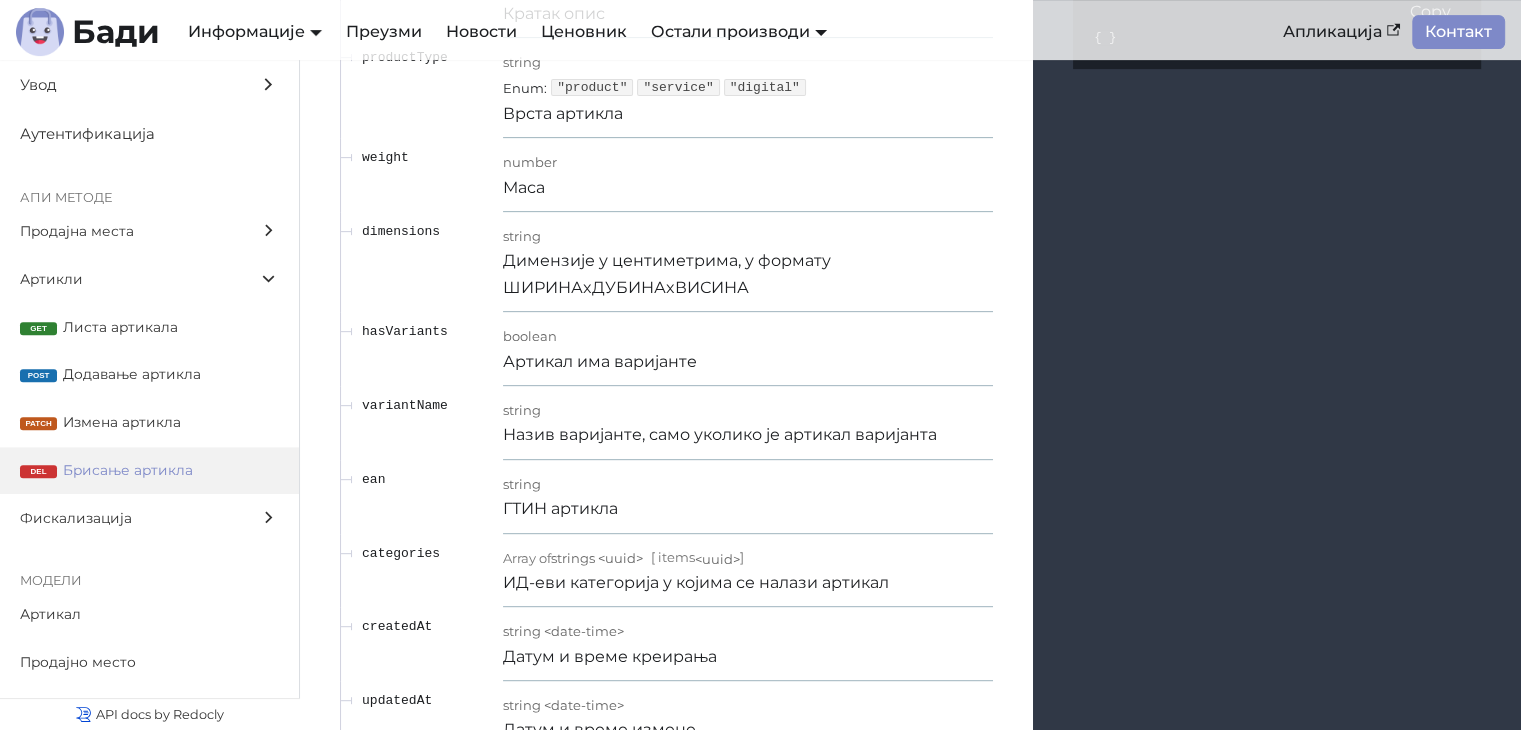scroll, scrollTop: 15996, scrollLeft: 0, axis: vertical 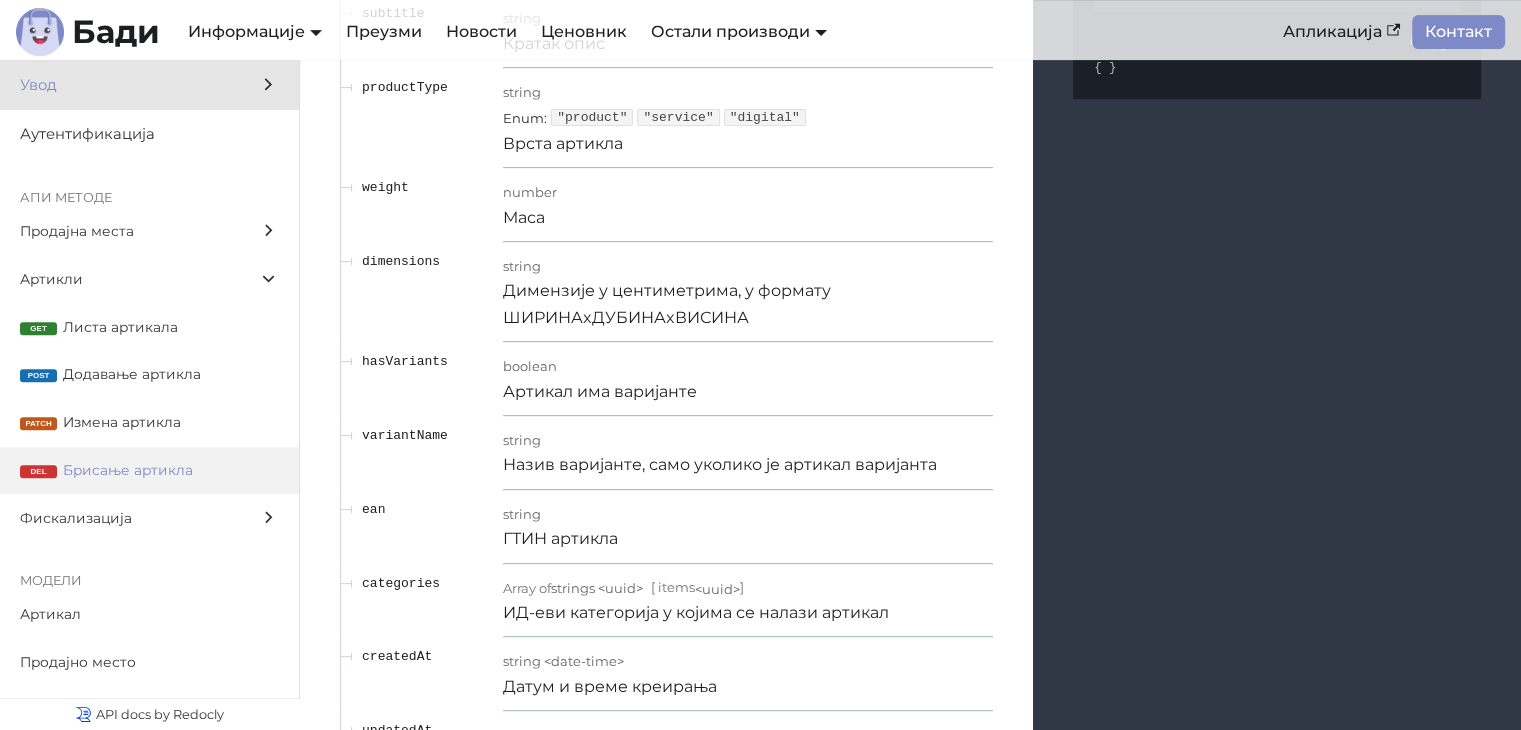 click on "Увод" at bounding box center (130, 85) 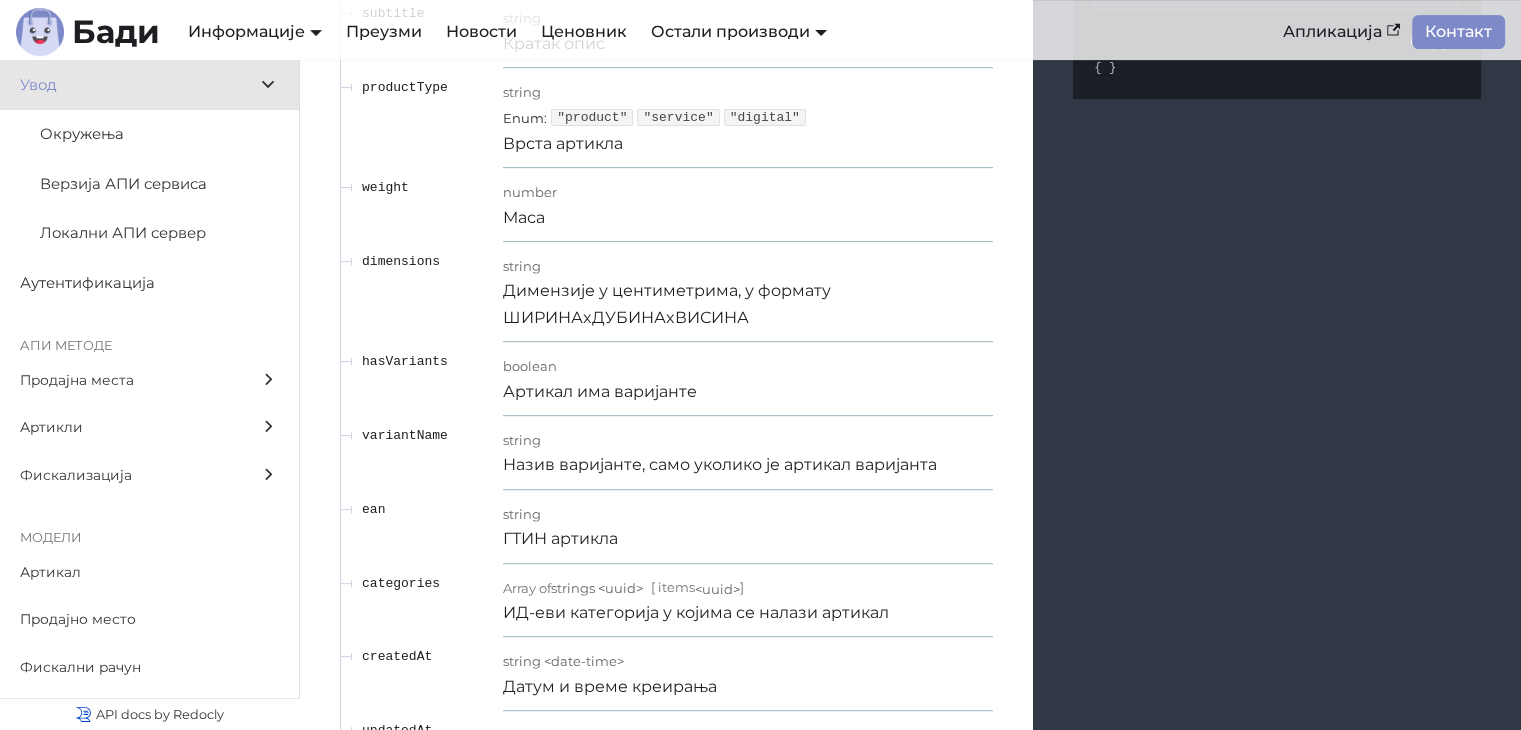 scroll, scrollTop: 277, scrollLeft: 0, axis: vertical 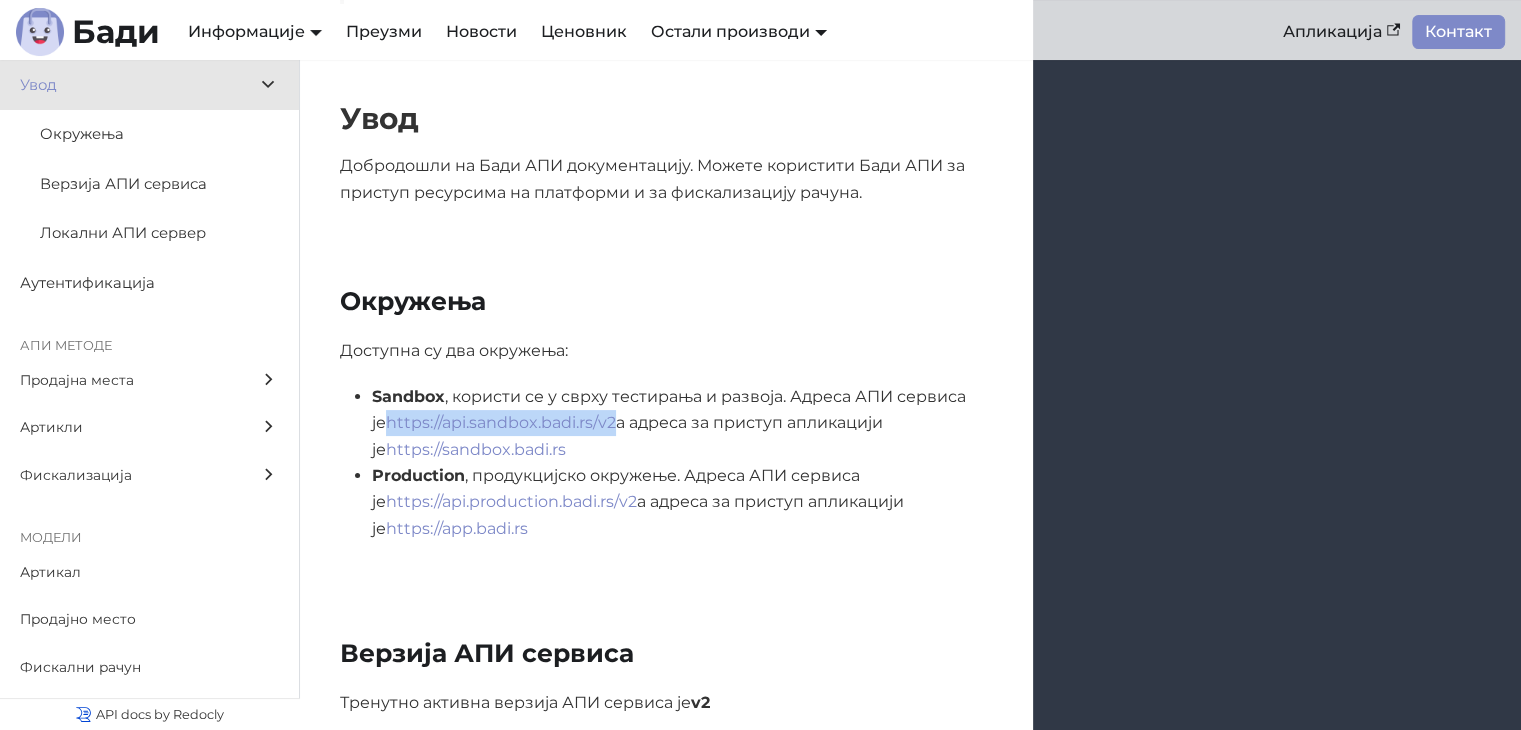 drag, startPoint x: 359, startPoint y: 421, endPoint x: 602, endPoint y: 434, distance: 243.34749 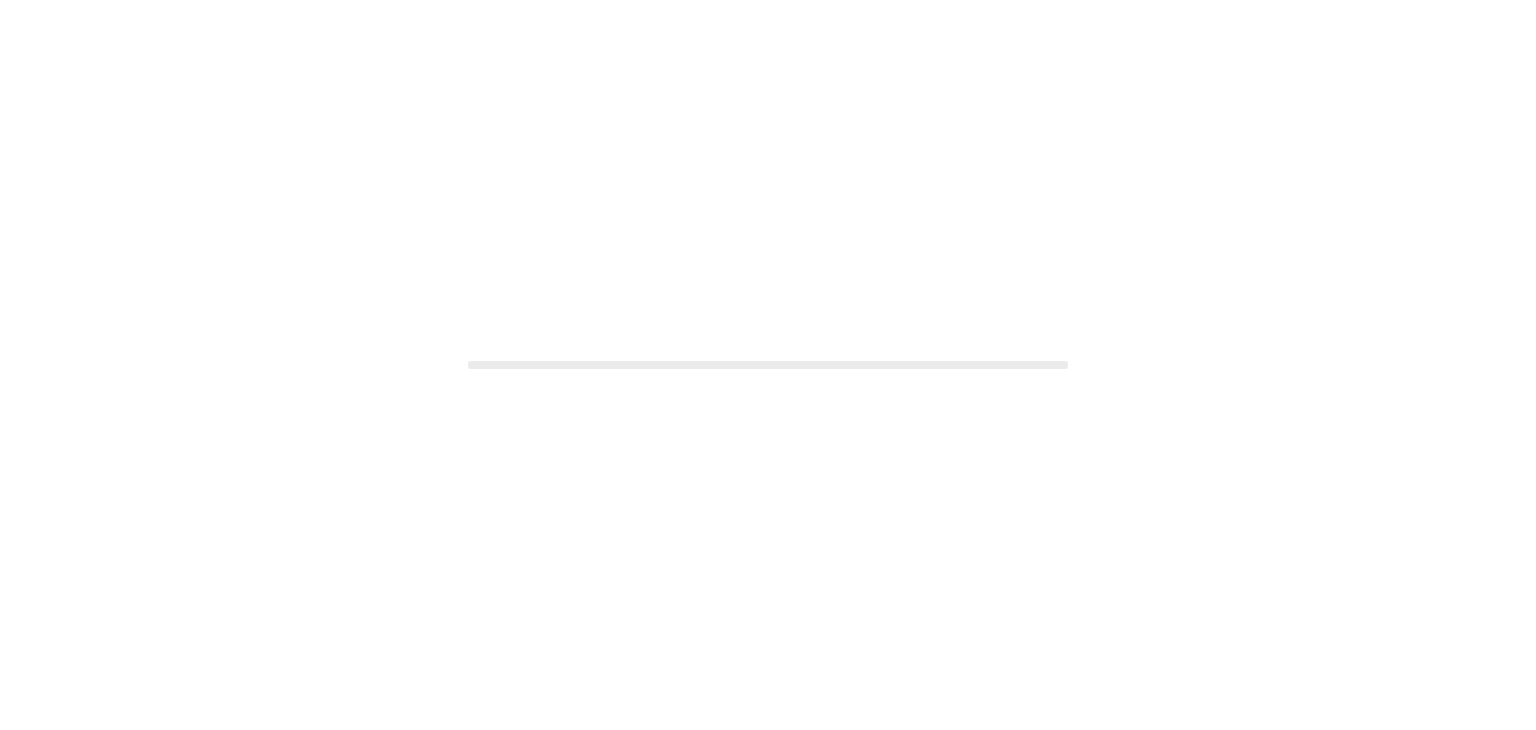 scroll, scrollTop: 0, scrollLeft: 0, axis: both 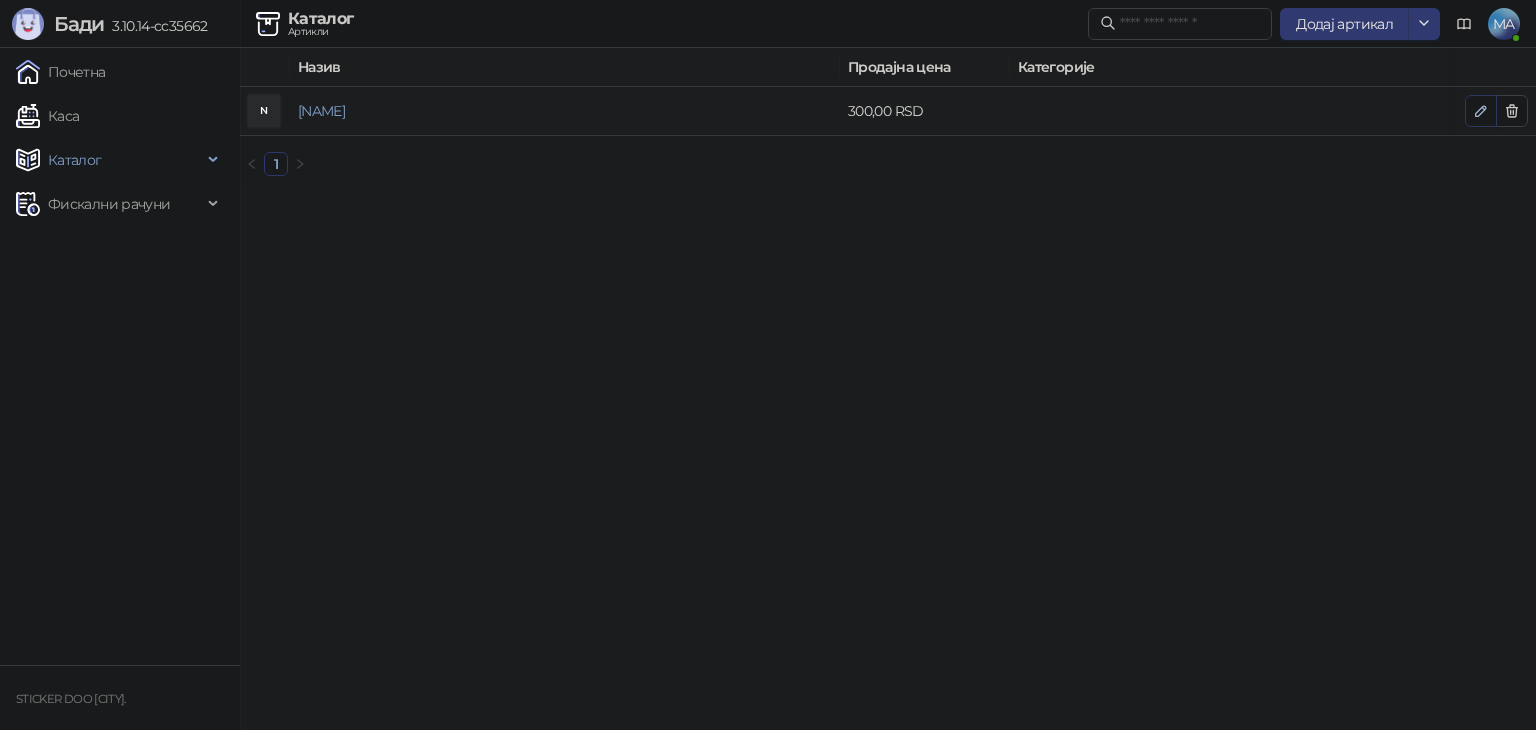 click 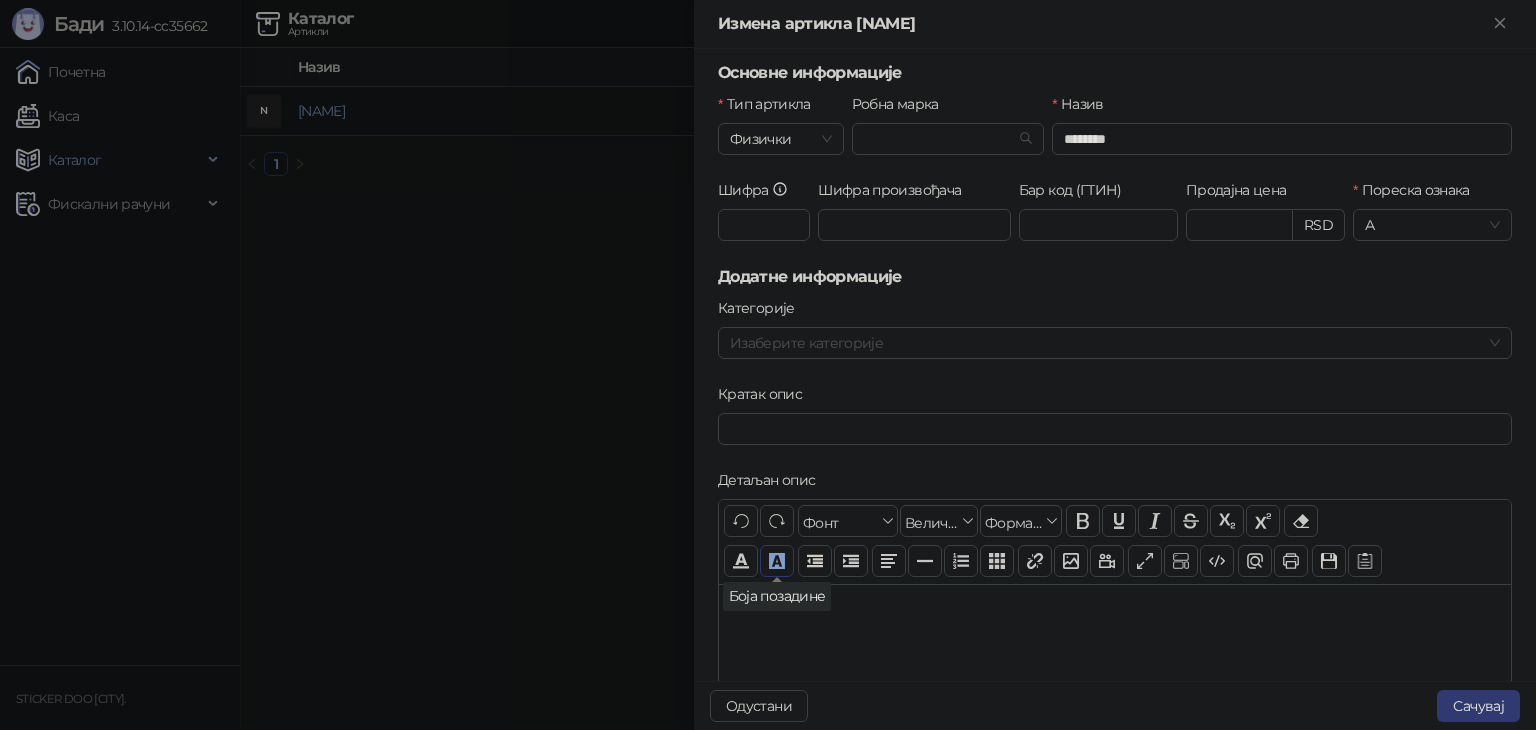 scroll, scrollTop: 0, scrollLeft: 0, axis: both 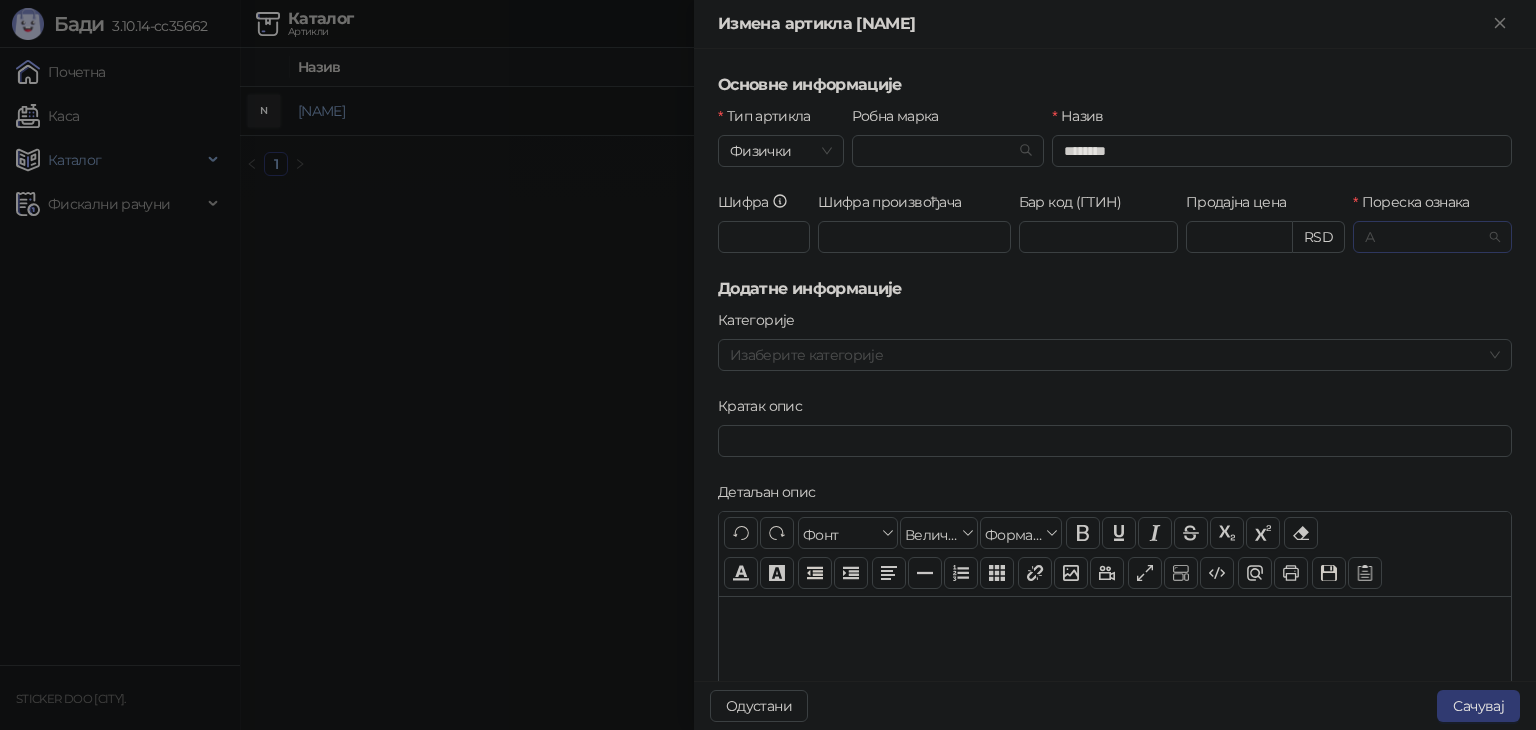 click on "А" at bounding box center [1432, 237] 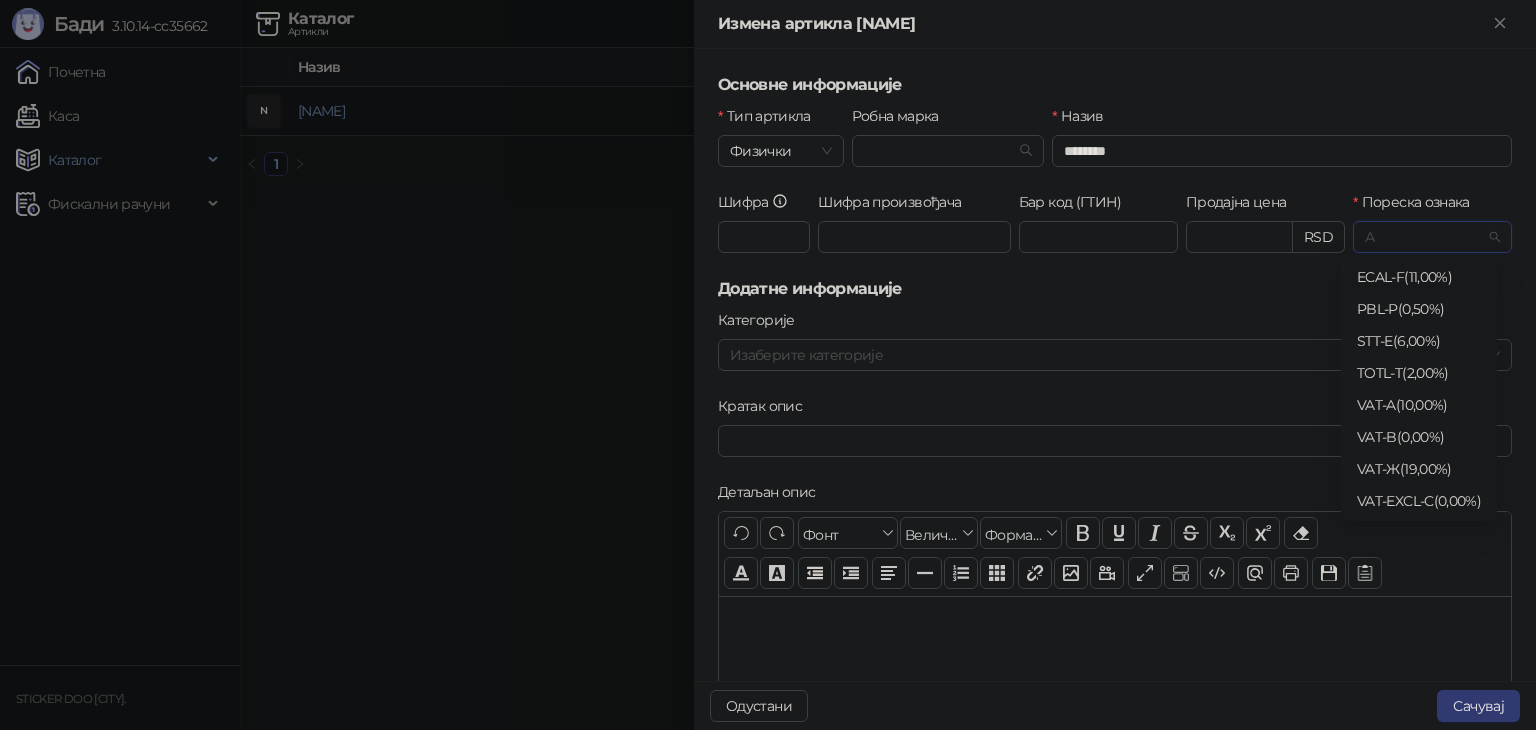 click on "А" at bounding box center [1432, 237] 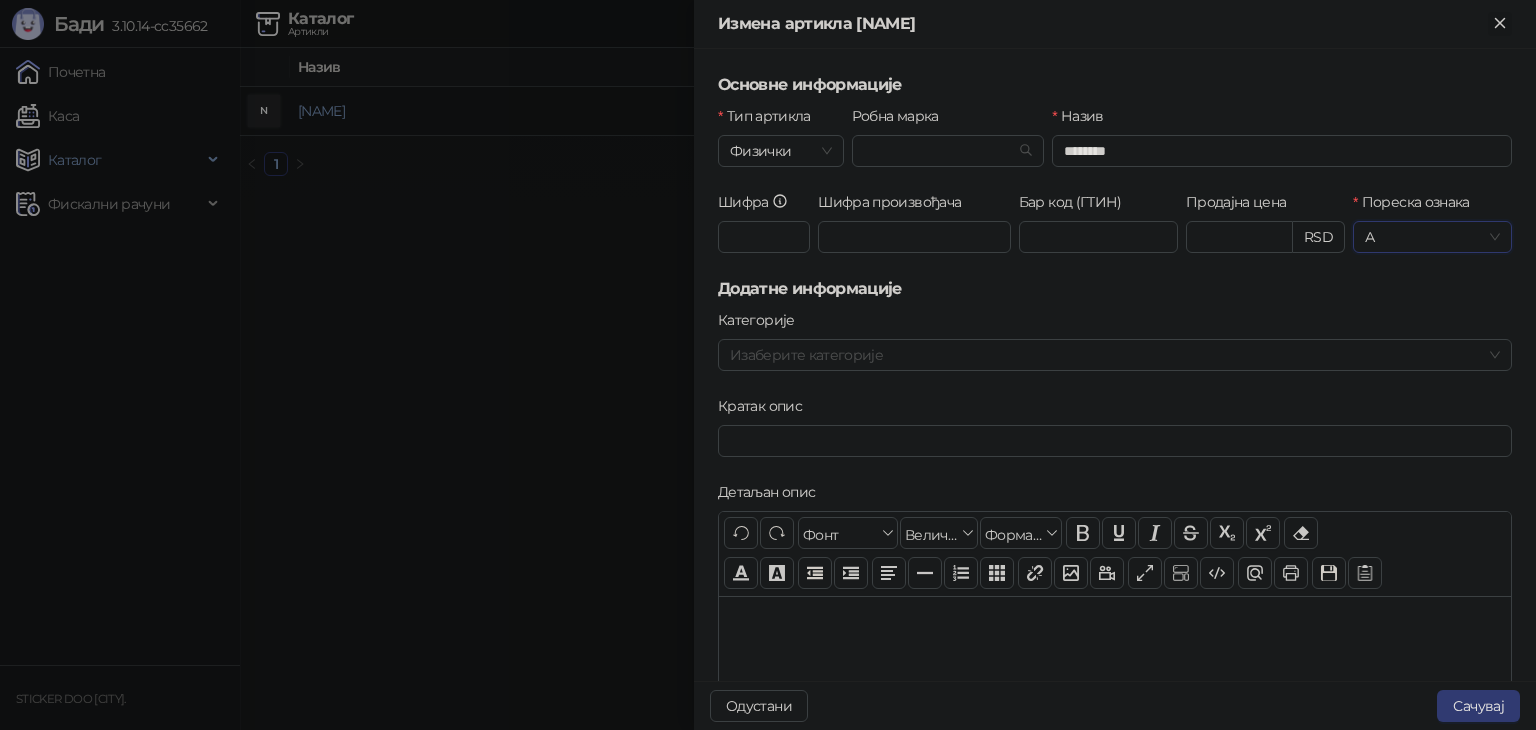 click 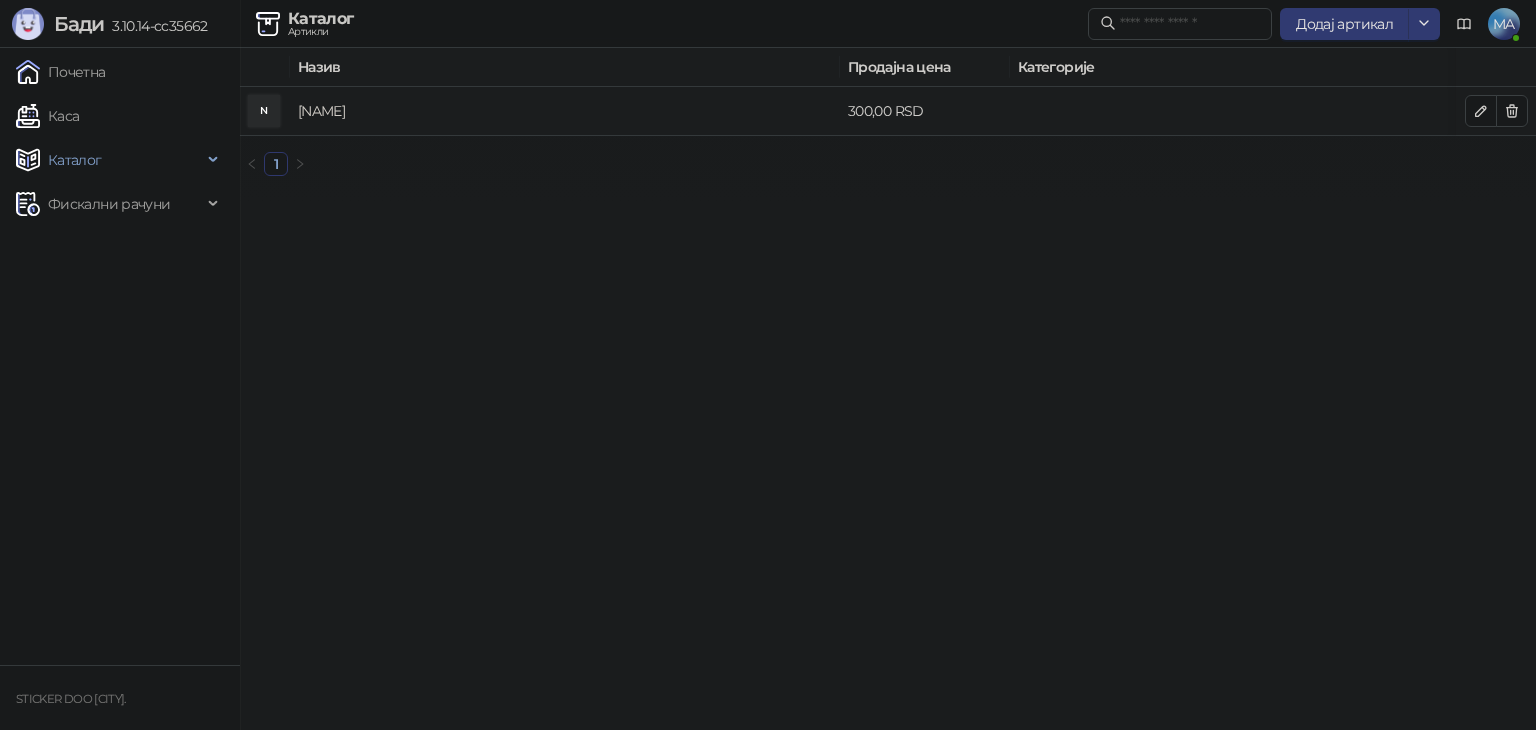 click on "Natalija" at bounding box center (321, 111) 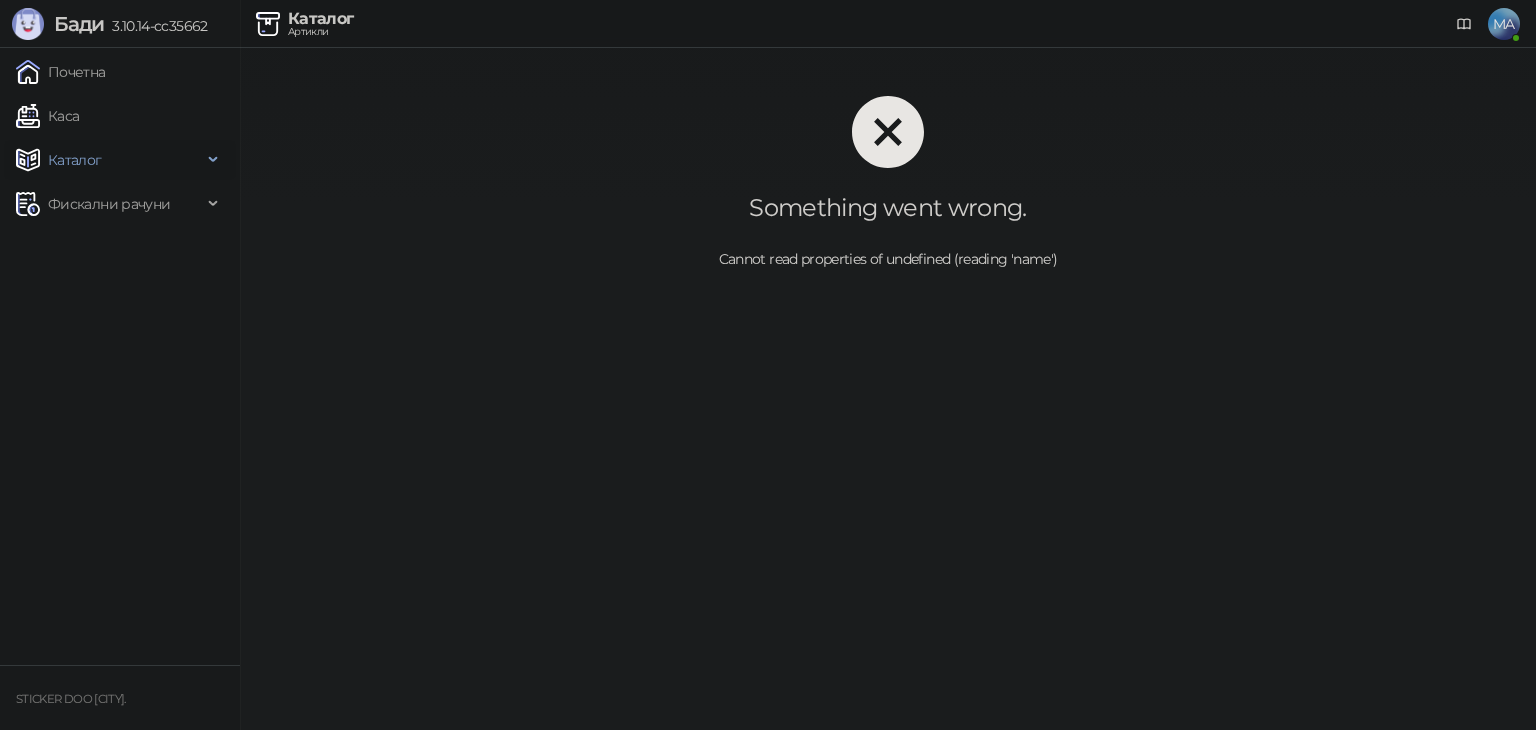 click on "Каталог" at bounding box center [75, 160] 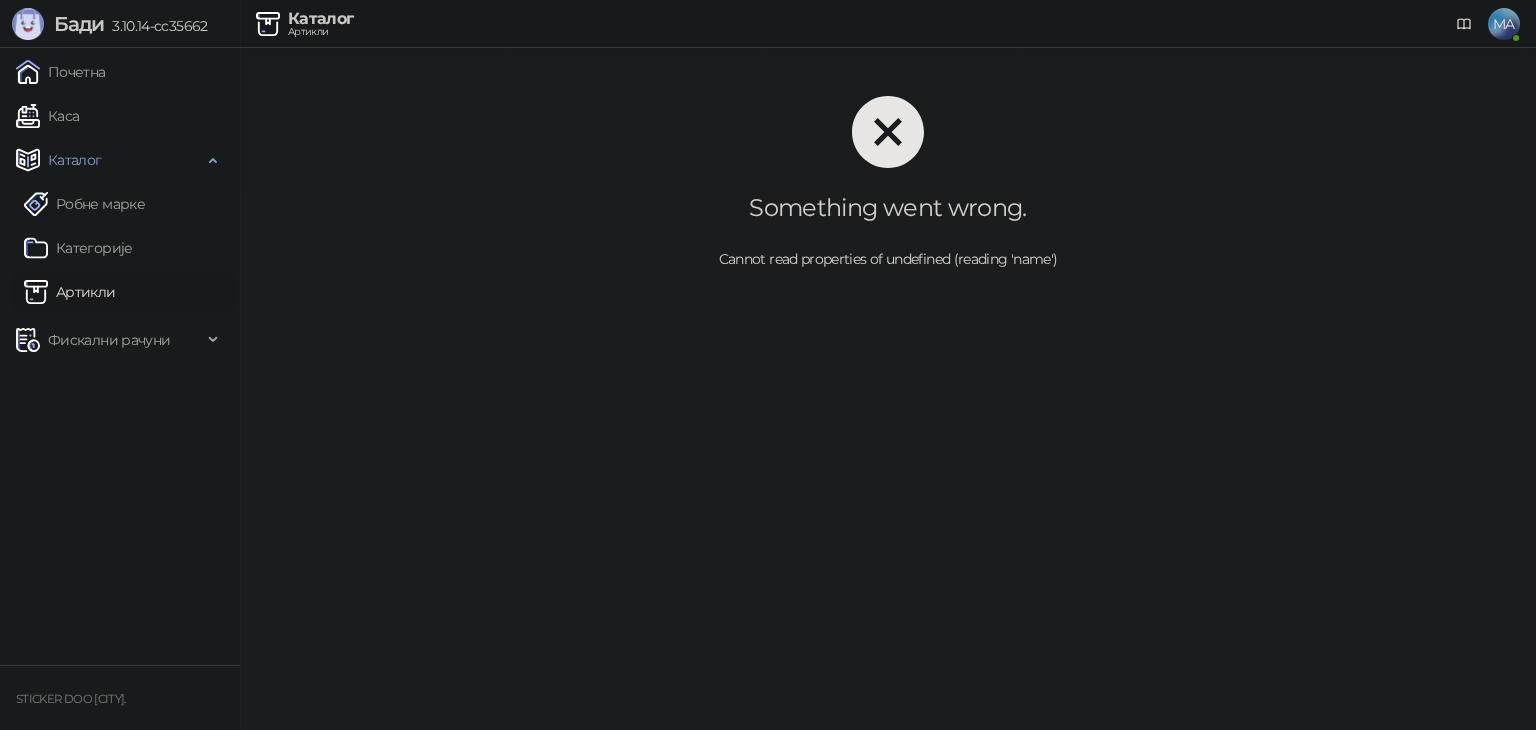 click on "Артикли" at bounding box center [70, 292] 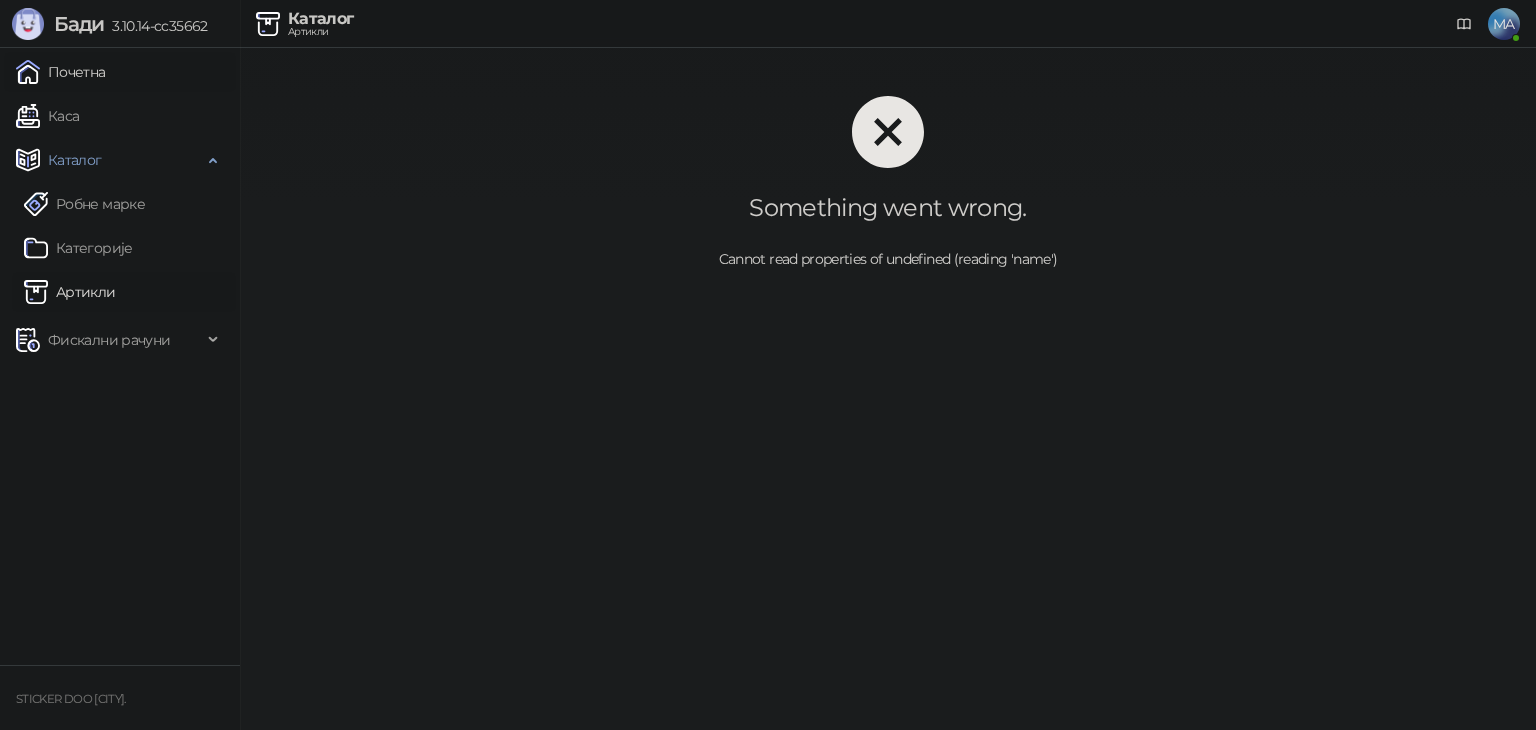 click on "Почетна" at bounding box center [61, 72] 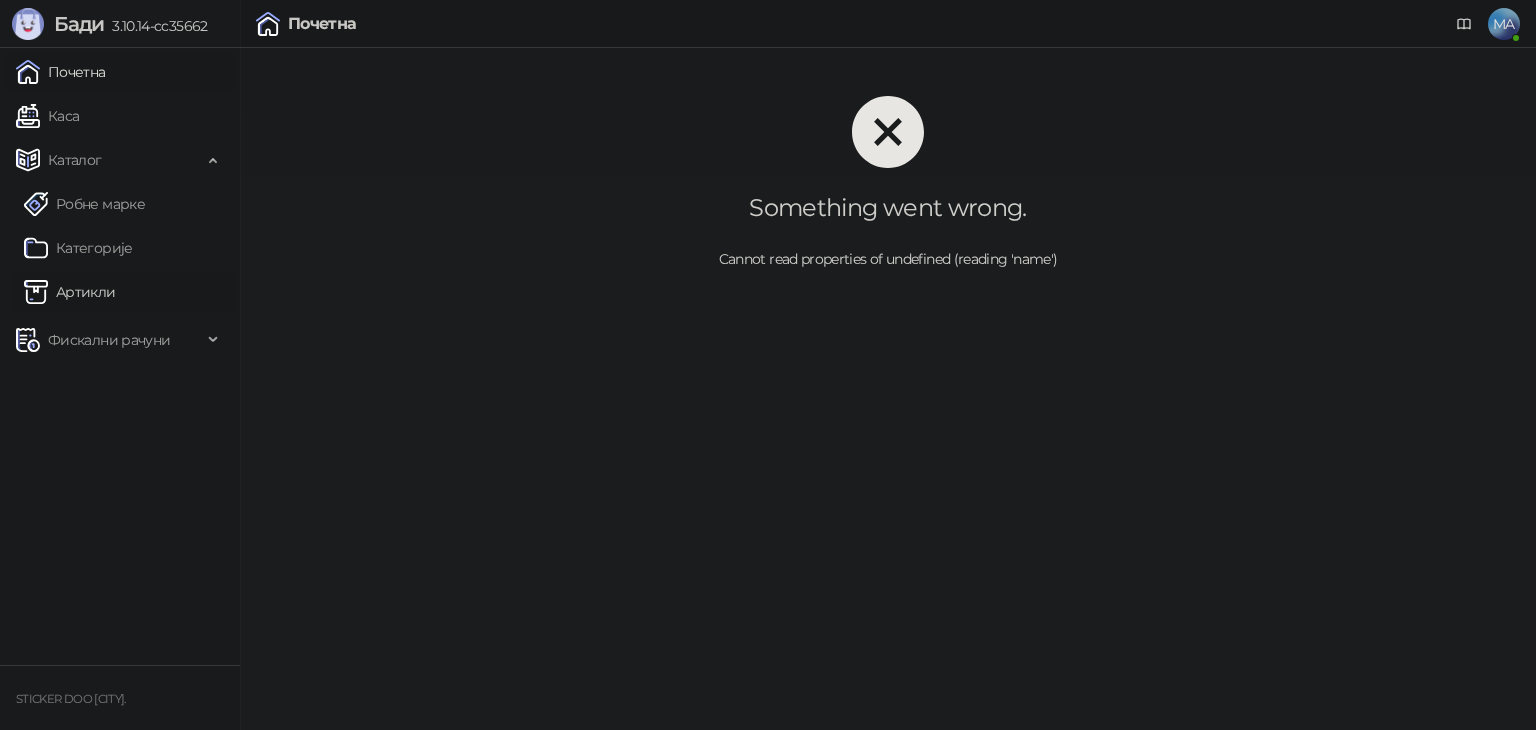 click on "Артикли" at bounding box center (70, 292) 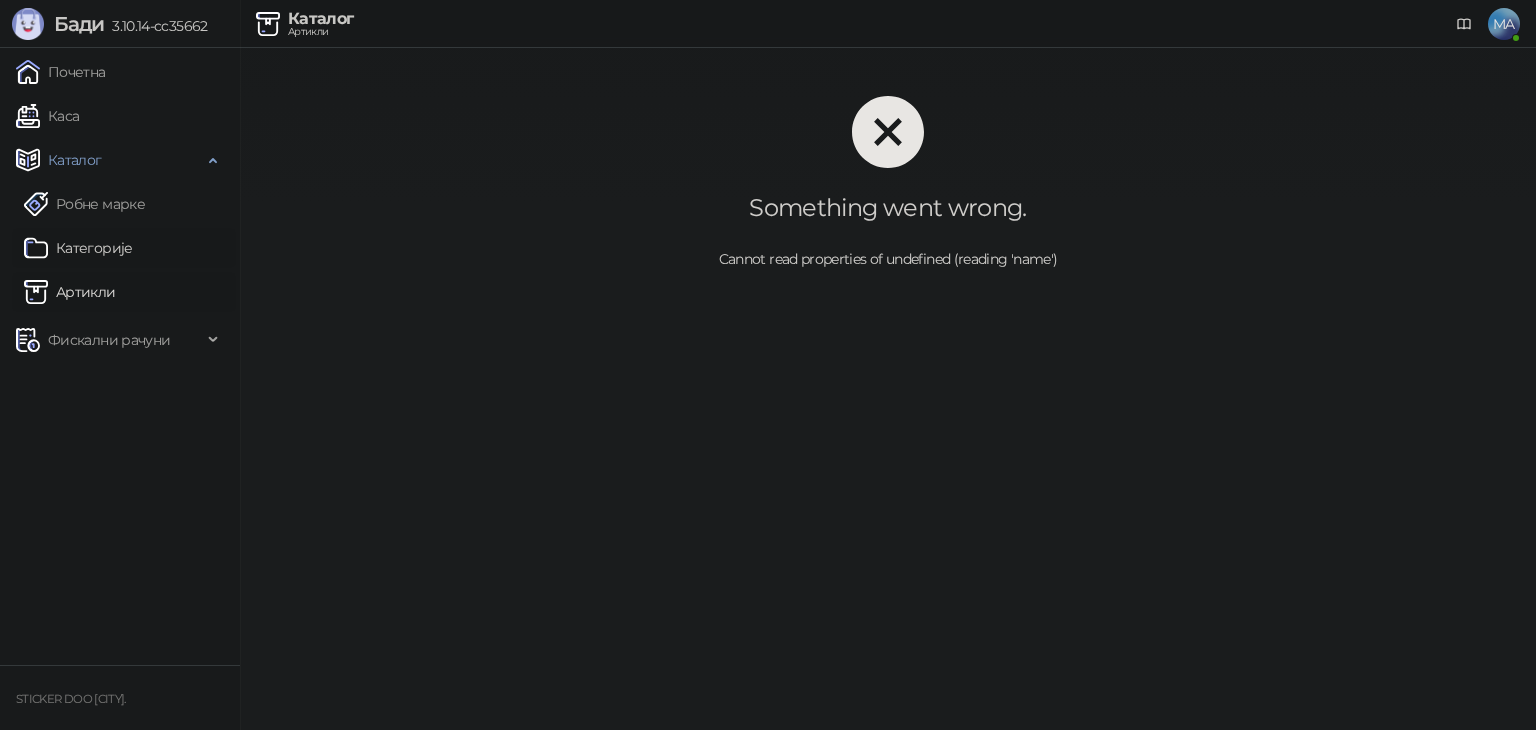 click on "Категорије" at bounding box center (78, 248) 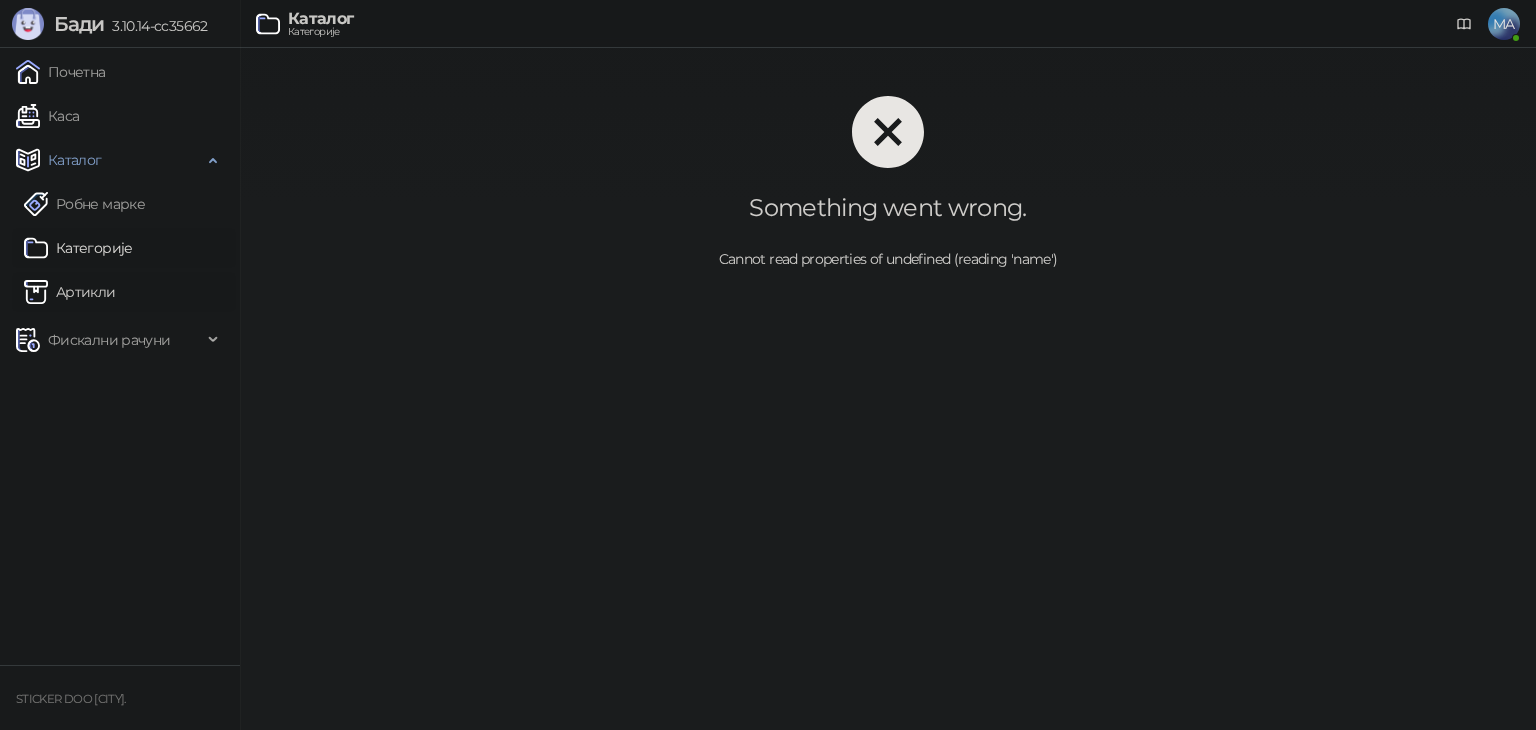 click on "Артикли" at bounding box center (70, 292) 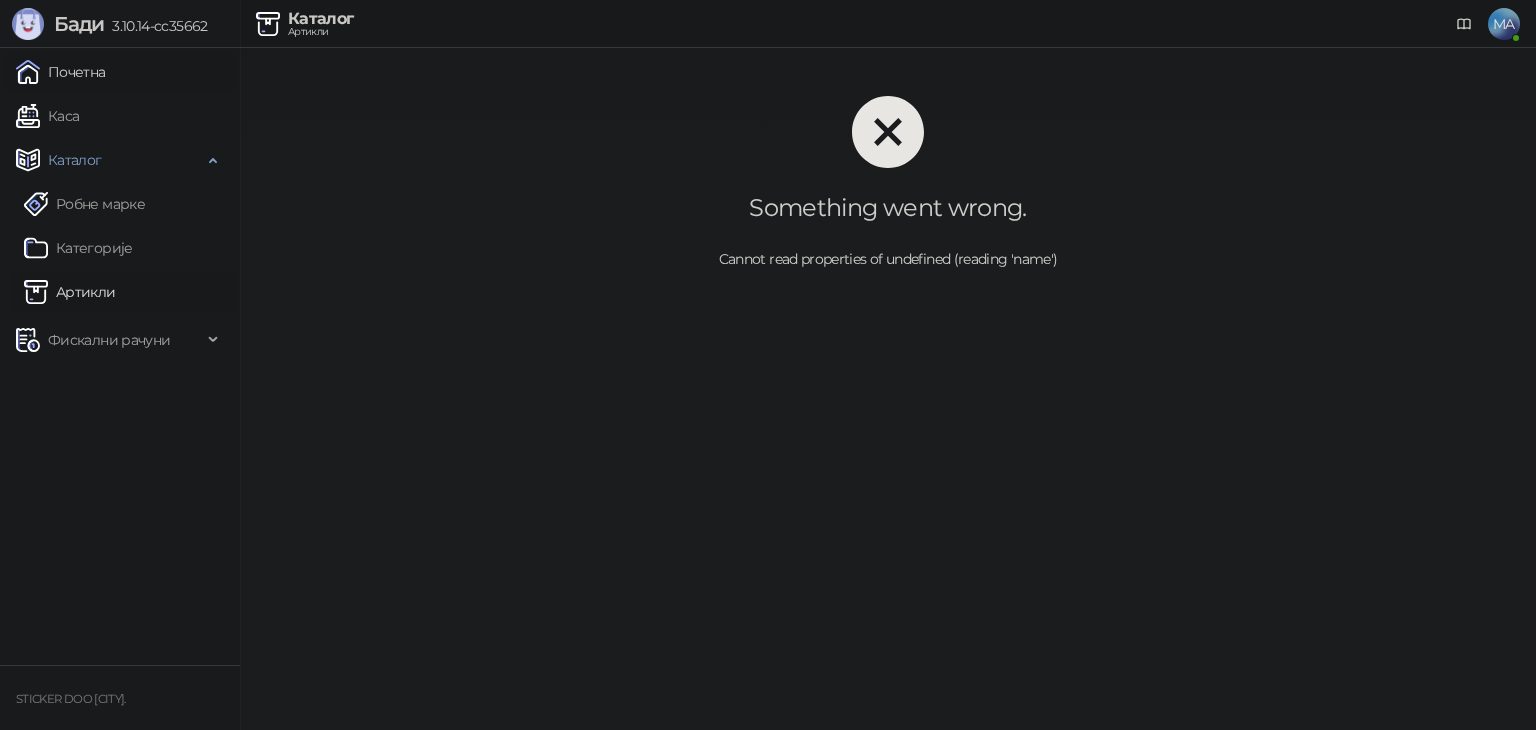 click on "Почетна" at bounding box center [61, 72] 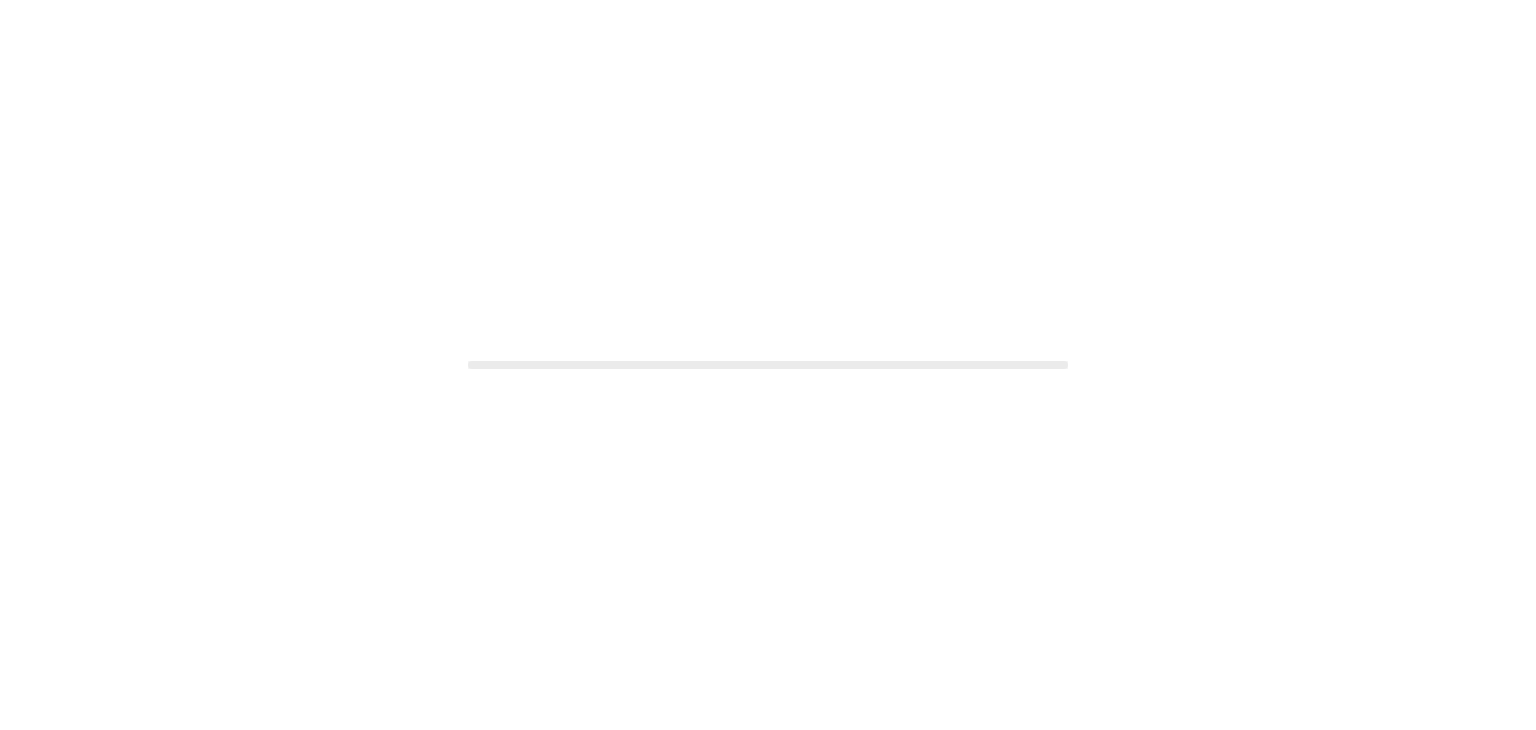 scroll, scrollTop: 0, scrollLeft: 0, axis: both 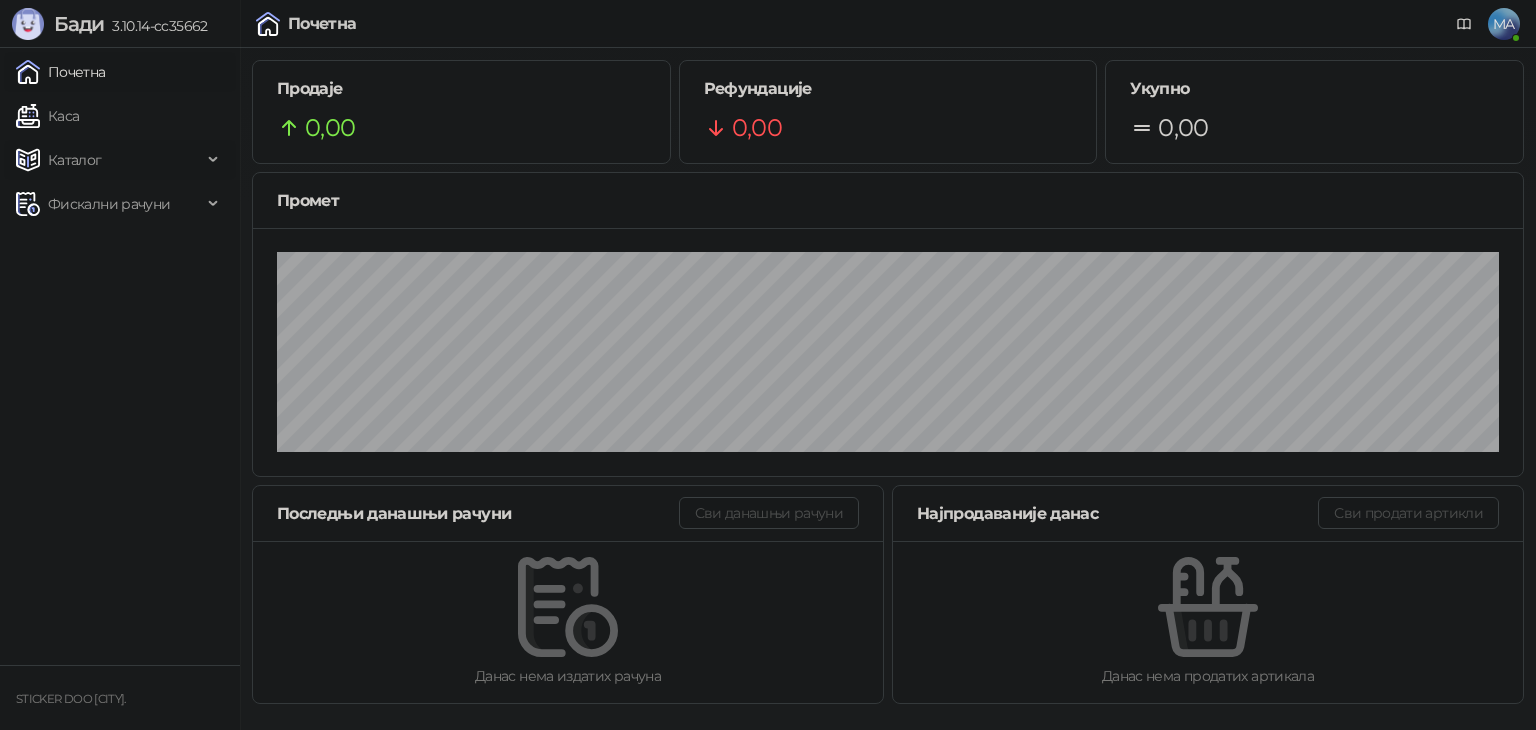 click on "Каталог" at bounding box center [75, 160] 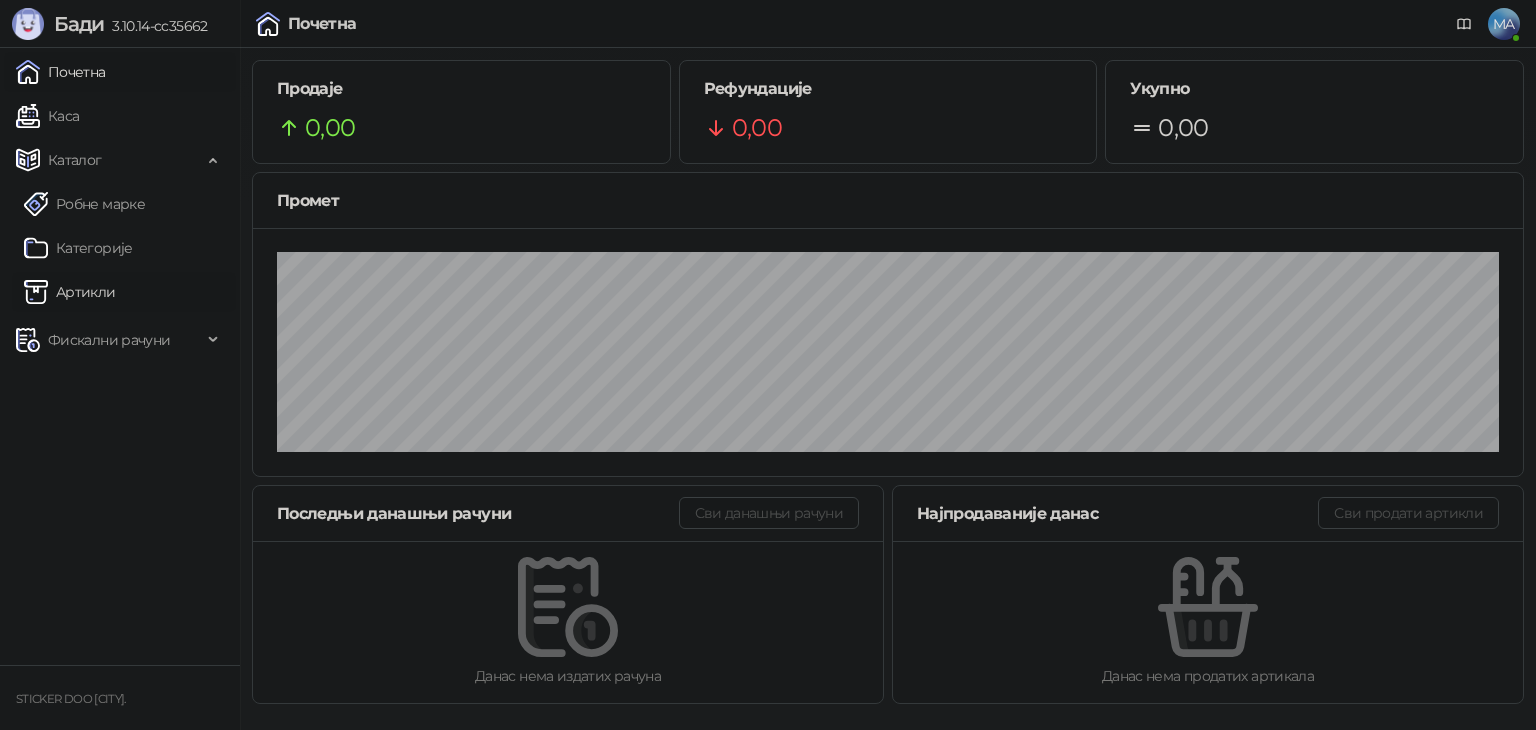 click on "Артикли" at bounding box center (70, 292) 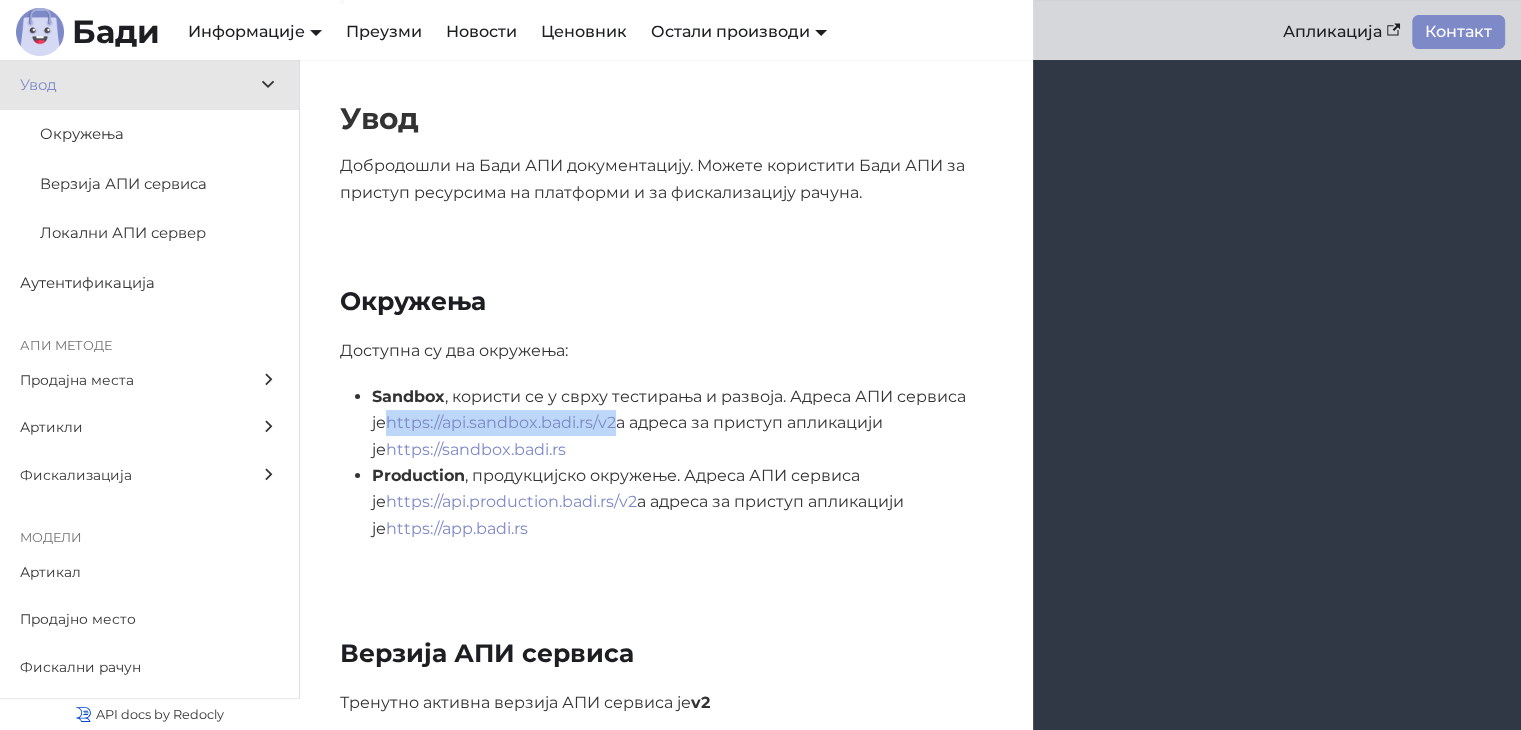 scroll, scrollTop: 277, scrollLeft: 0, axis: vertical 